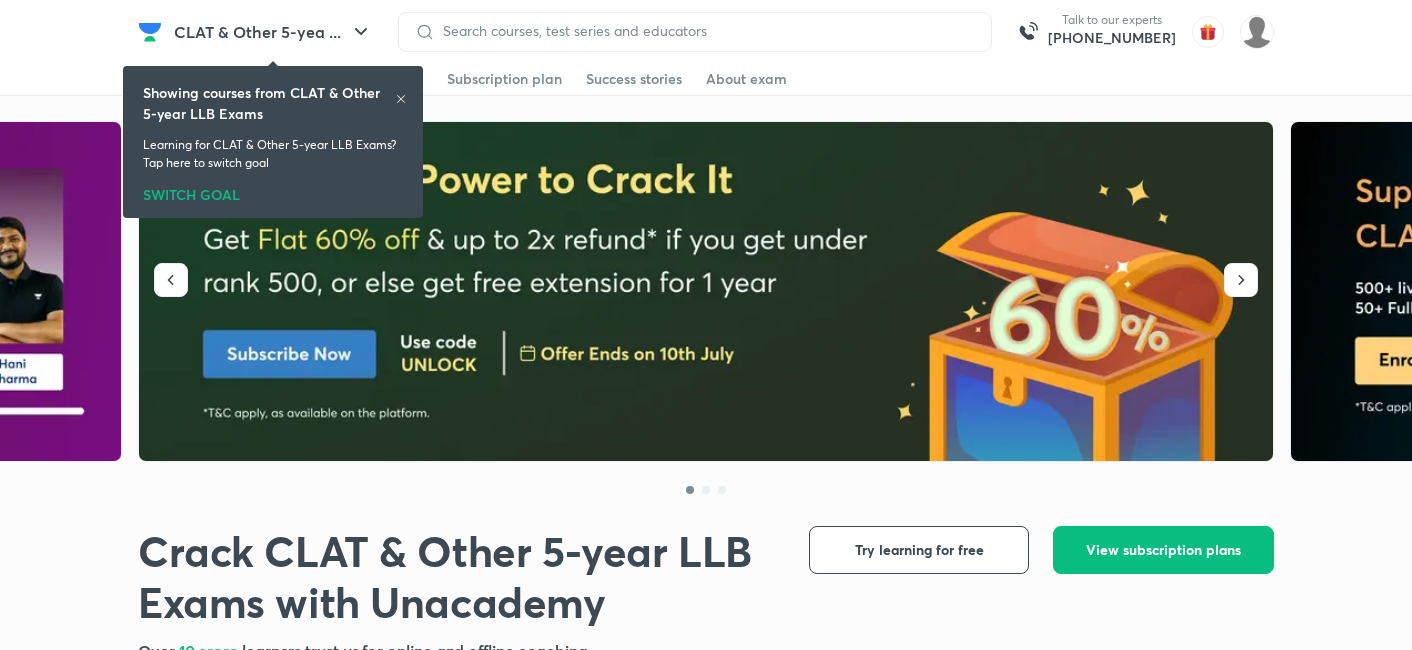 scroll, scrollTop: 0, scrollLeft: 0, axis: both 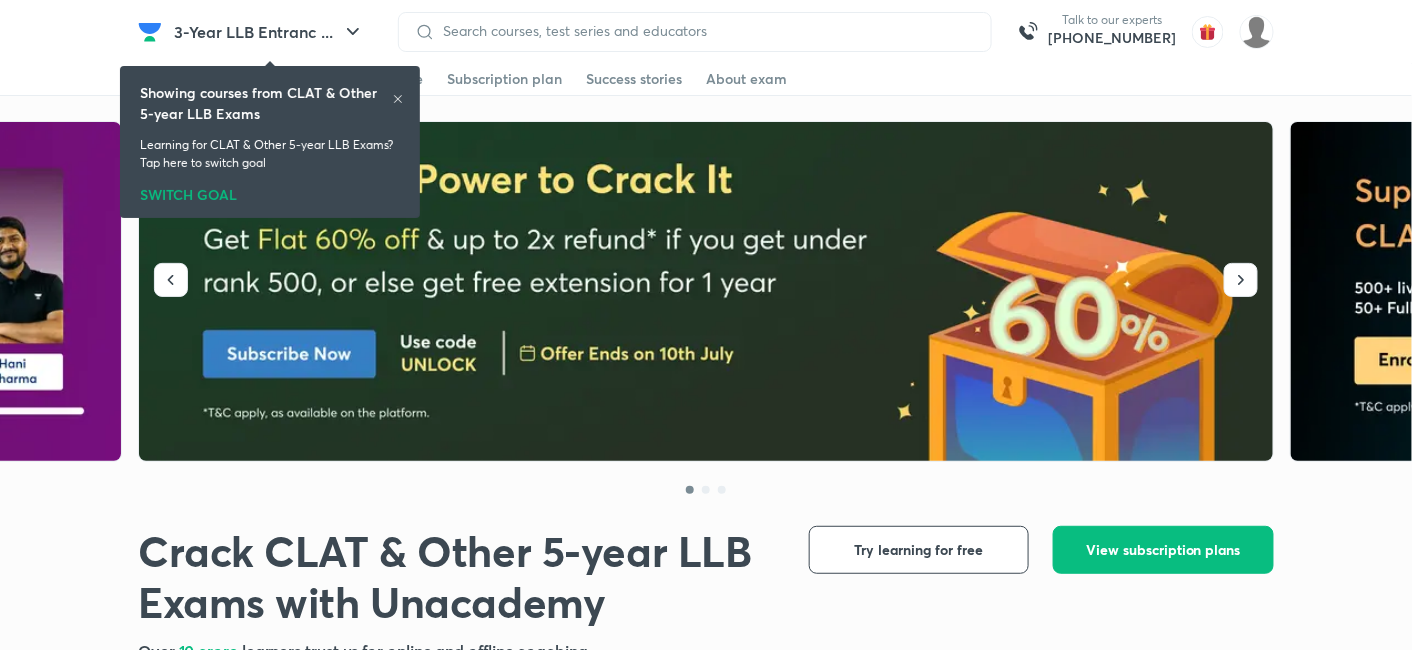 click 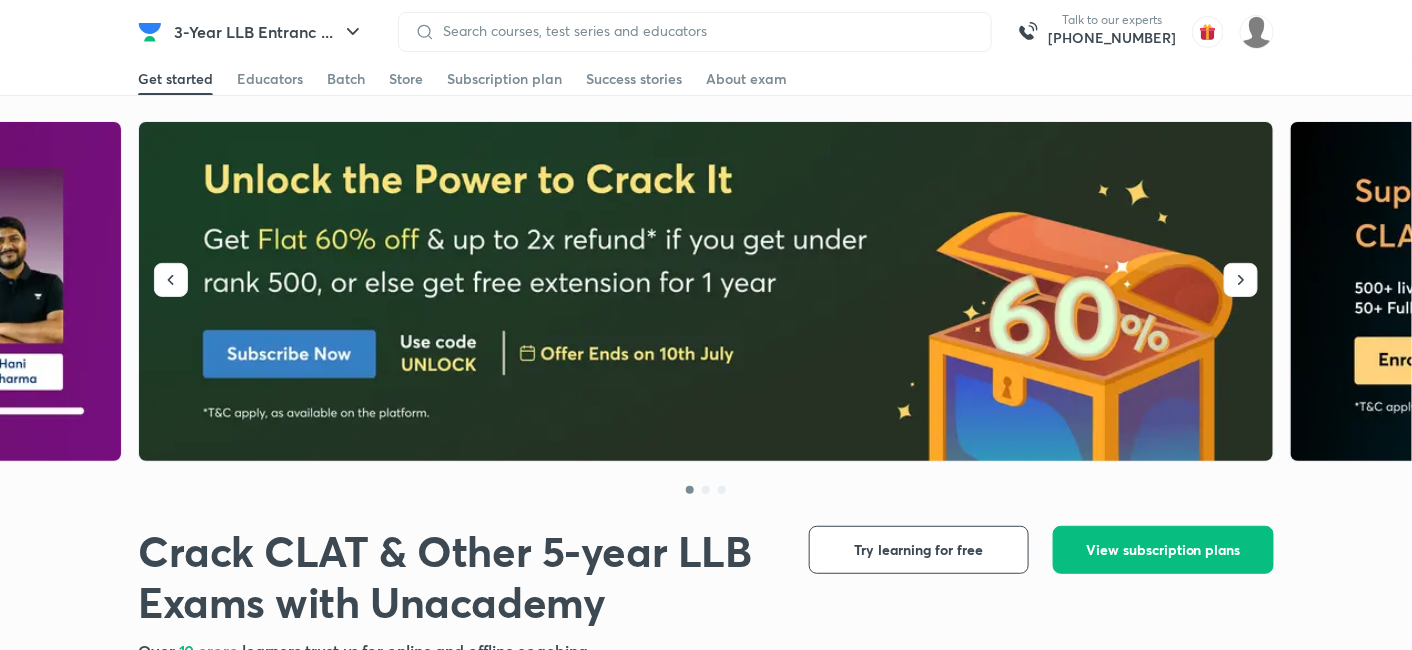 click on "Get started Educators Batch Store Subscription plan Success stories About exam" at bounding box center (706, 79) 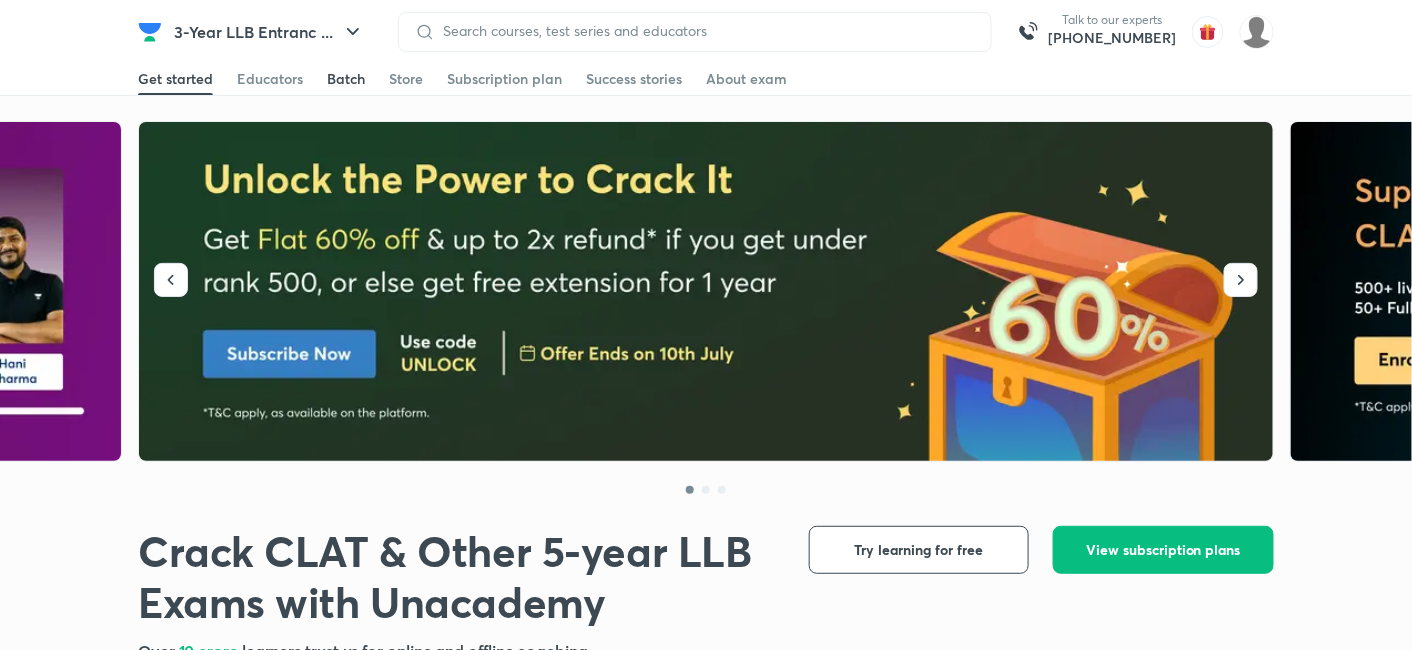 click on "Batch" at bounding box center (346, 79) 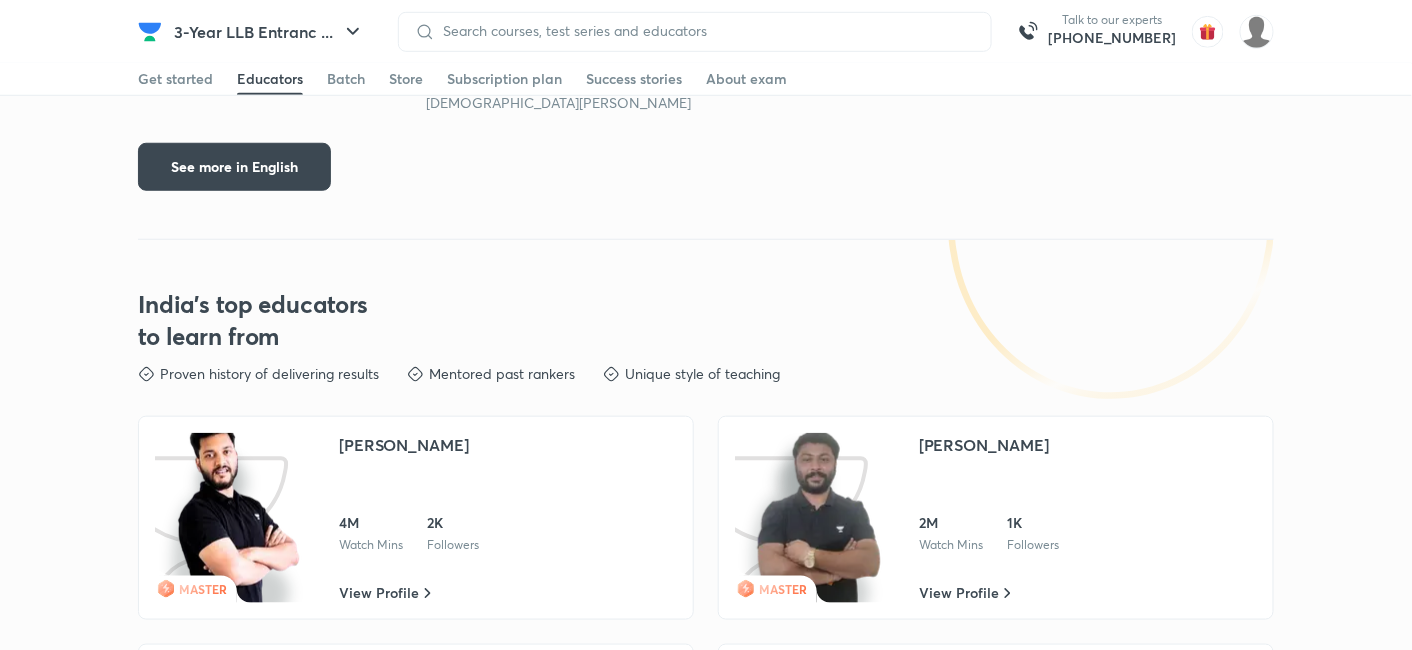 scroll, scrollTop: 2247, scrollLeft: 0, axis: vertical 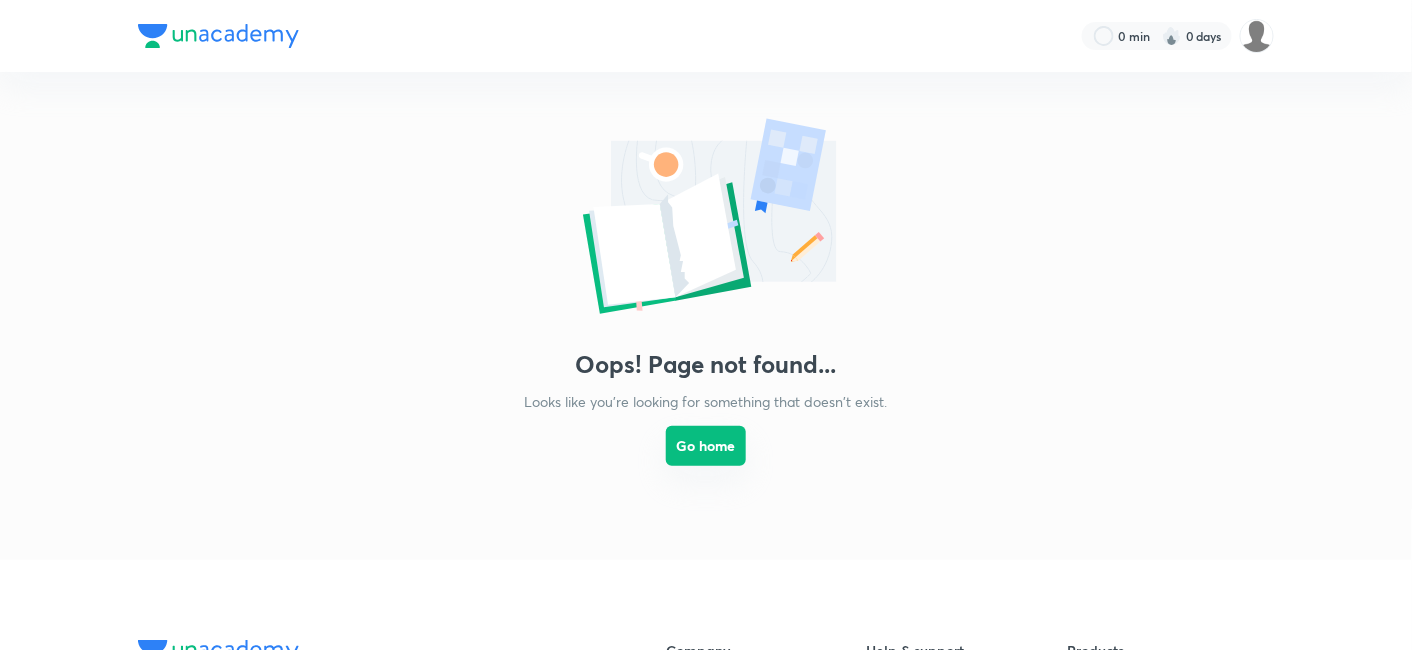 click on "Go home" at bounding box center (706, 446) 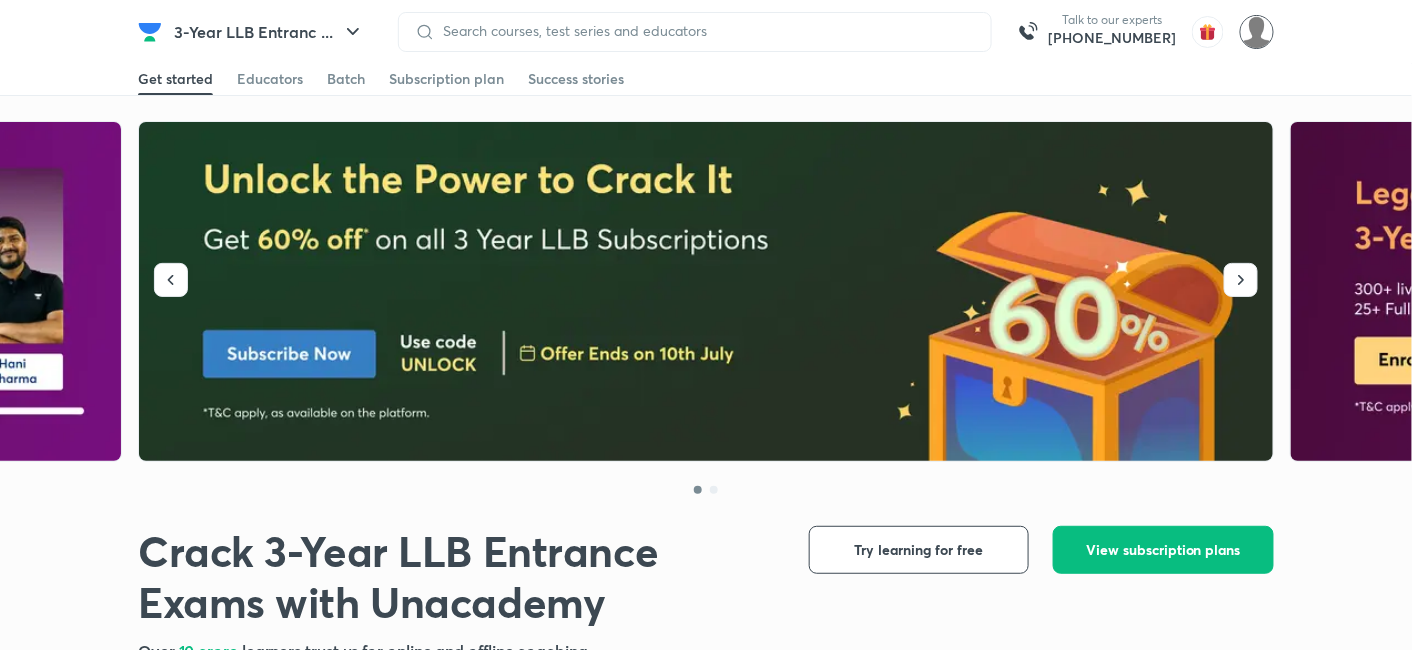 click at bounding box center [1257, 32] 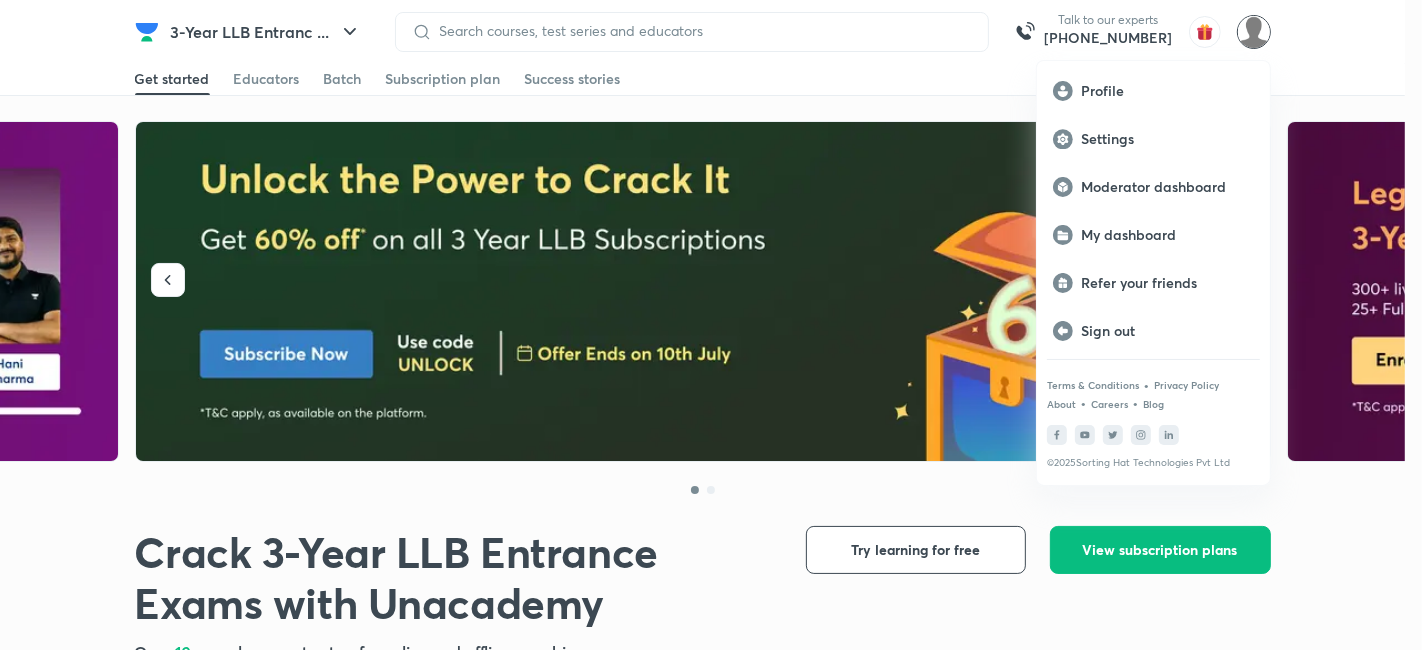click at bounding box center [711, 325] 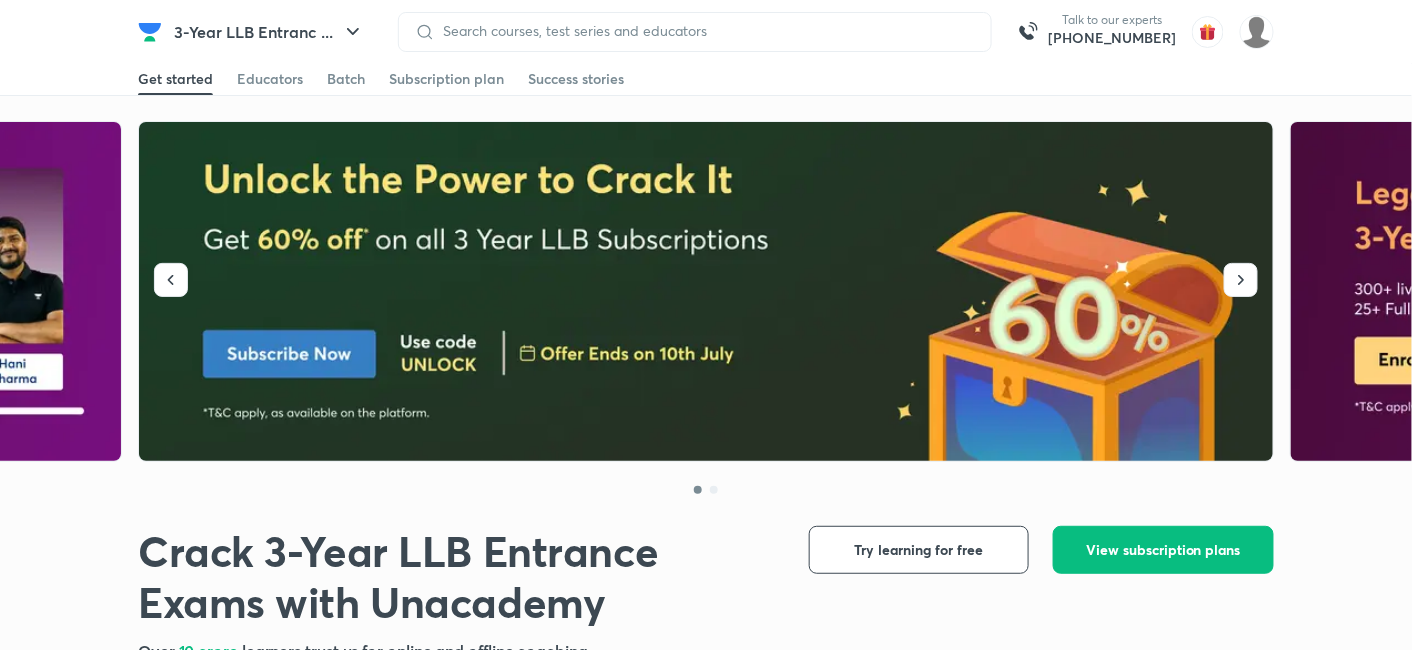 click on "Batch" at bounding box center [346, 79] 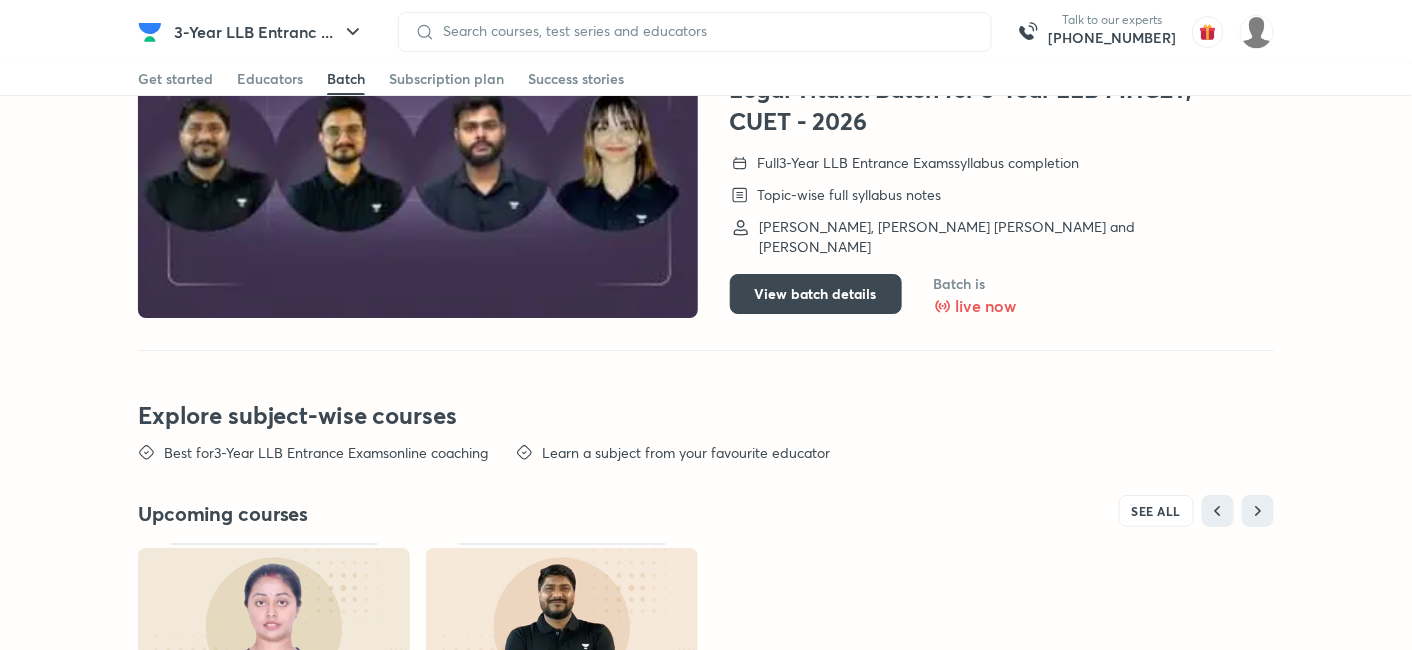 scroll, scrollTop: 4584, scrollLeft: 0, axis: vertical 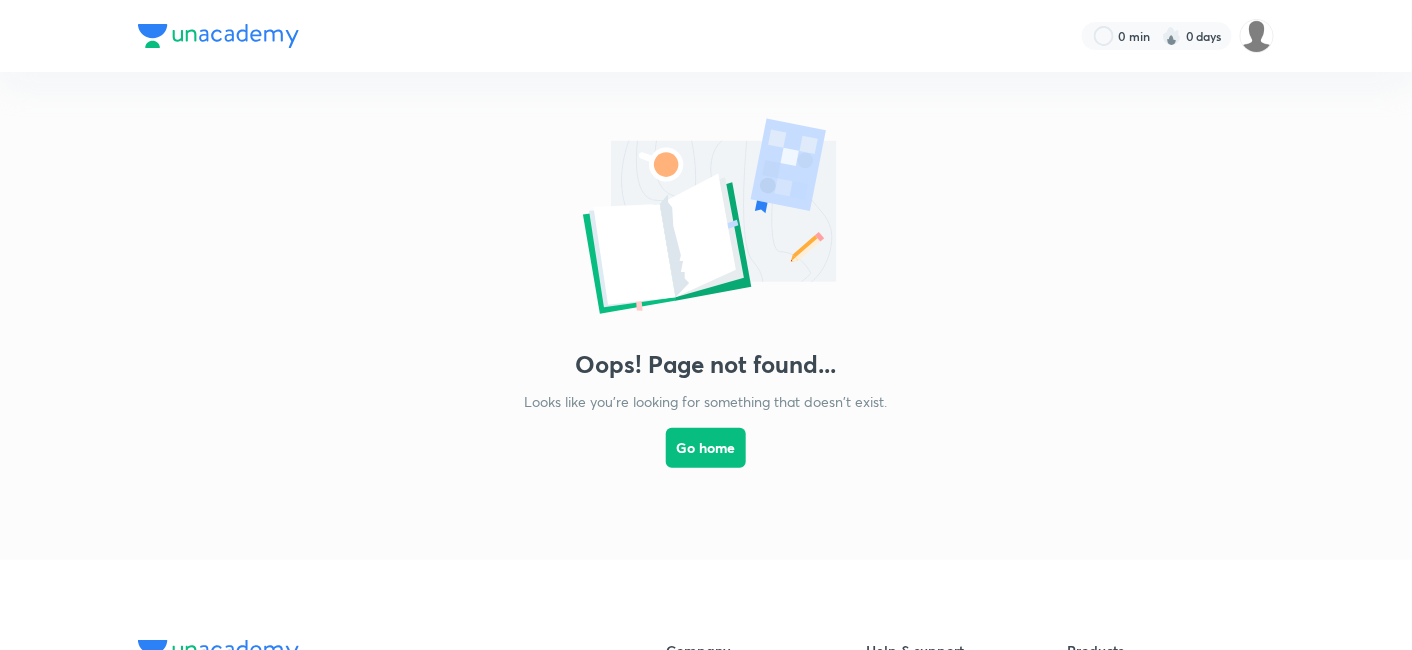 click on "Go home" at bounding box center [706, 448] 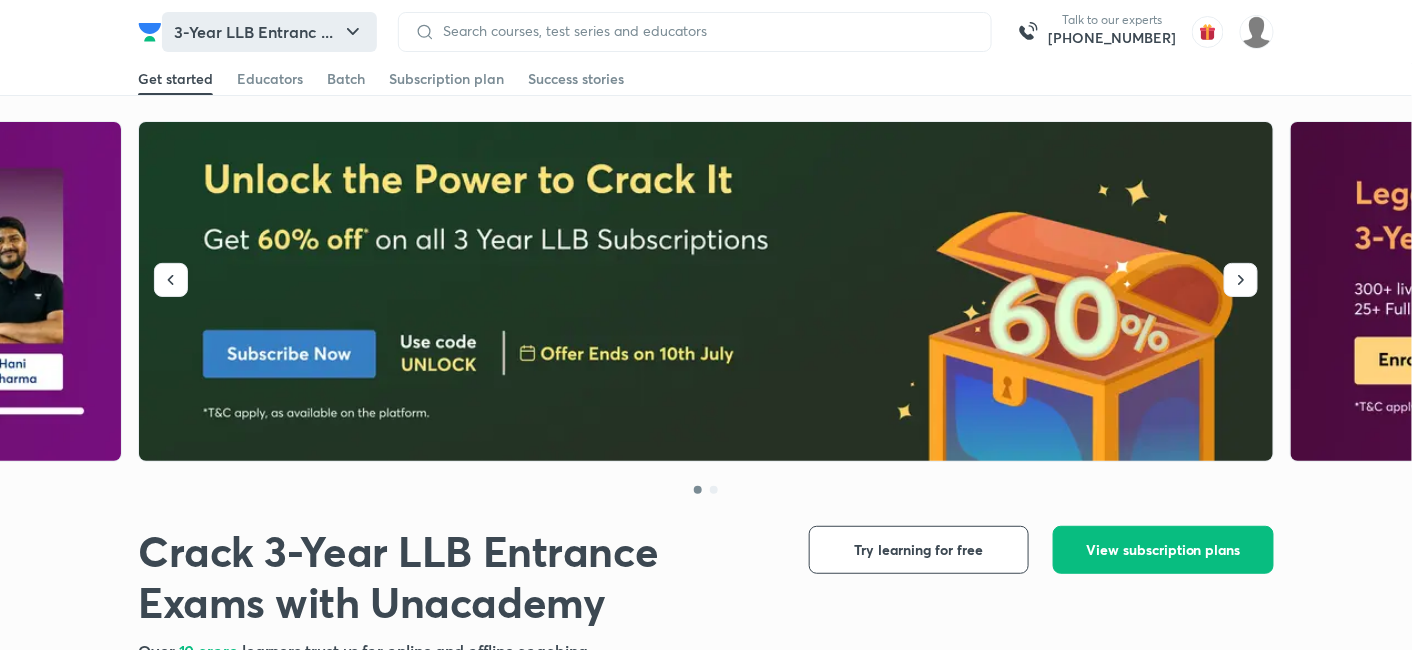 click on "3-Year LLB Entranc ..." at bounding box center [269, 32] 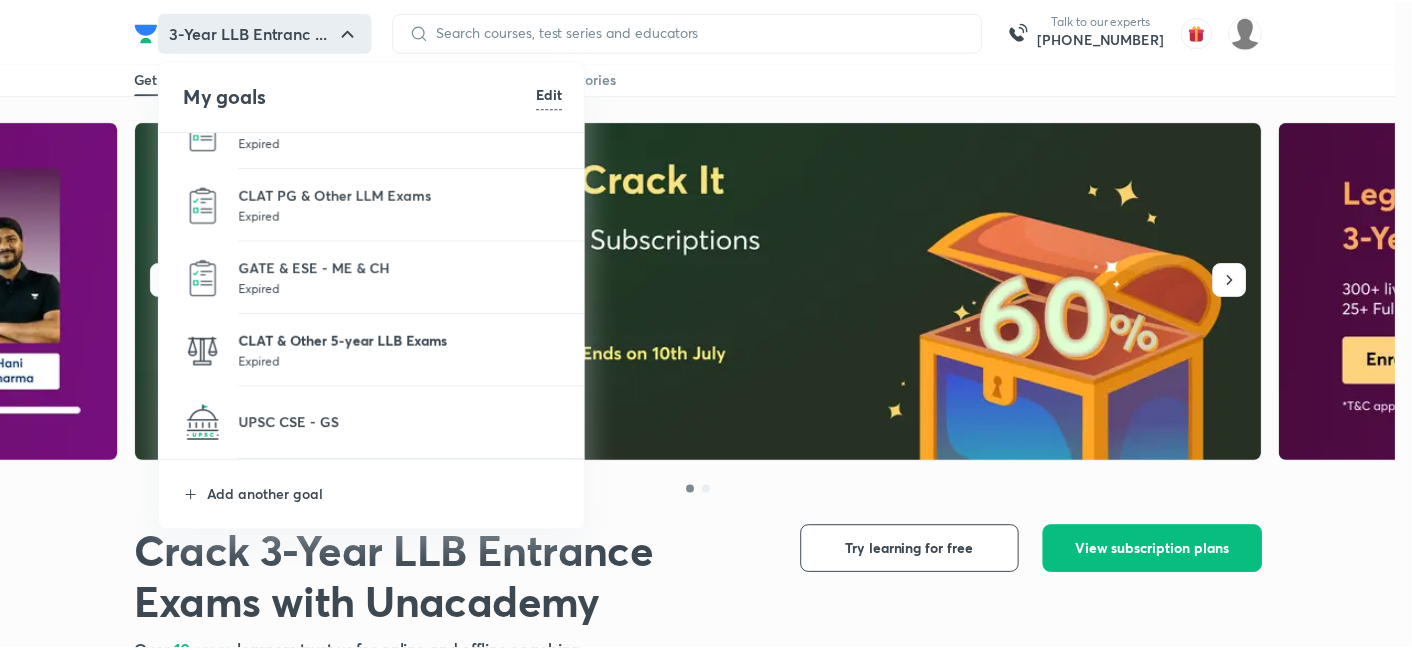 scroll, scrollTop: 111, scrollLeft: 0, axis: vertical 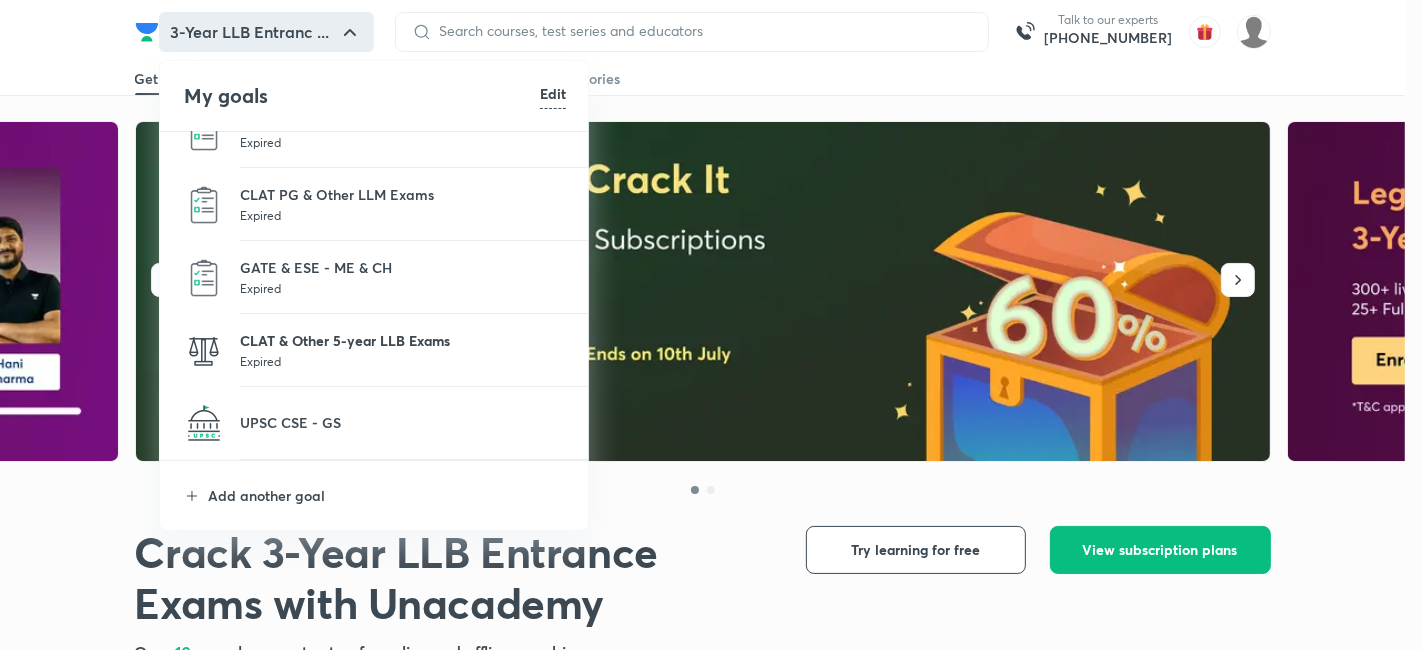 click on "CLAT & Other 5-year LLB Exams" at bounding box center [403, 340] 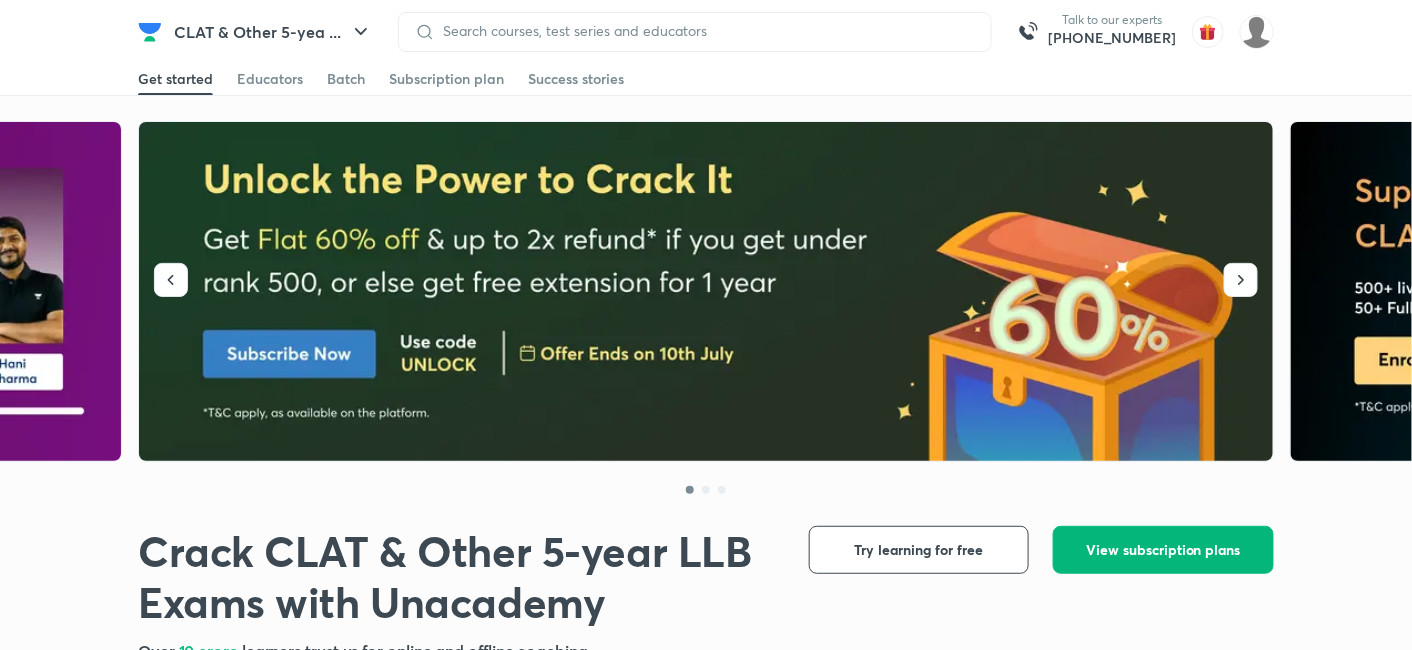 click on "View subscription plans" at bounding box center (1163, 550) 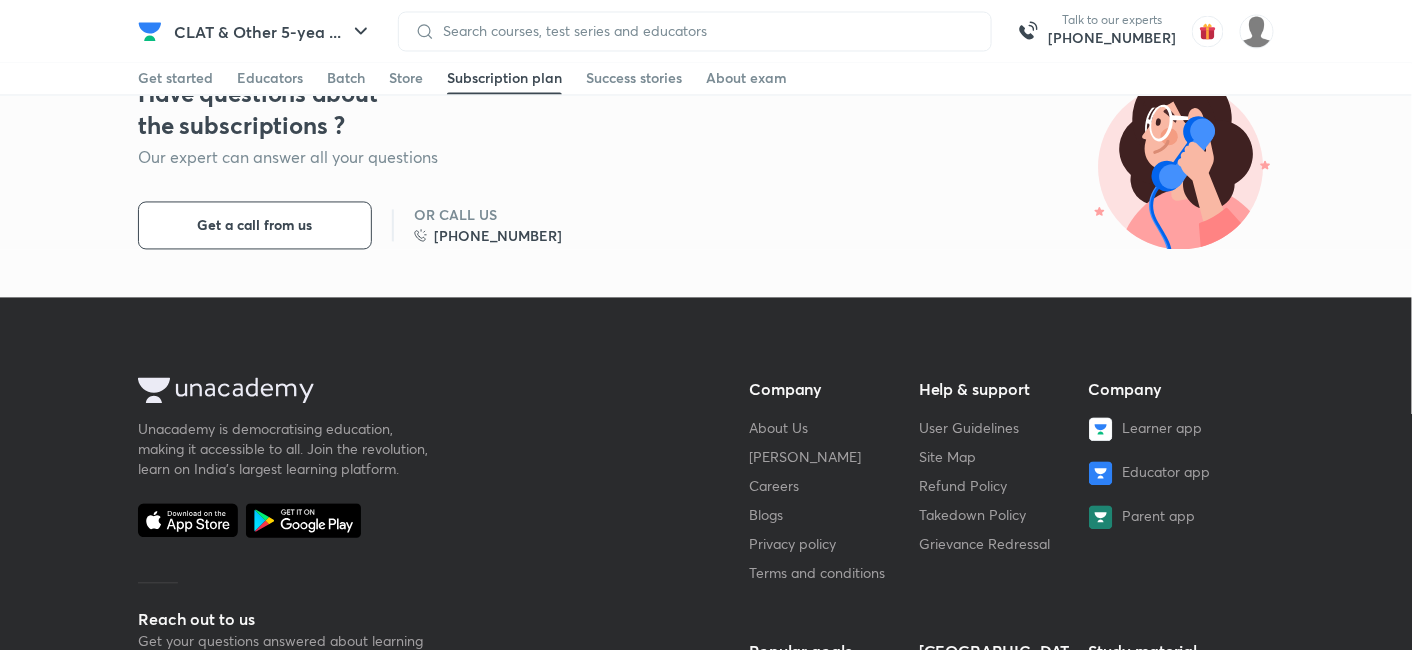 scroll, scrollTop: 666, scrollLeft: 0, axis: vertical 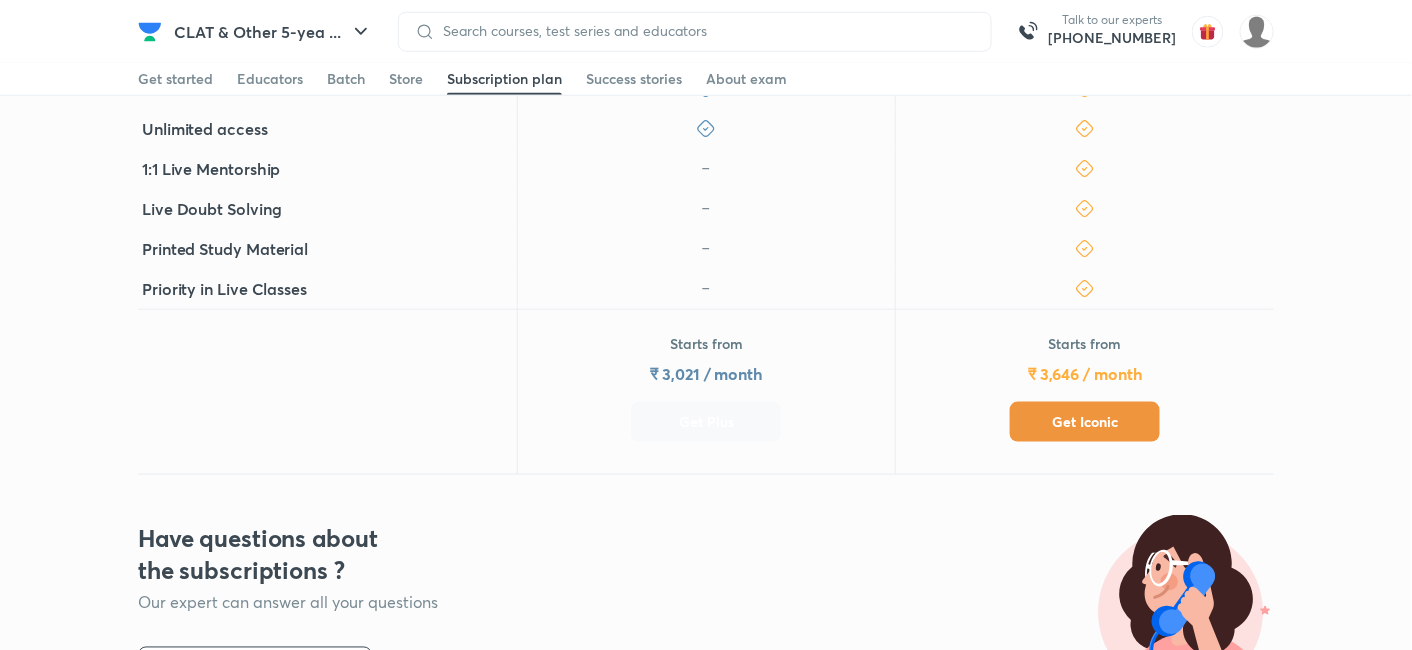 drag, startPoint x: 706, startPoint y: 417, endPoint x: 674, endPoint y: 467, distance: 59.36329 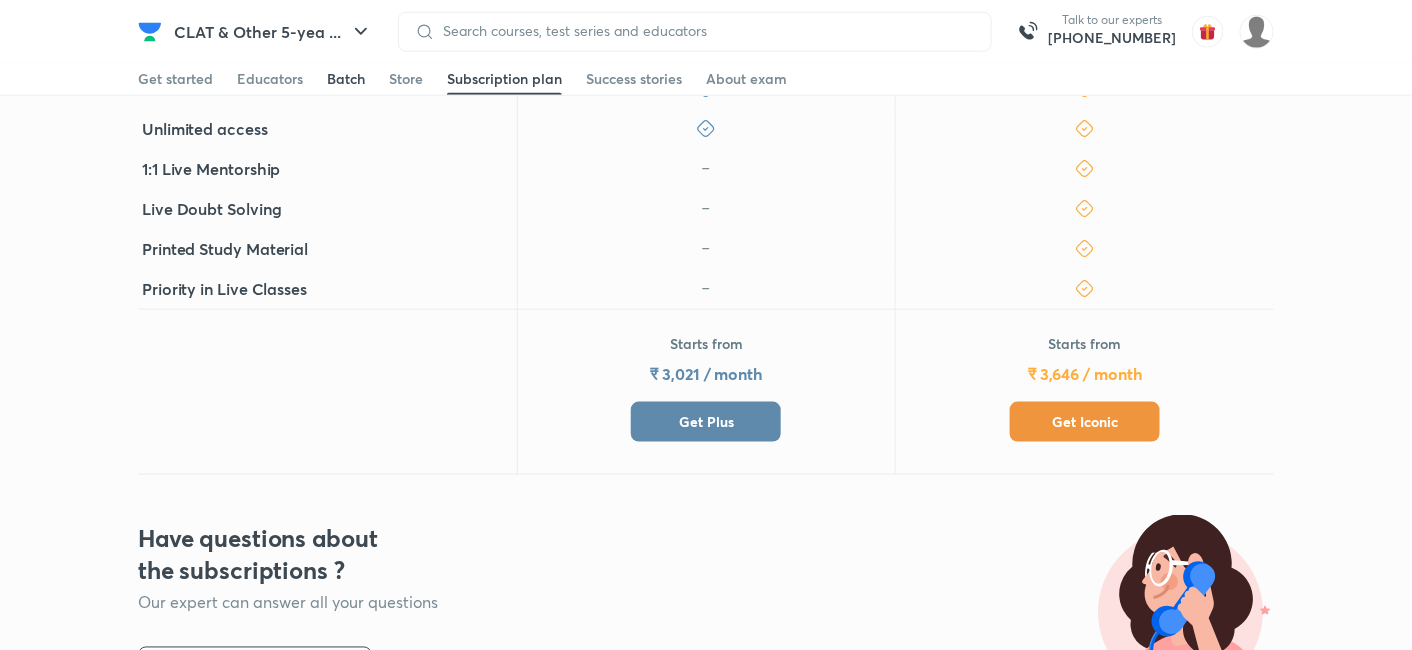 click on "Batch" at bounding box center [346, 79] 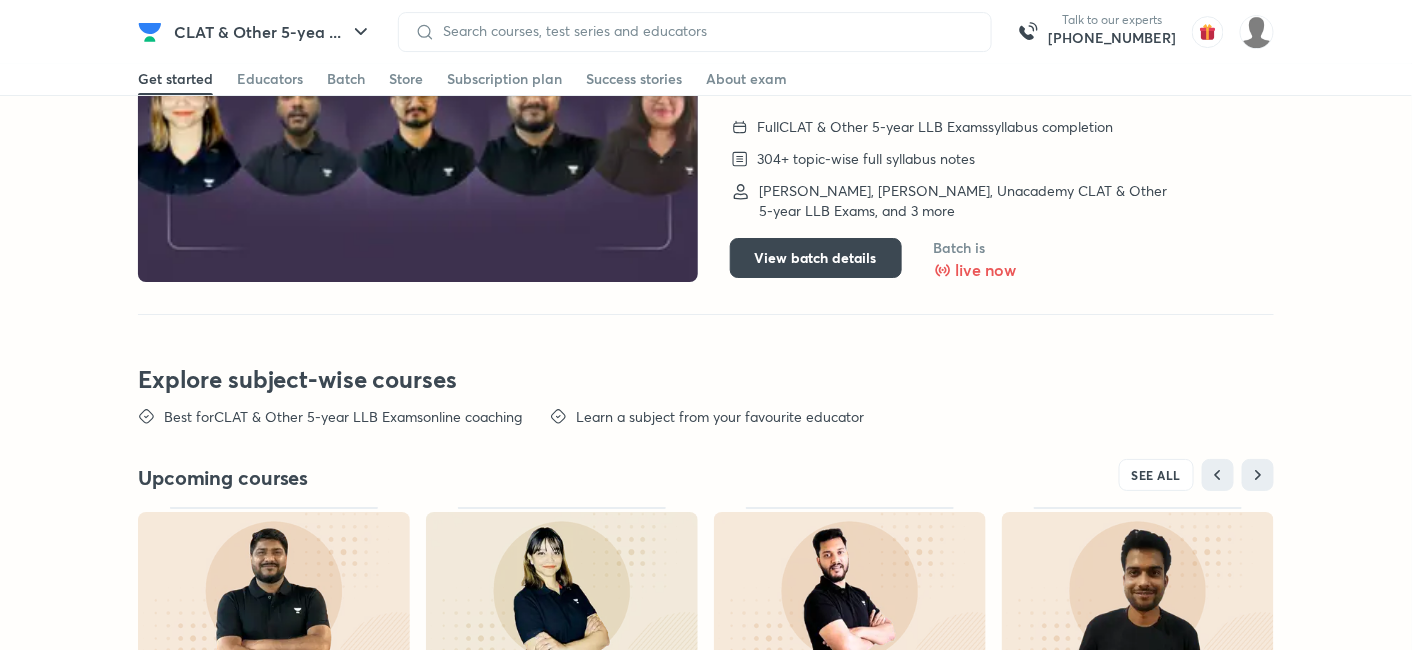 scroll, scrollTop: 4396, scrollLeft: 0, axis: vertical 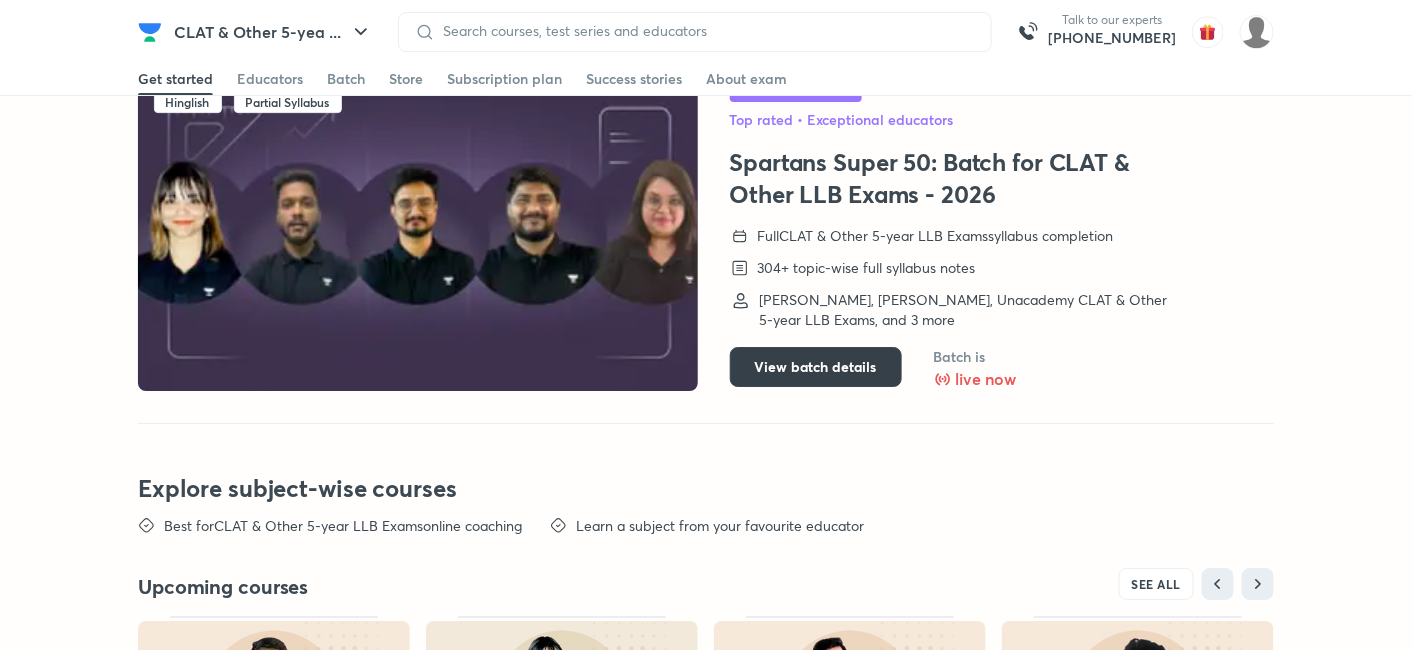 click on "View batch details" at bounding box center (816, 367) 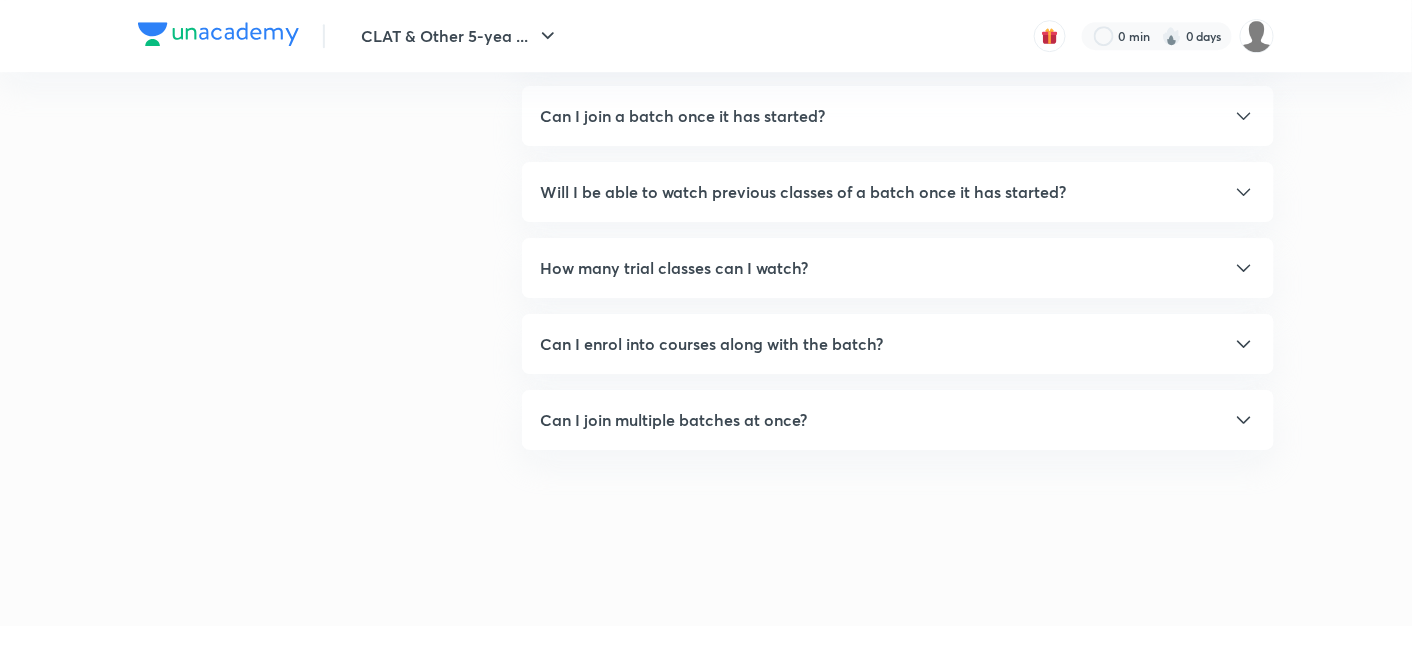 scroll, scrollTop: 0, scrollLeft: 0, axis: both 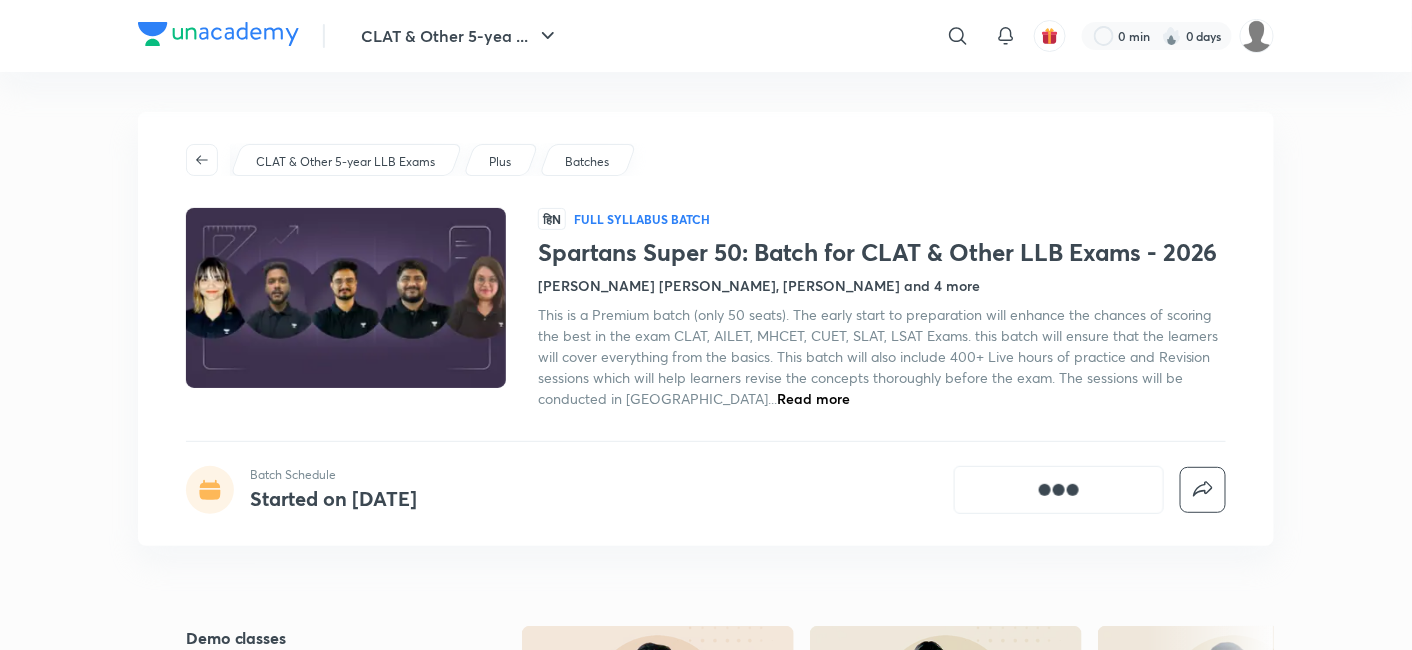 click on "Batches" at bounding box center (587, 162) 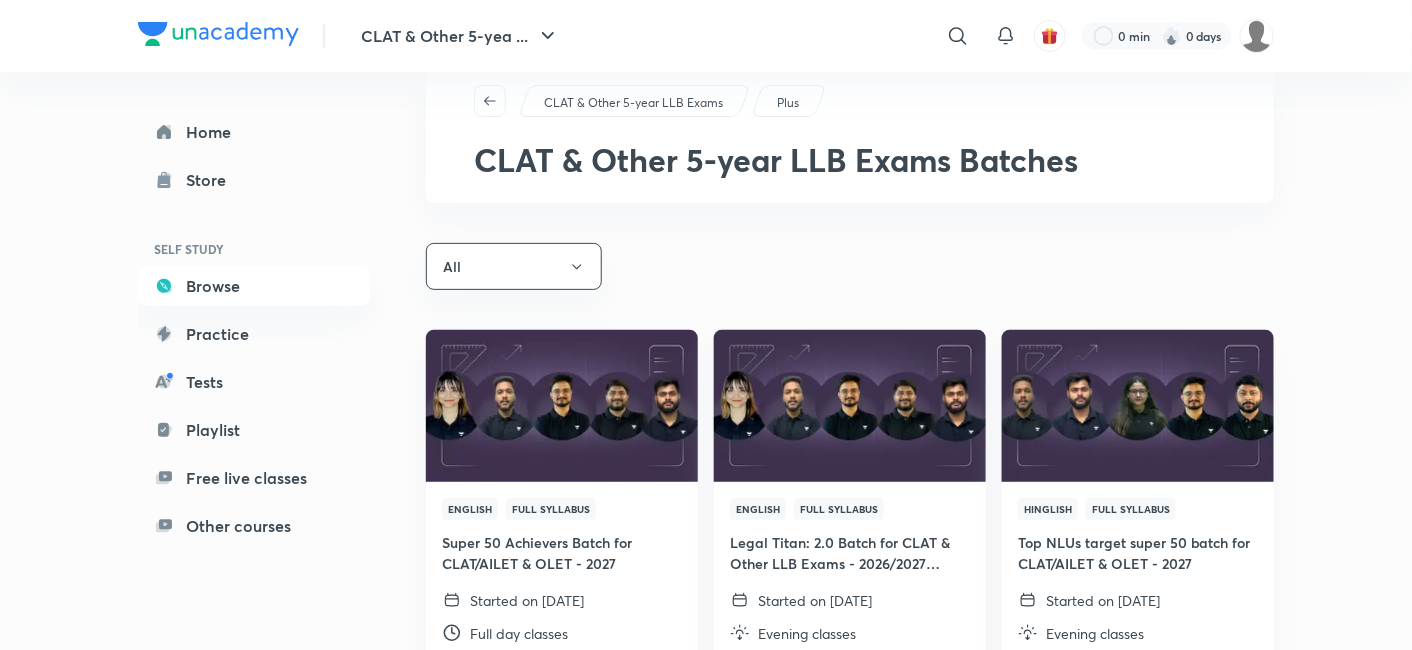 scroll, scrollTop: 111, scrollLeft: 0, axis: vertical 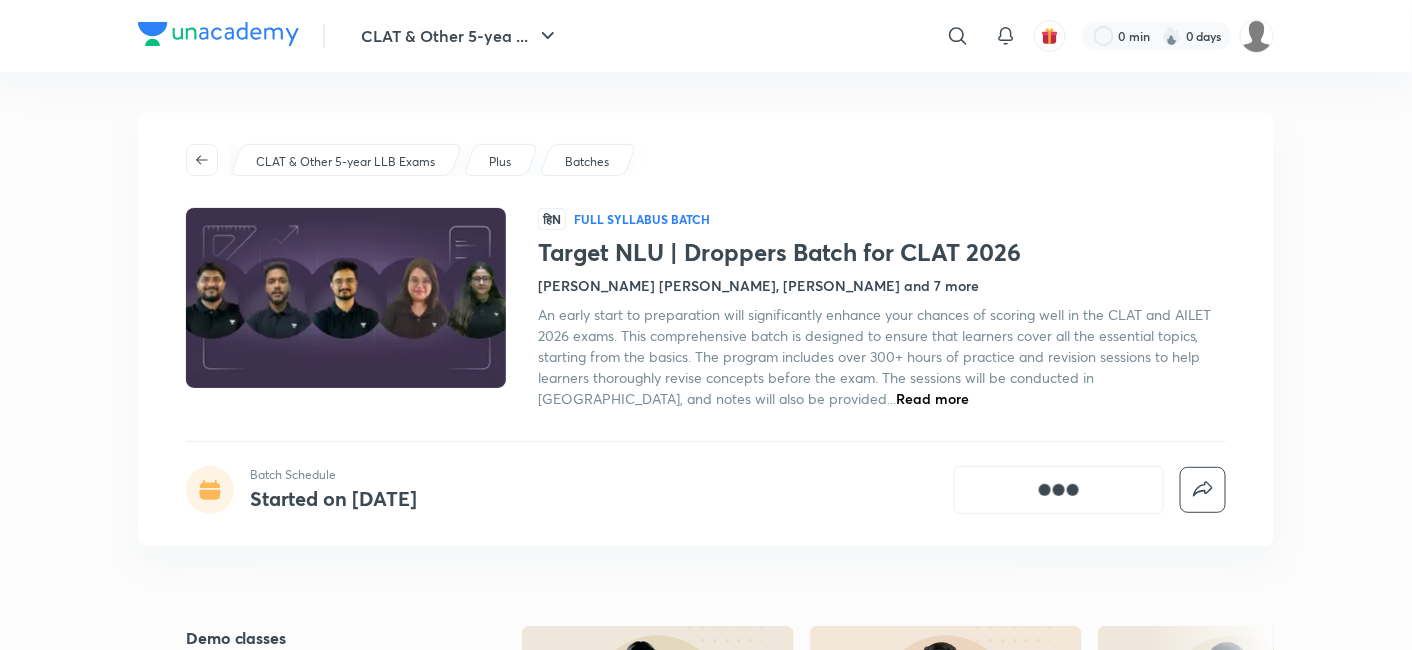 click on "Batches" at bounding box center (587, 162) 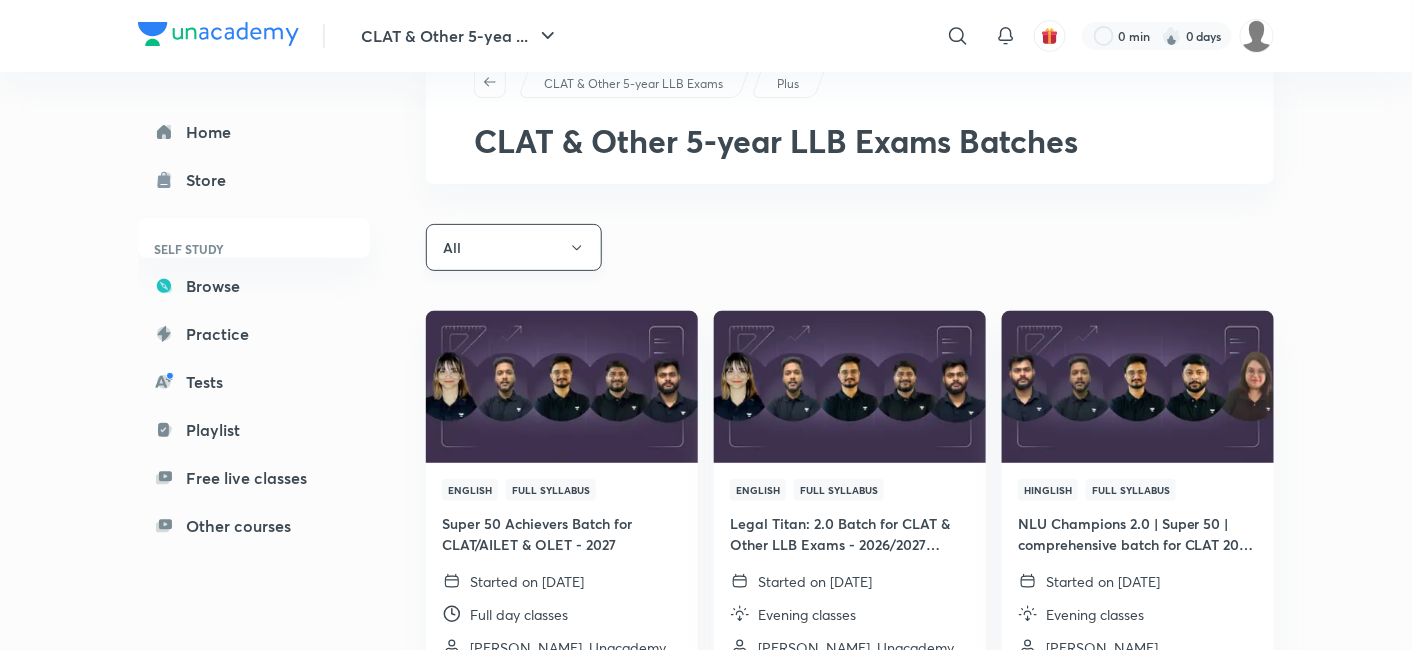 scroll, scrollTop: 111, scrollLeft: 0, axis: vertical 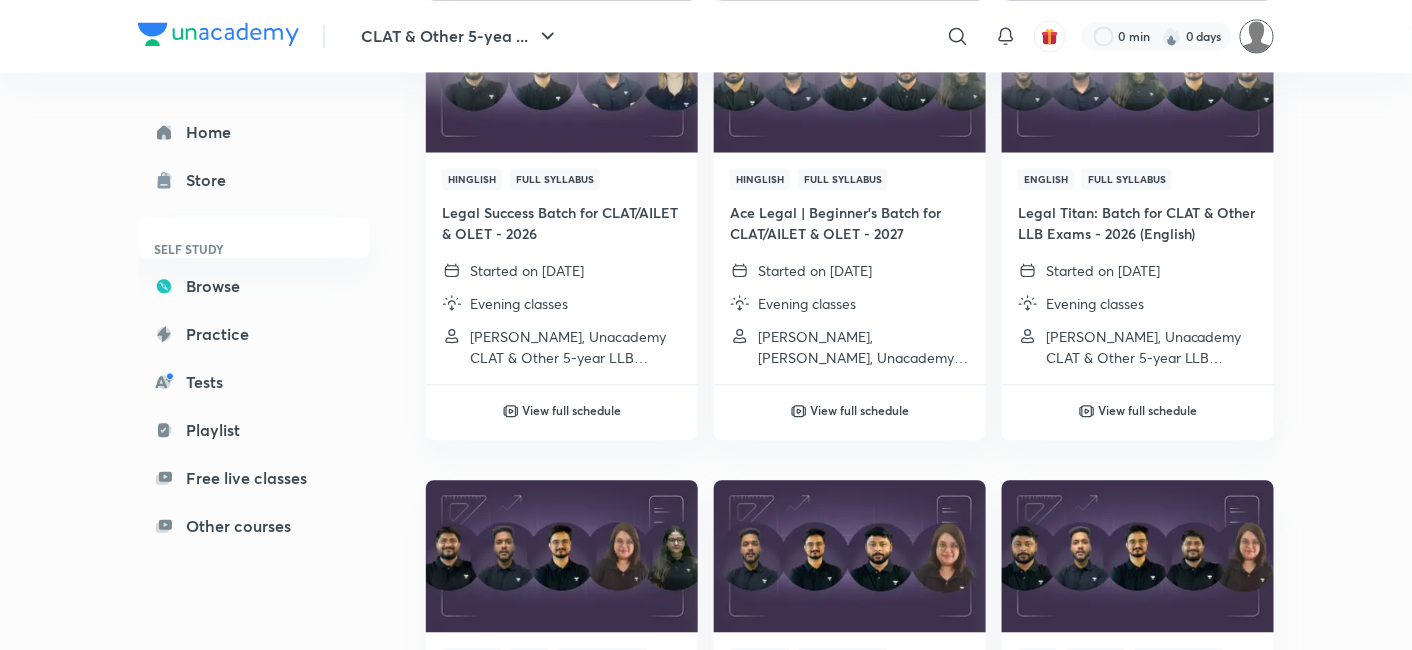 click at bounding box center [1257, 36] 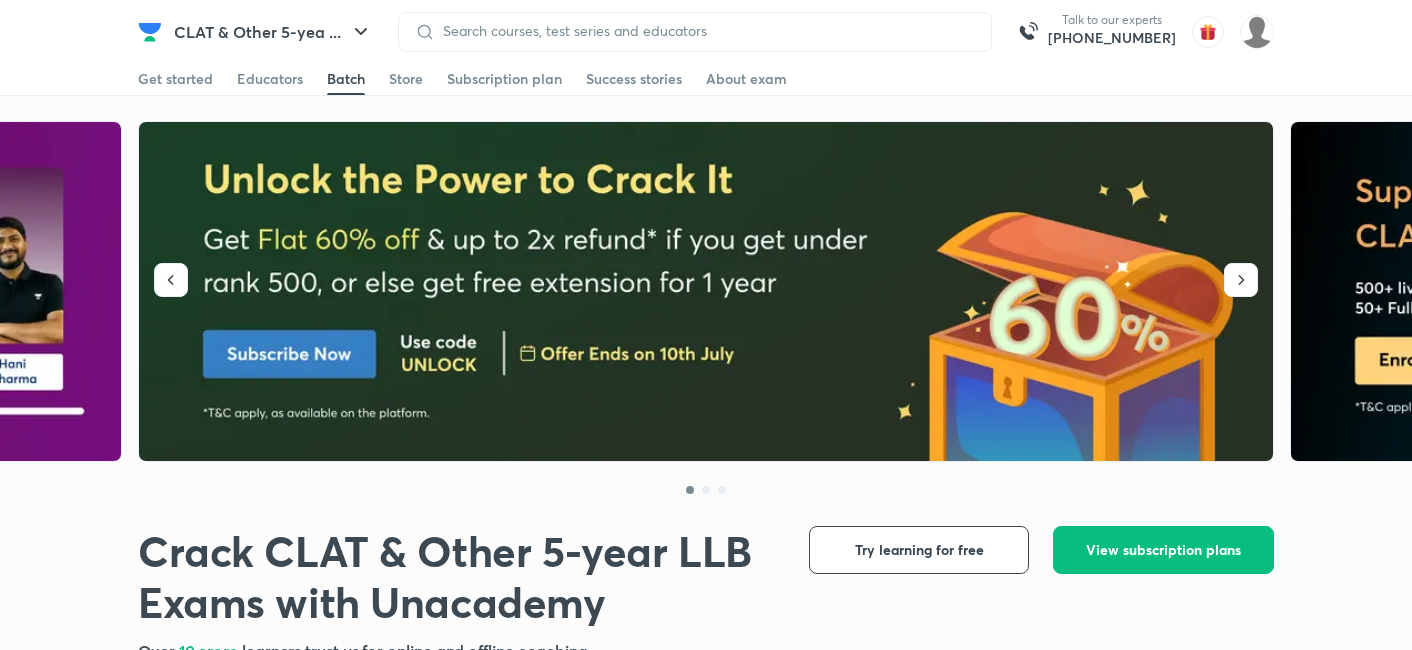 scroll, scrollTop: 4136, scrollLeft: 0, axis: vertical 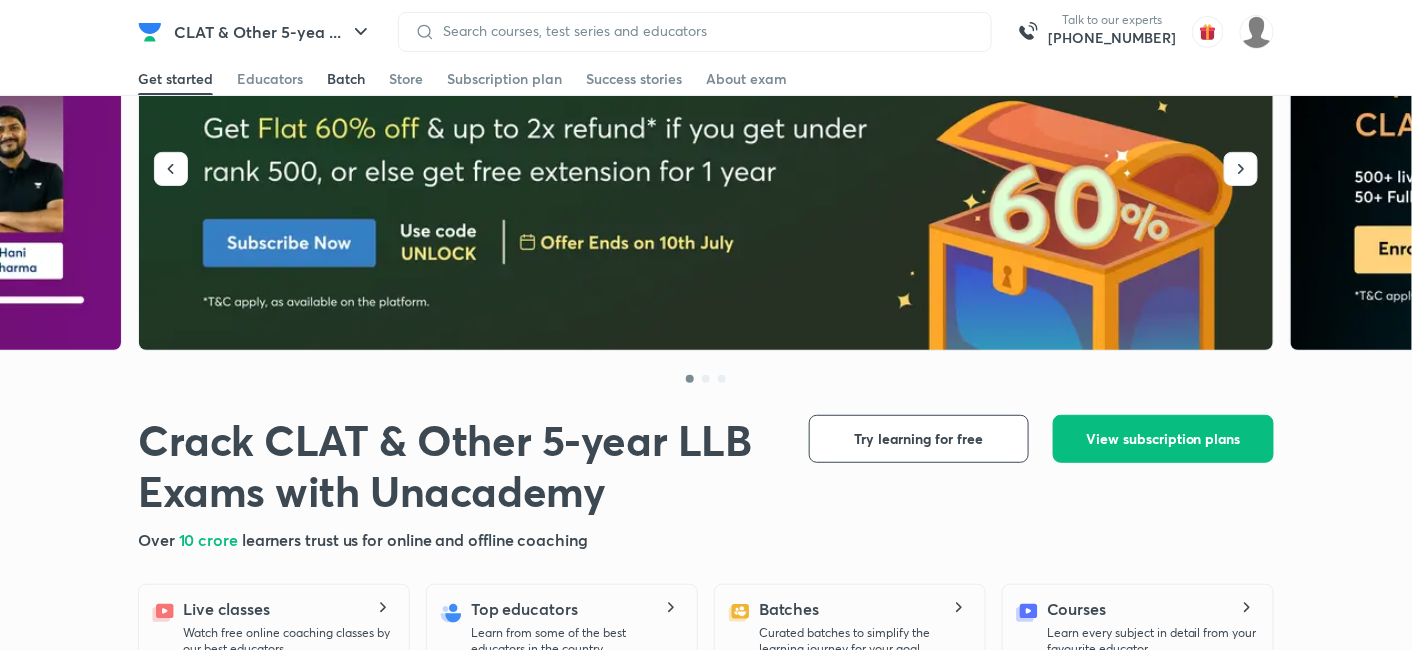 click on "Batch" at bounding box center [346, 79] 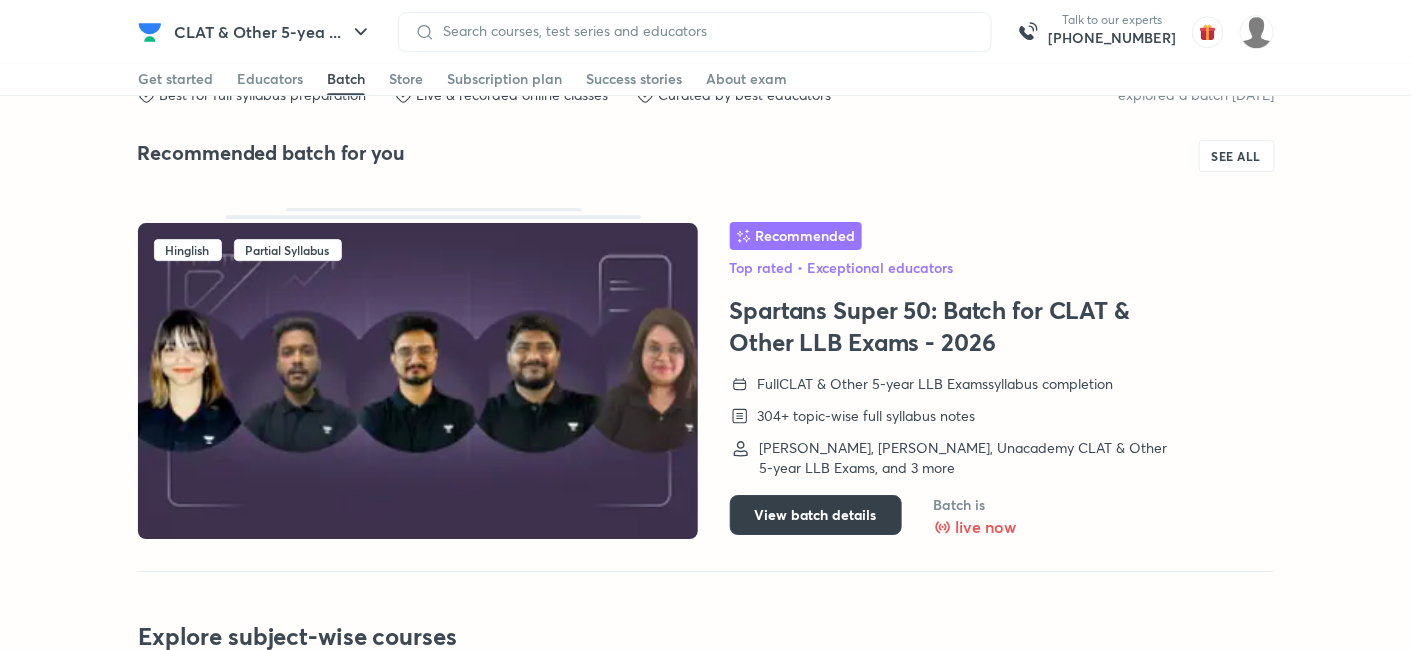 scroll, scrollTop: 4358, scrollLeft: 0, axis: vertical 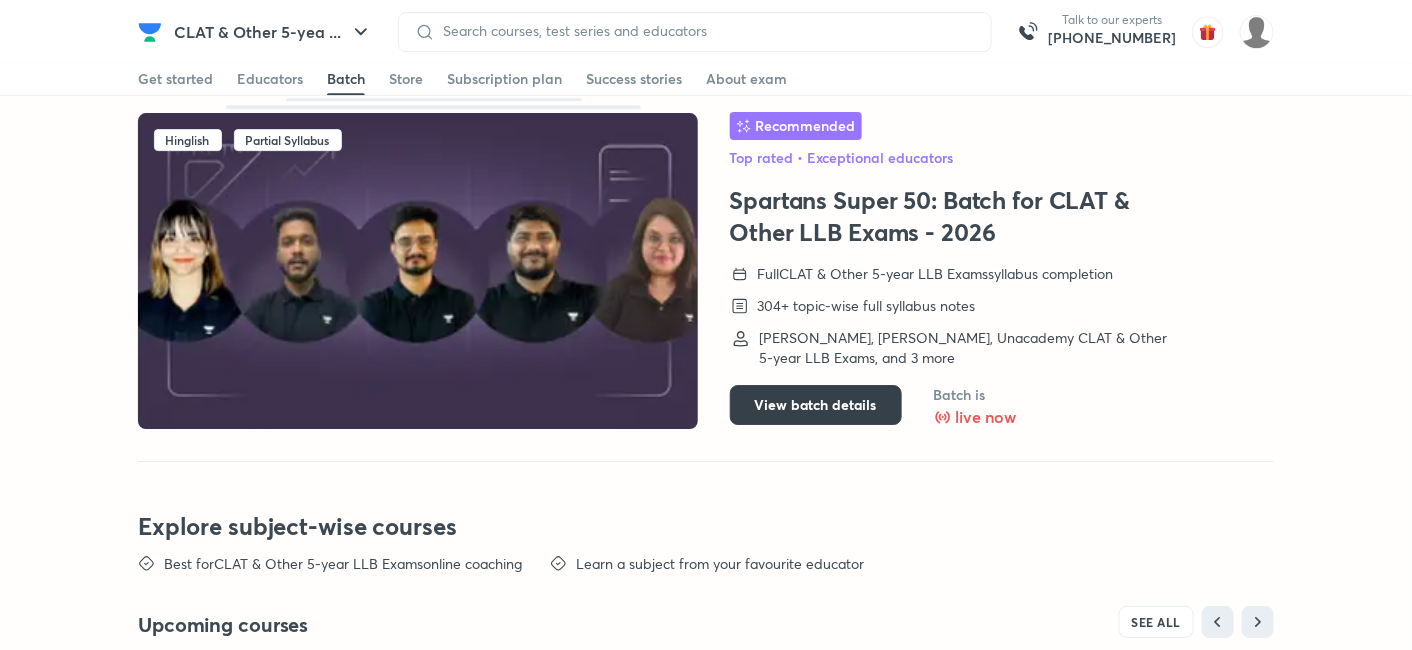 click on "View batch details" at bounding box center (816, 405) 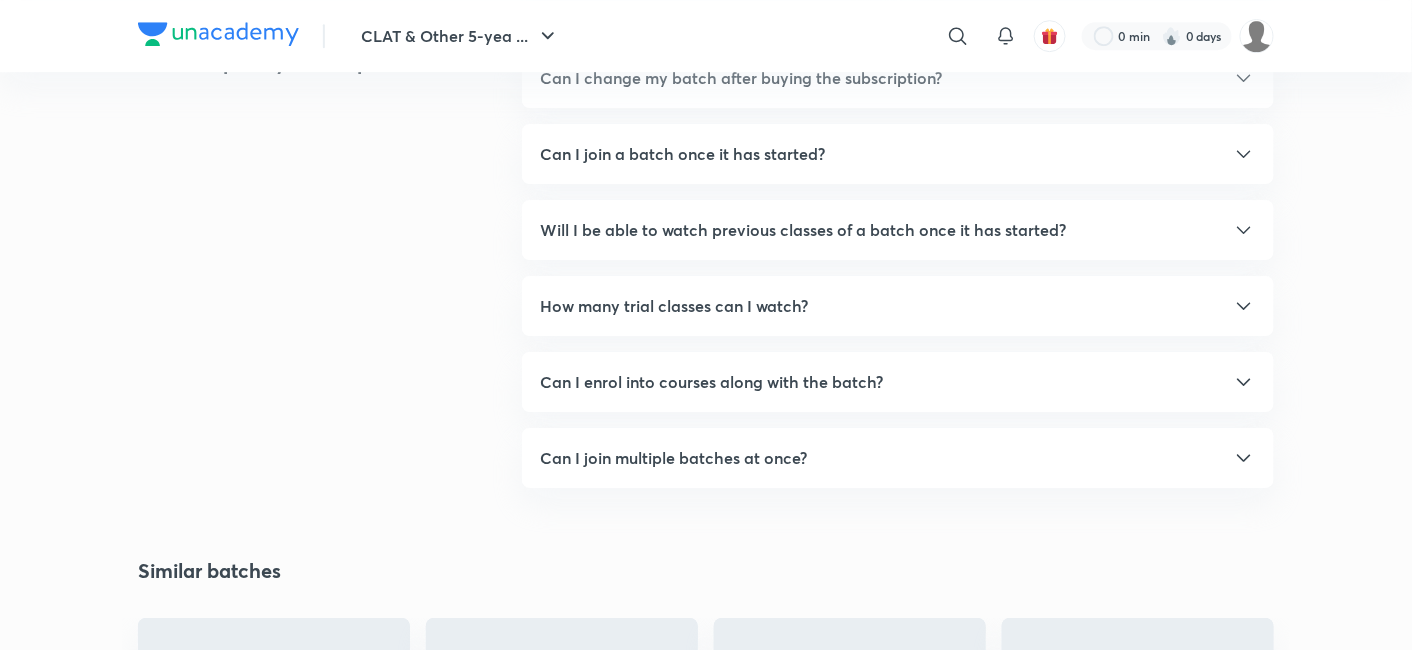 scroll, scrollTop: 0, scrollLeft: 0, axis: both 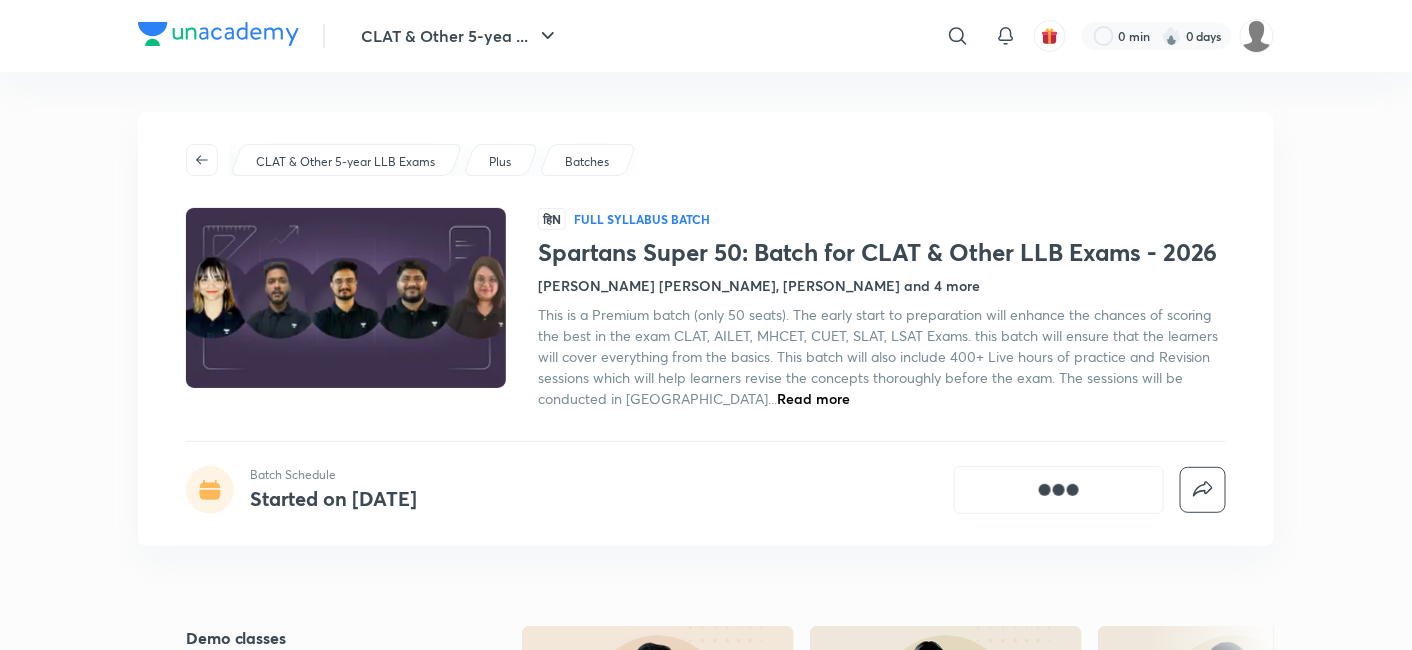 click on "Batches" at bounding box center (587, 162) 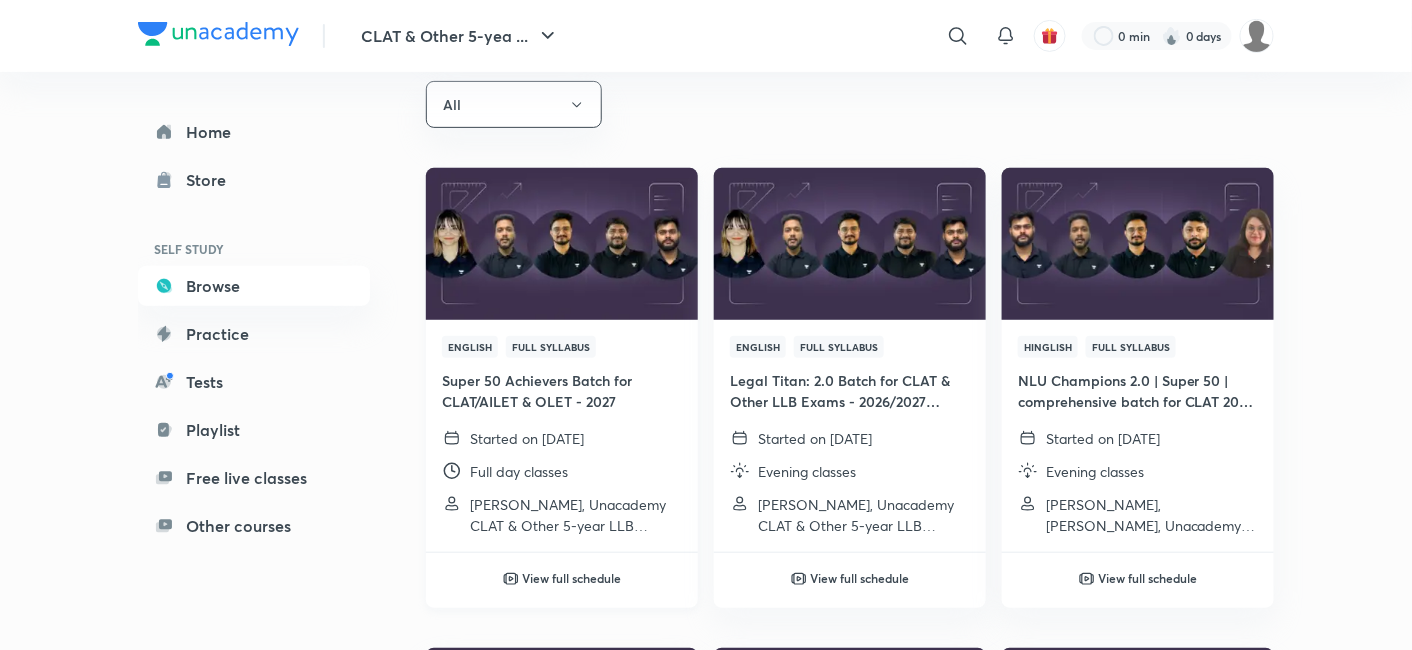 scroll, scrollTop: 222, scrollLeft: 0, axis: vertical 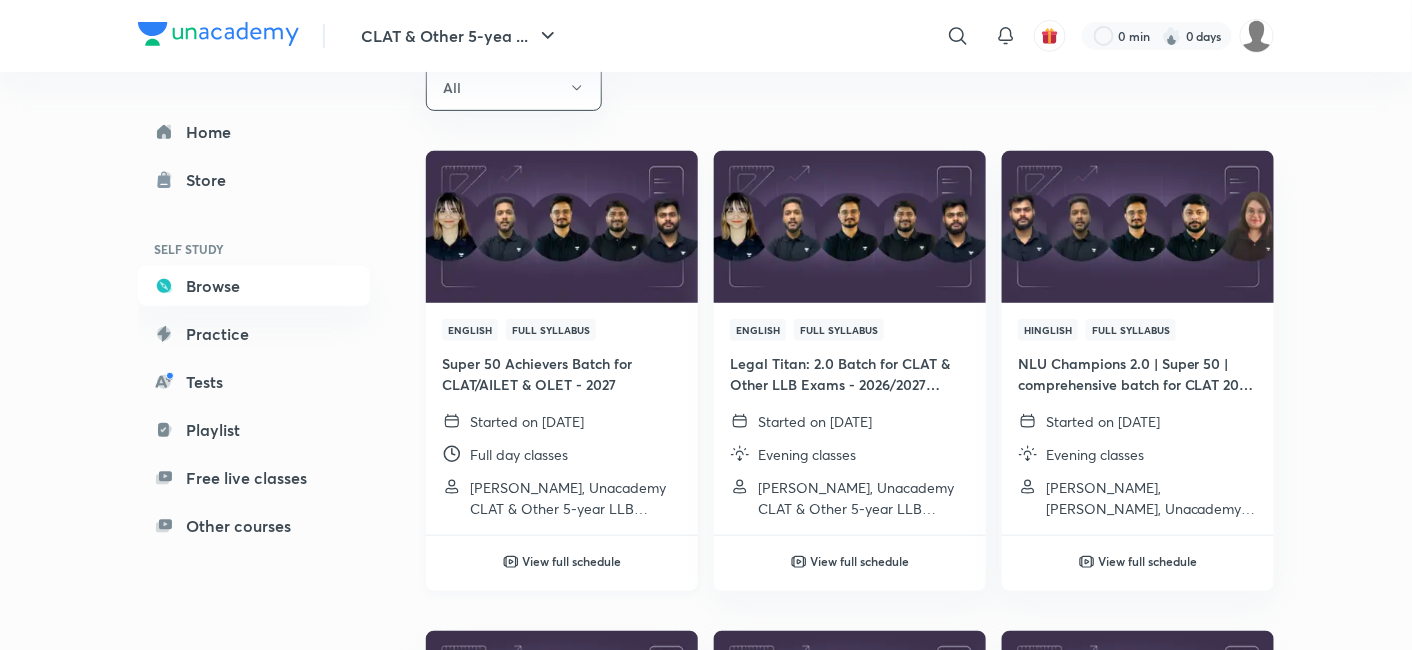 click on "Started on 12 Apr 2025" at bounding box center (527, 421) 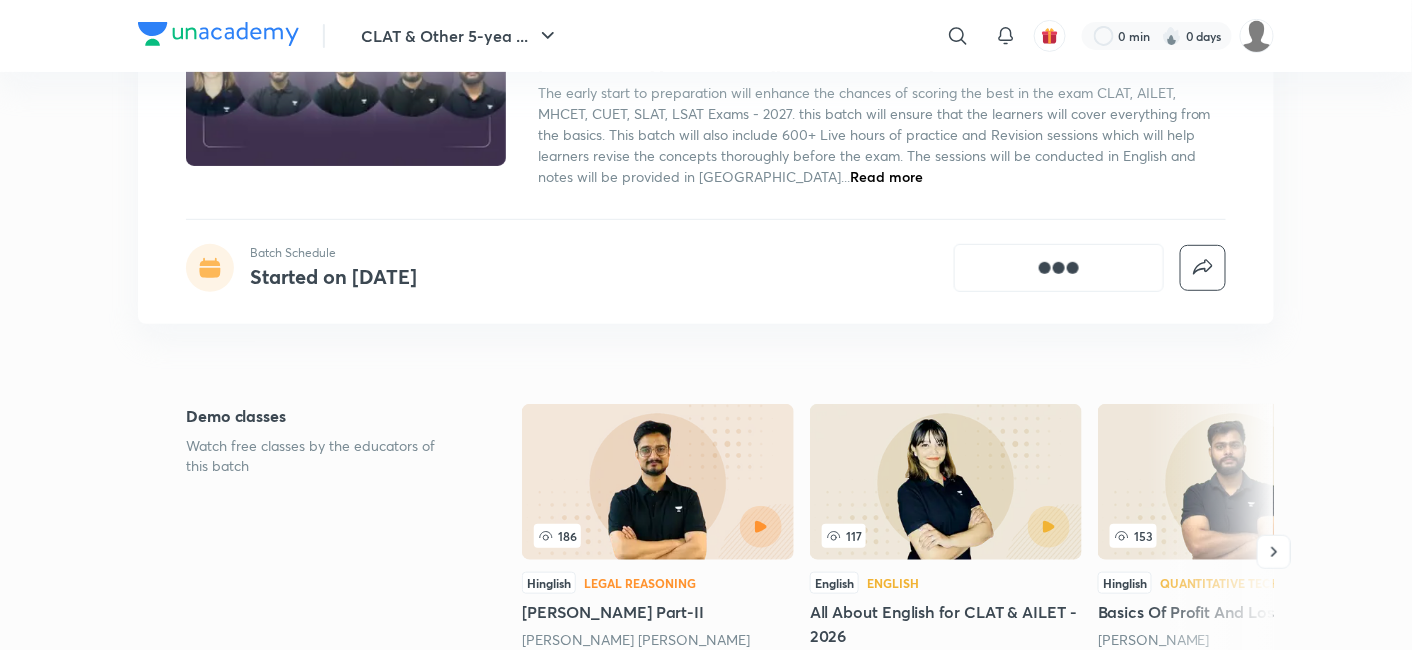 scroll, scrollTop: 0, scrollLeft: 0, axis: both 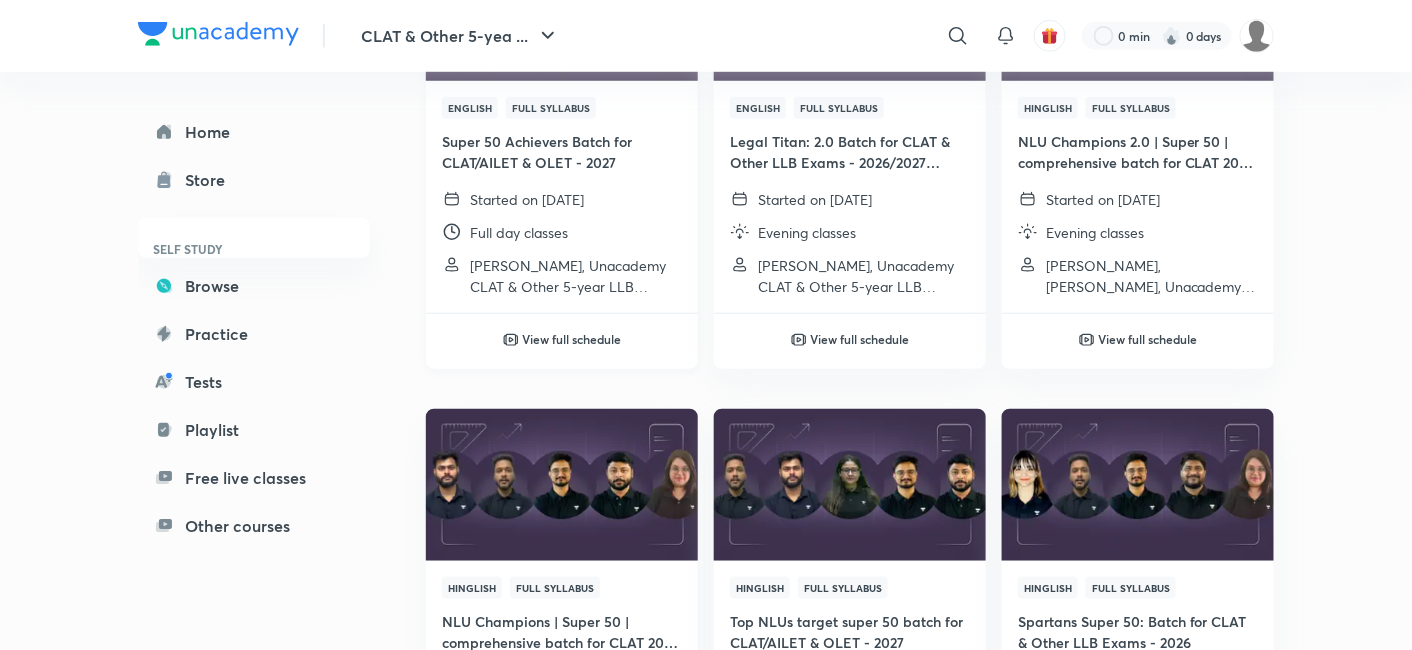 click on "View full schedule" at bounding box center (572, 339) 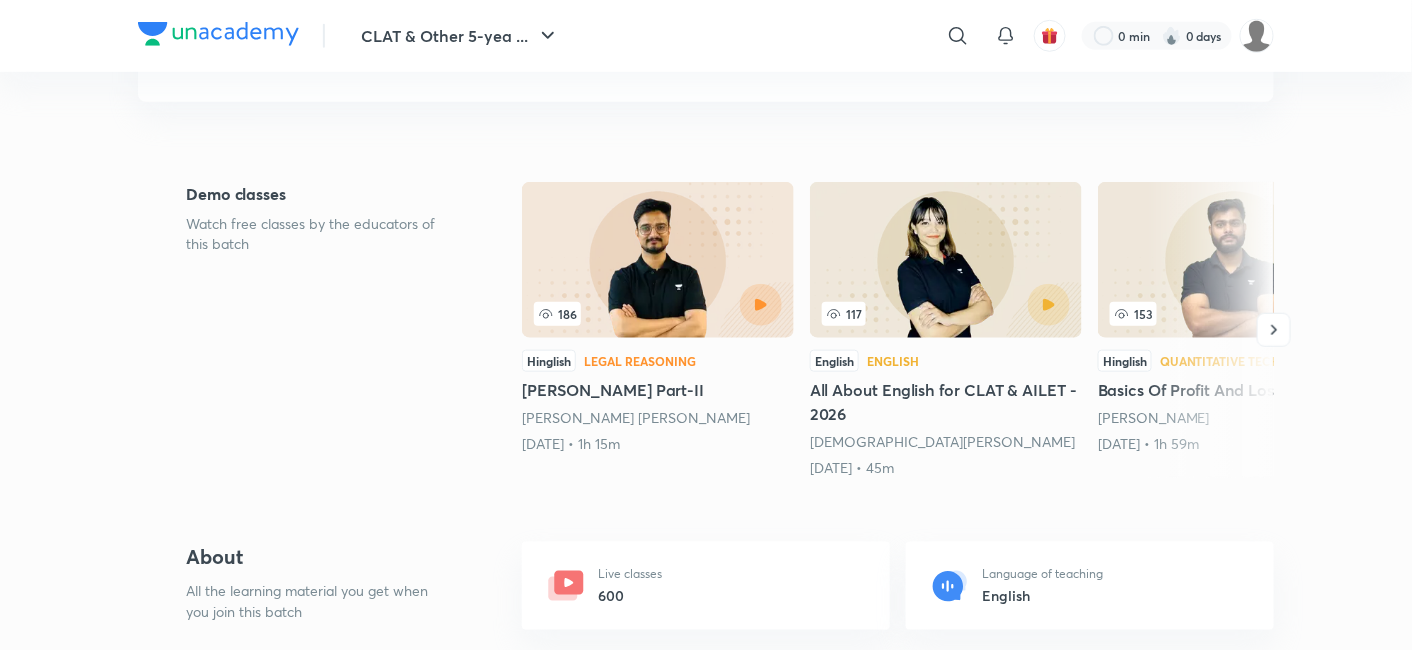 scroll, scrollTop: 0, scrollLeft: 0, axis: both 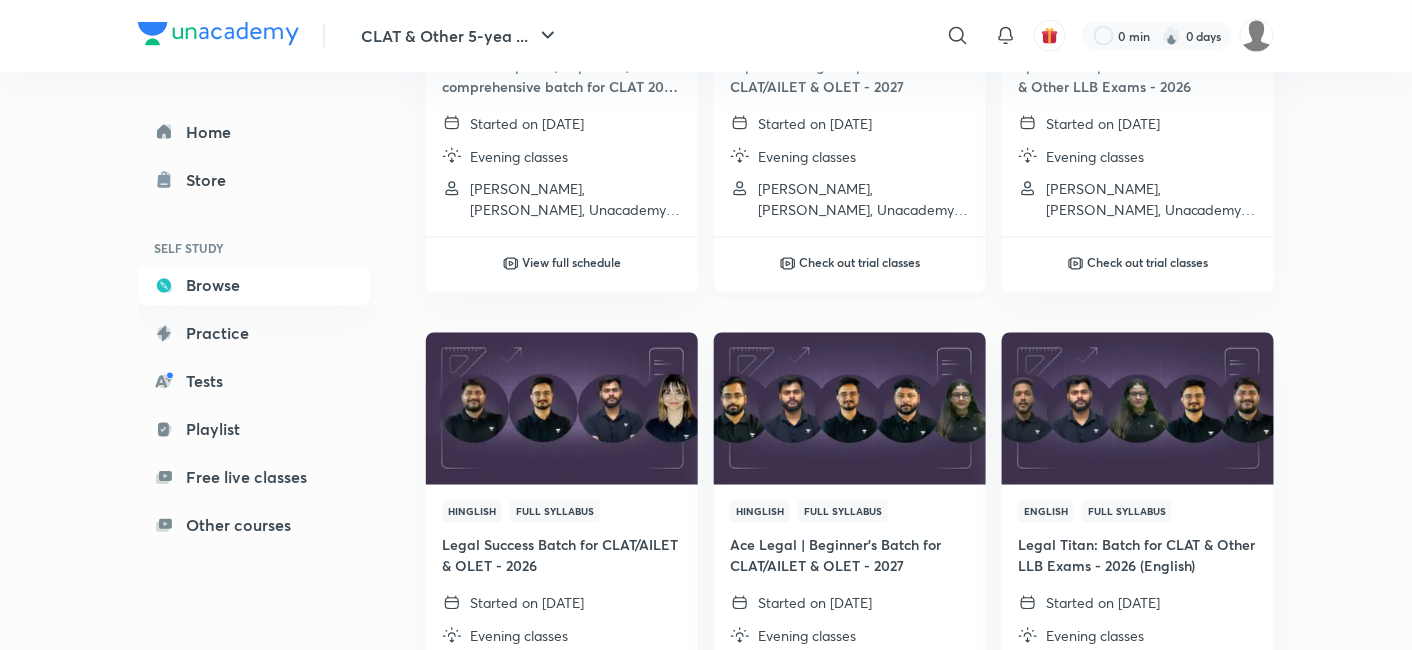 click on "Check out trial classes" at bounding box center [860, 263] 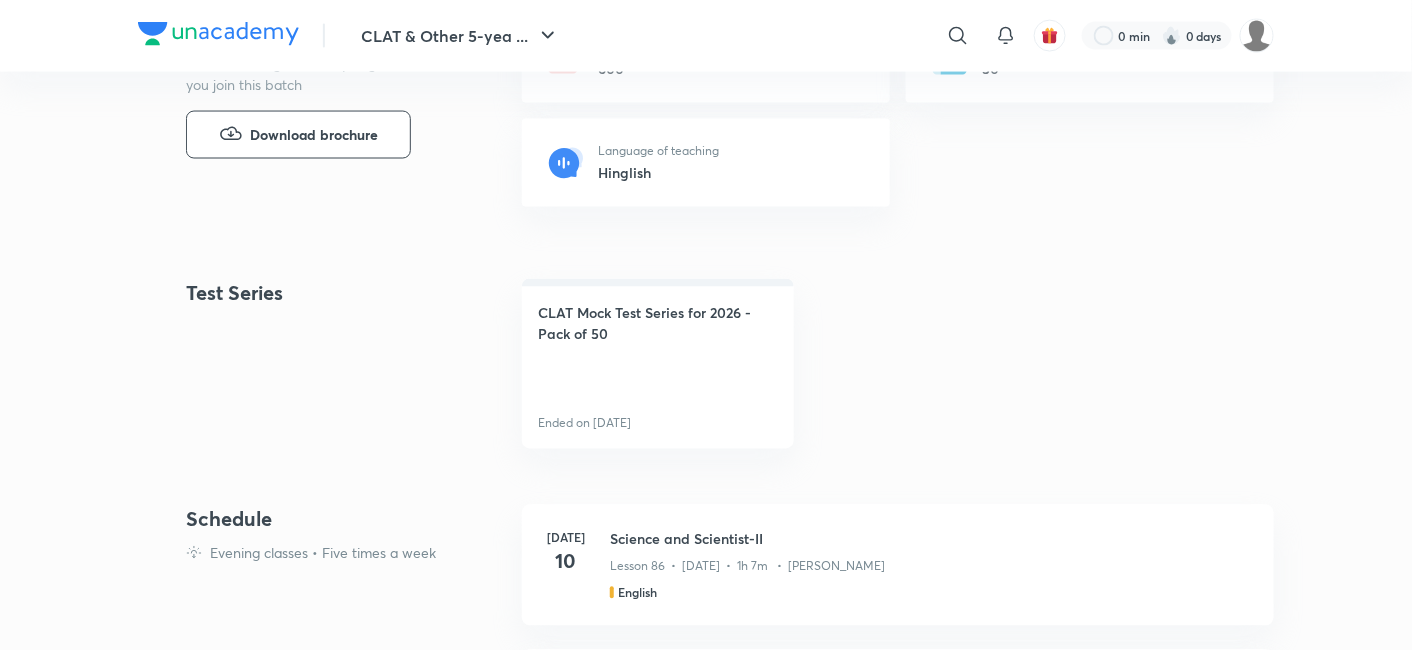 scroll, scrollTop: 0, scrollLeft: 0, axis: both 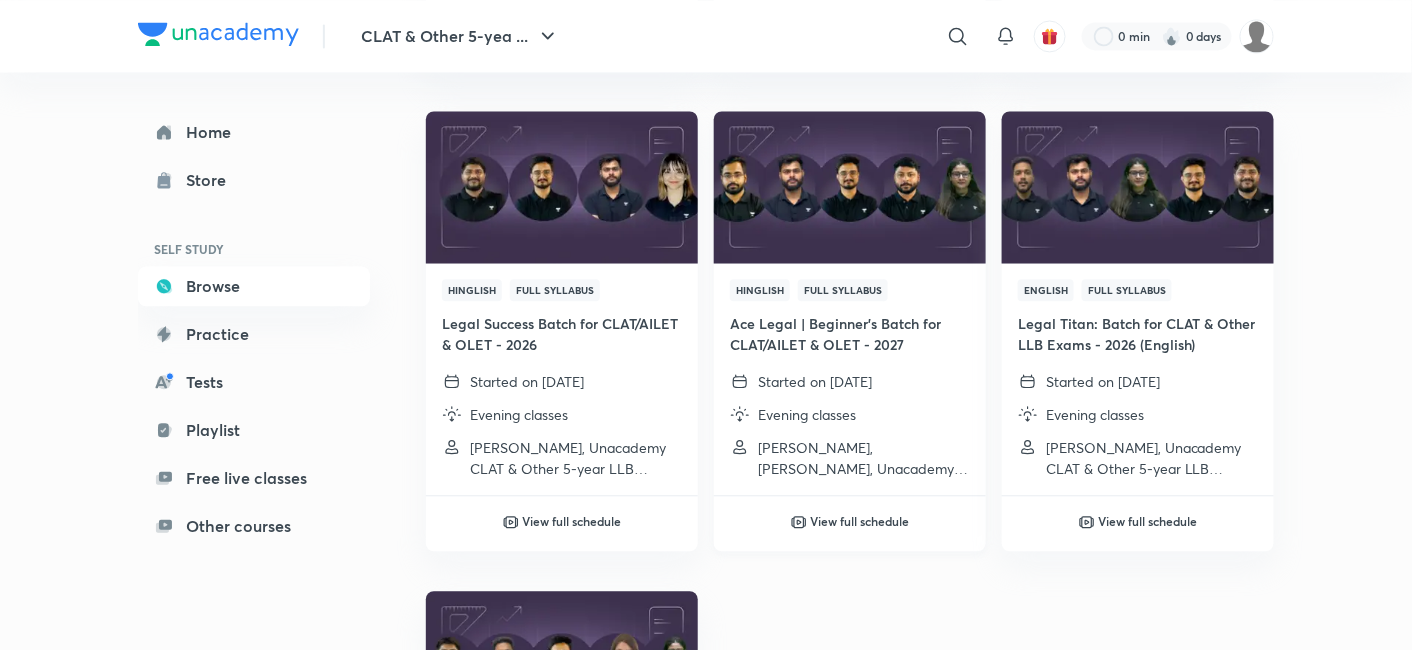 click on "View full schedule" at bounding box center [860, 521] 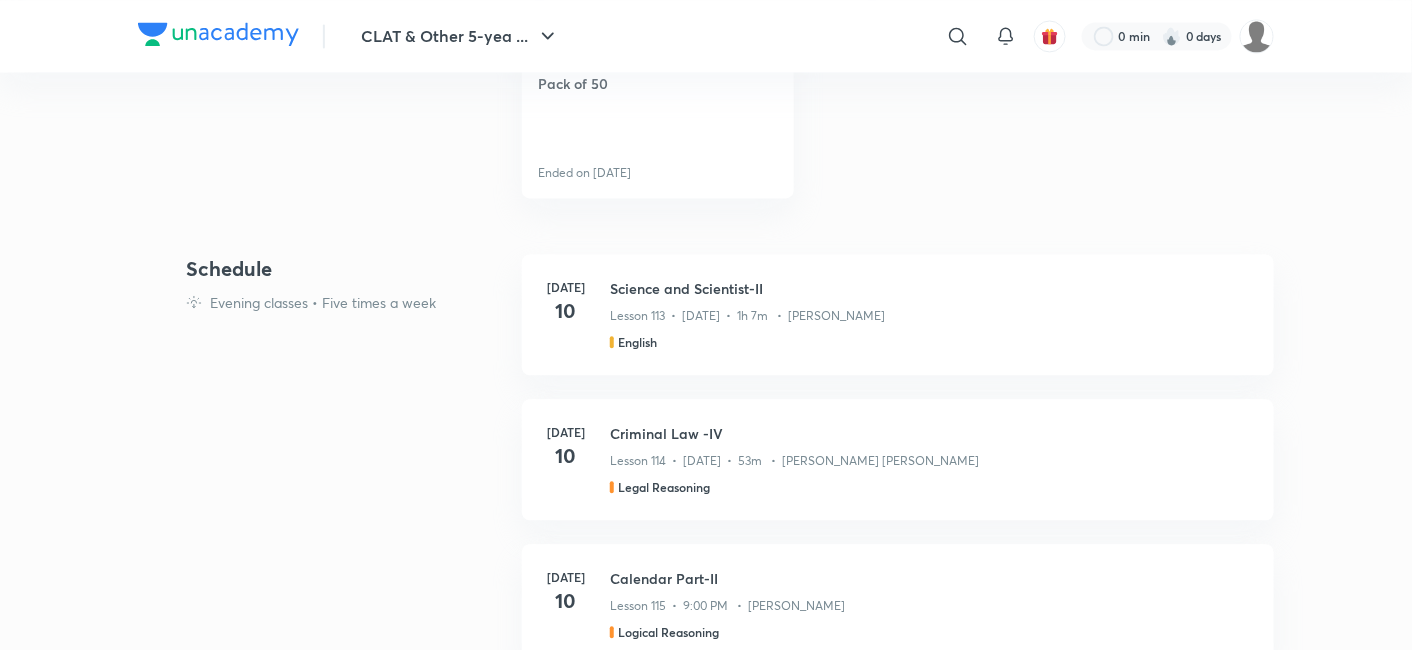 scroll, scrollTop: 0, scrollLeft: 0, axis: both 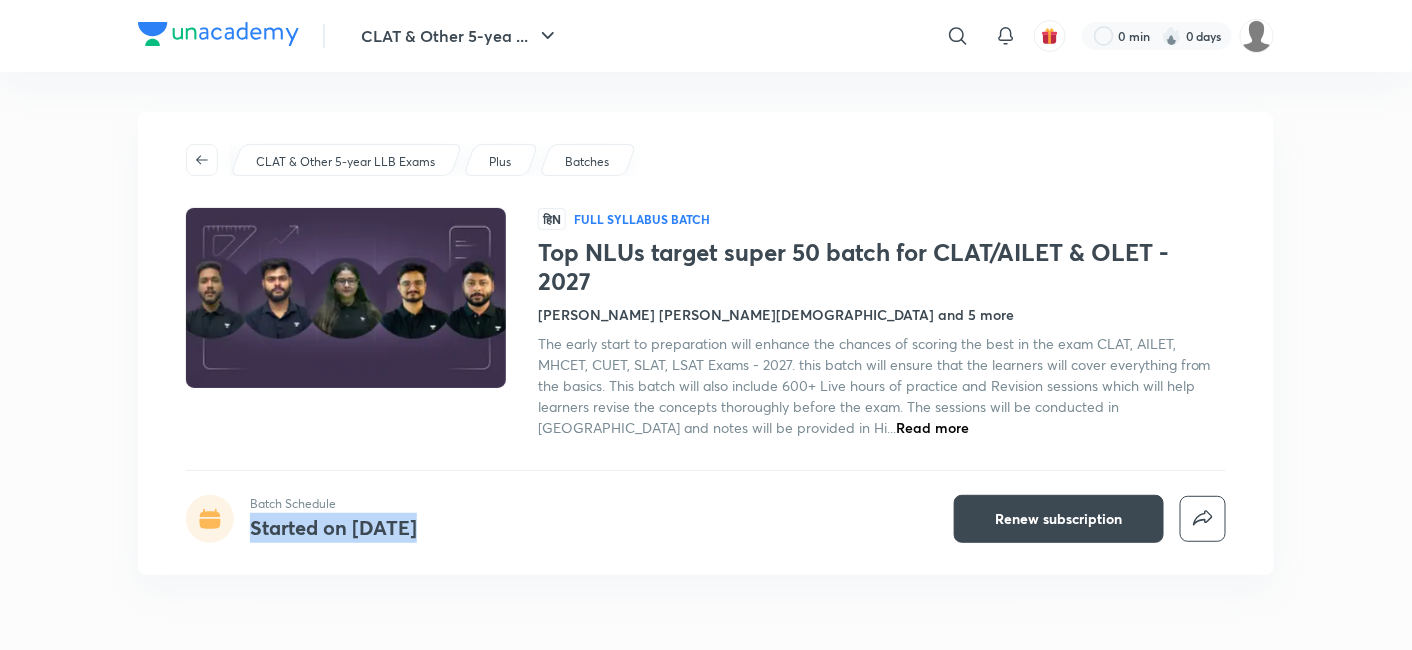 click on "CLAT & Other 5-year LLB Exams Plus Batches हिN Full Syllabus Batch Top NLUs target super 50 batch for CLAT/AILET & OLET - 2027  Vijendra Singh Kulhari, Vaishnavi Pandey and 5 more The early start to preparation will enhance the chances of scoring the best in the exam CLAT, AILET, MHCET, CUET, SLAT, LSAT Exams - 2027. this batch will ensure that the learners will cover everything from the basics. This batch will also include  600+ Live hours of practice and Revision sessions which will help learners revise the concepts thoroughly before the exam. The sessions will be conducted in Hinglish and notes will be provided in Hi...  Read more Batch Schedule Started on Apr 12 Renew subscription" at bounding box center [706, 343] 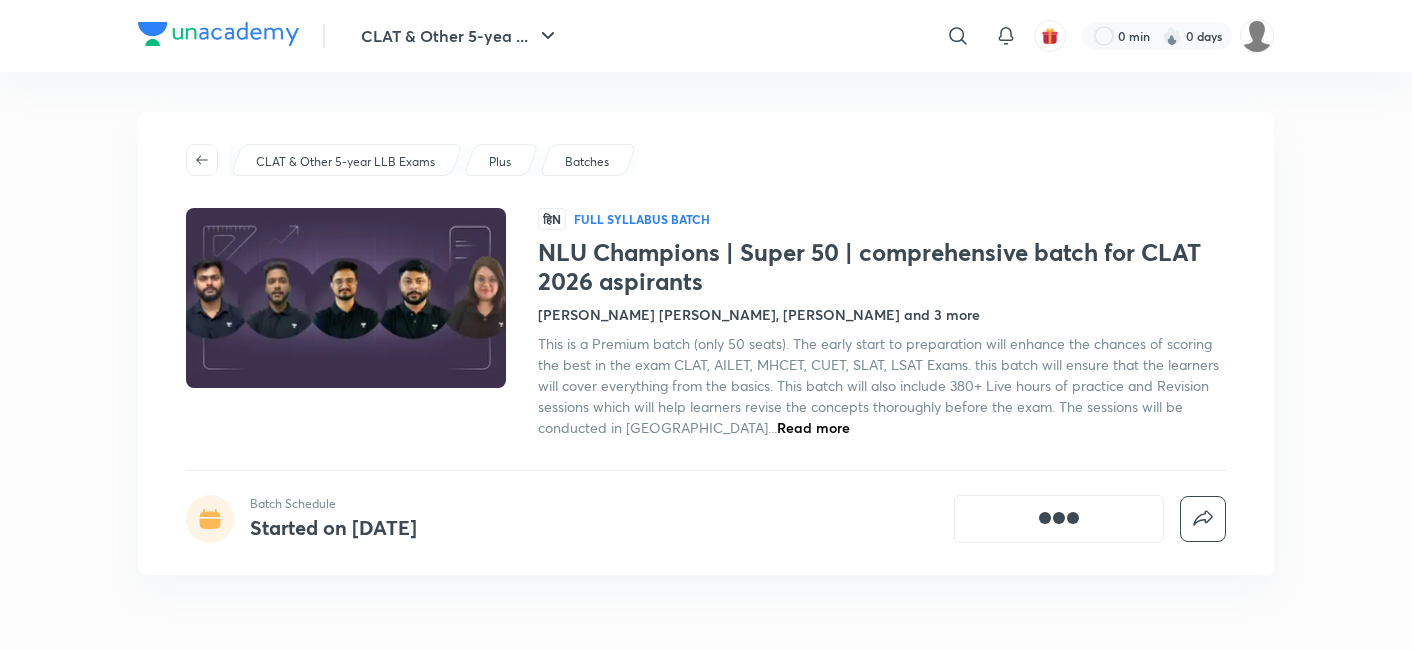 scroll, scrollTop: 0, scrollLeft: 0, axis: both 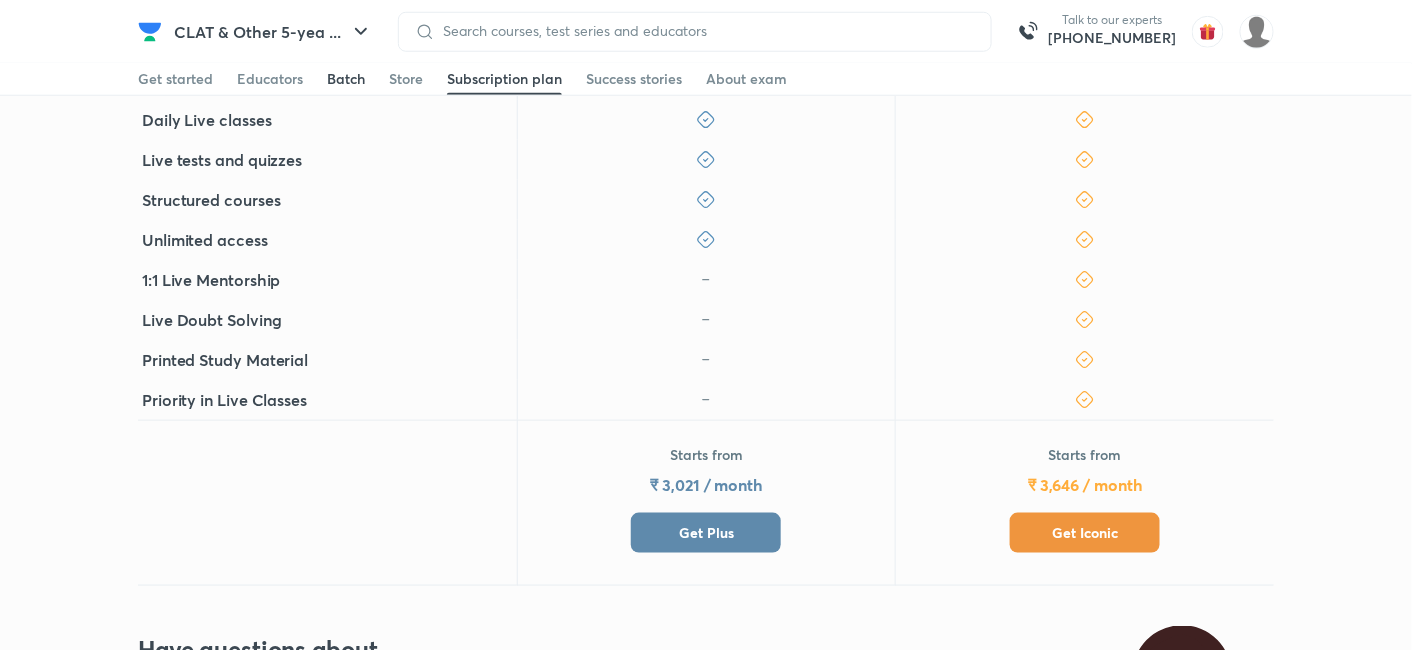 click on "Batch" at bounding box center (346, 79) 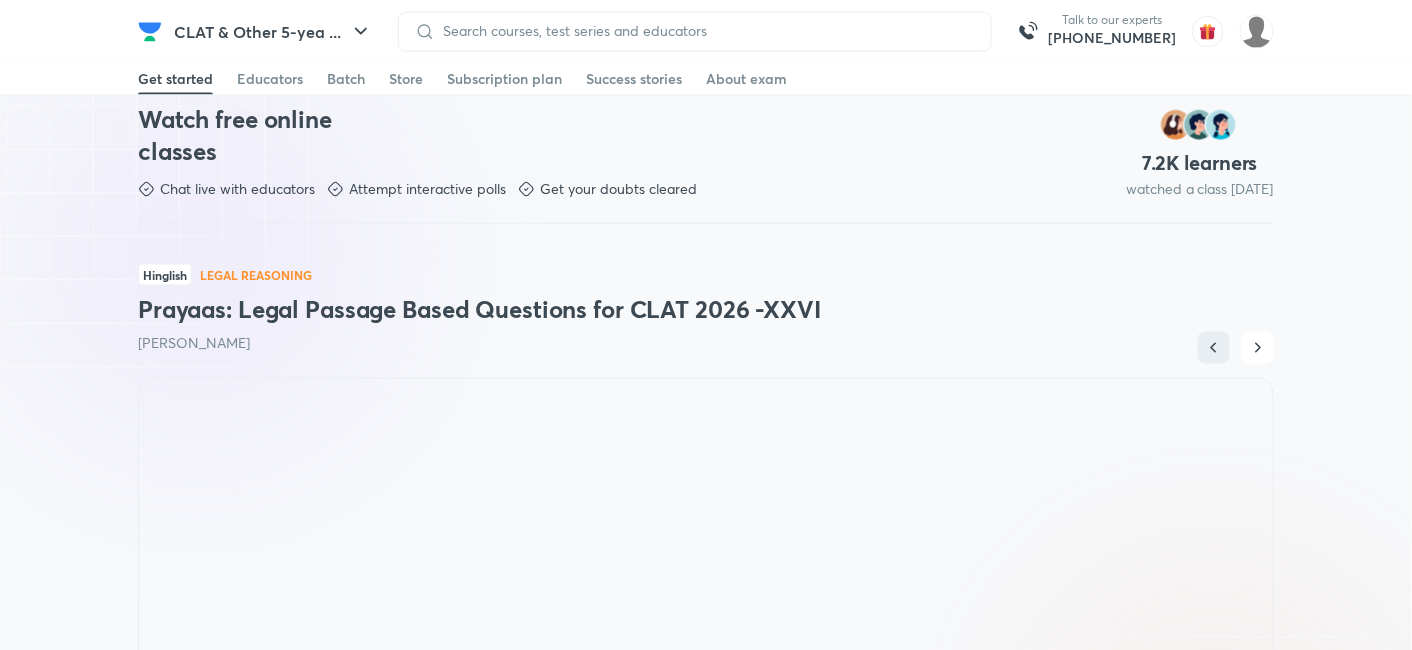scroll, scrollTop: 328, scrollLeft: 0, axis: vertical 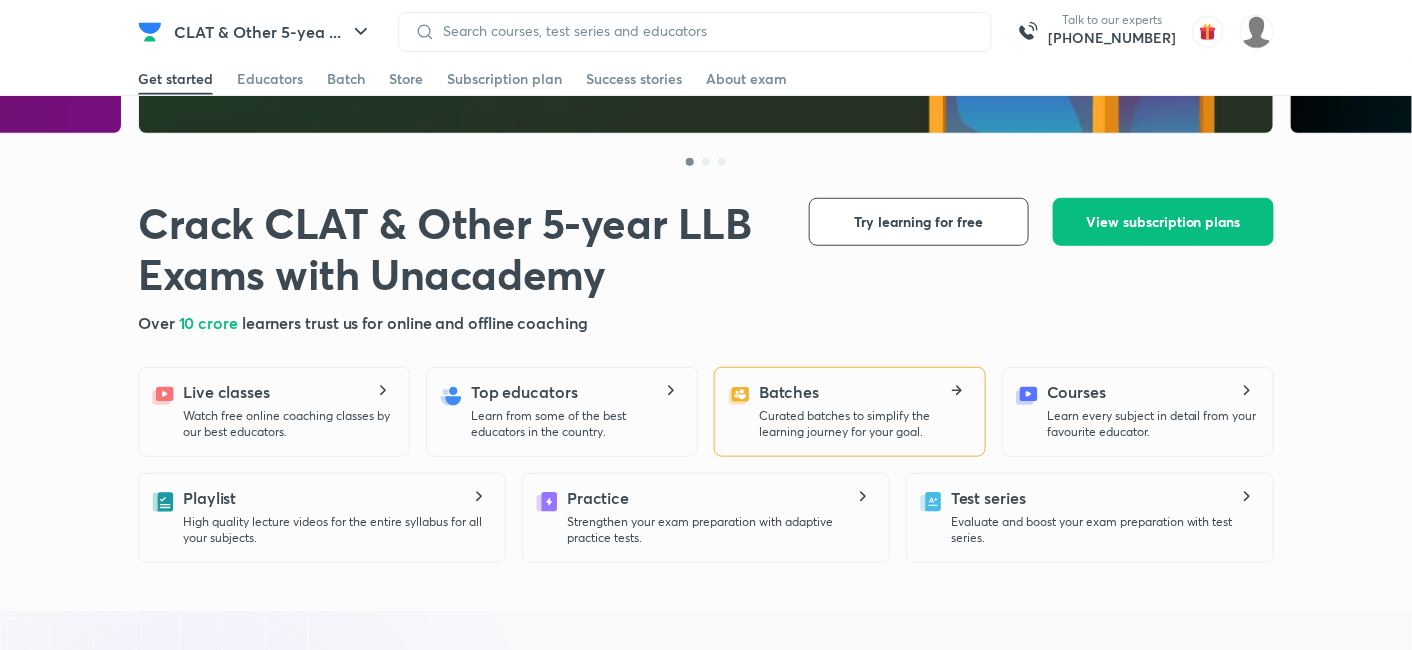 click on "Batches Curated batches to simplify the learning journey for your goal." at bounding box center (864, 410) 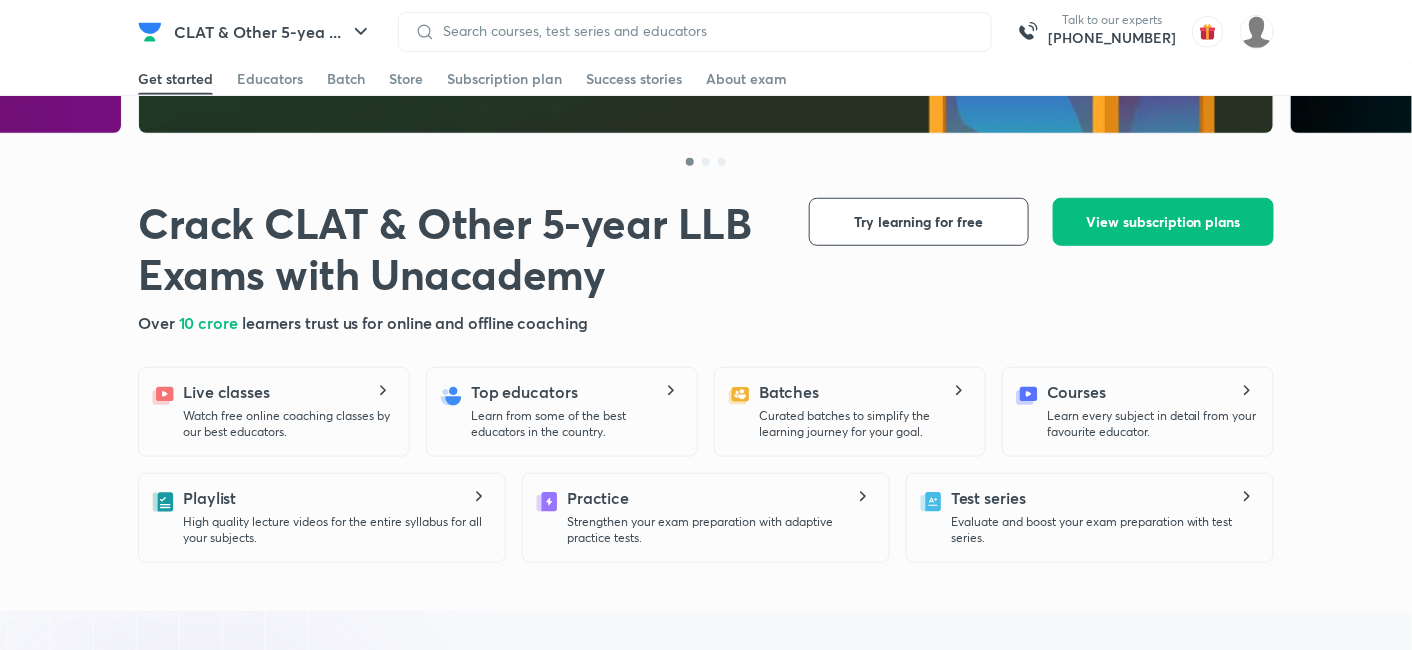 click on "Crack CLAT & Other 5-year LLB Exams with Unacademy Crack CLAT & Other 5-year LLB Exams with Unacademy   Over     10 crore     learners trust us for online and offline coaching   Try learning for free View subscription plans View subscription plans Explore for free Live classes Watch free online coaching classes by our best educators. Top educators Learn from some of the best educators in the country. Batches Curated batches to simplify the learning journey for your goal. Courses Learn every subject in detail from your favourite educator. Playlist High quality lecture videos for the entire syllabus for all your subjects. Practice Strengthen your exam preparation with adaptive practice tests. Test series Evaluate and boost your exam preparation with test series. Watch free online classes Chat live with educators  Attempt interactive polls Get your doubts cleared 7.2 K learners watched a class today Hinglish Legal Reasoning Prayaas: Legal Passage Based Questions for CLAT 2026 -XXVI Aditya Rai Hinglish Hinglish" at bounding box center (706, 2754) 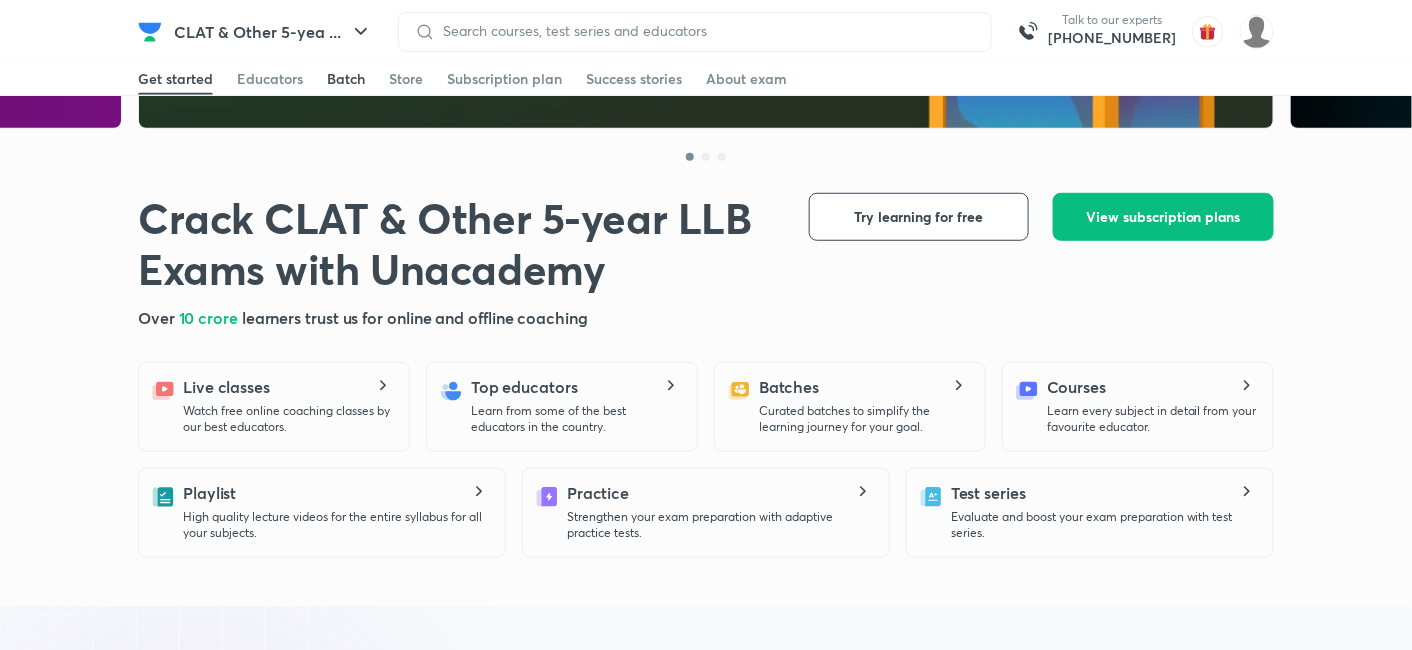 click on "Batch" at bounding box center (346, 79) 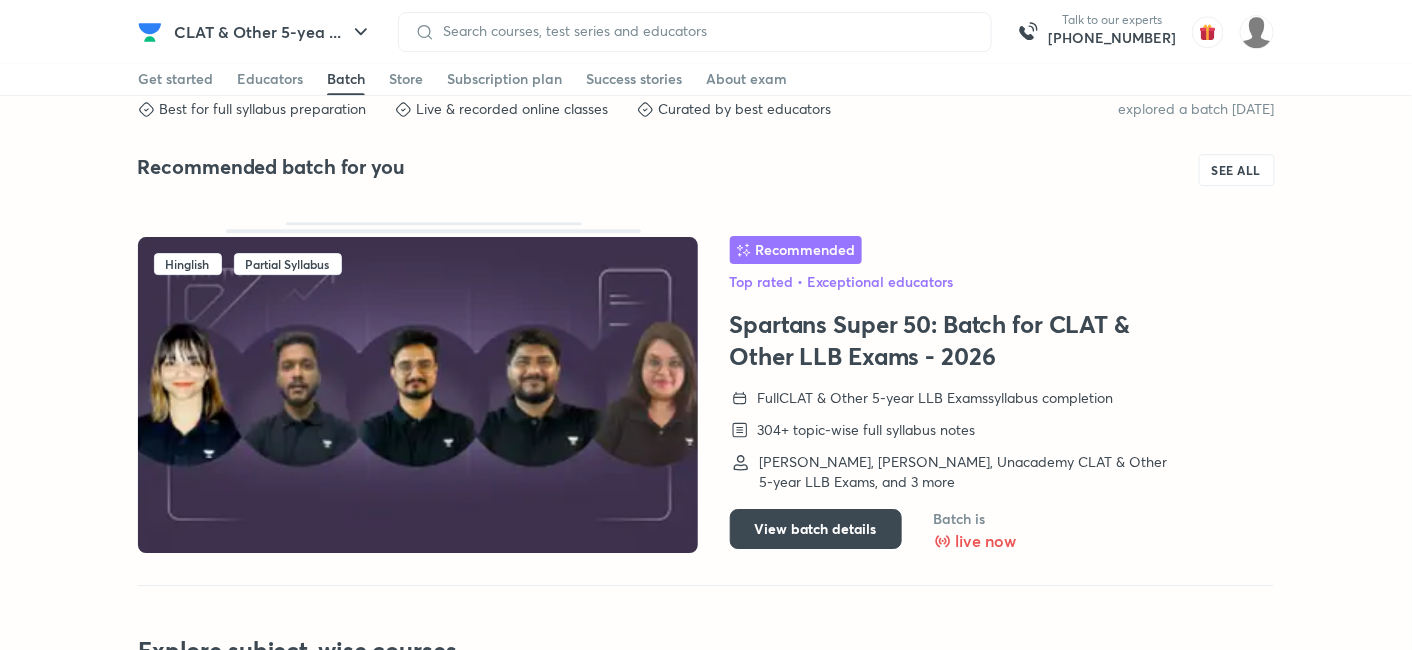 scroll, scrollTop: 4469, scrollLeft: 0, axis: vertical 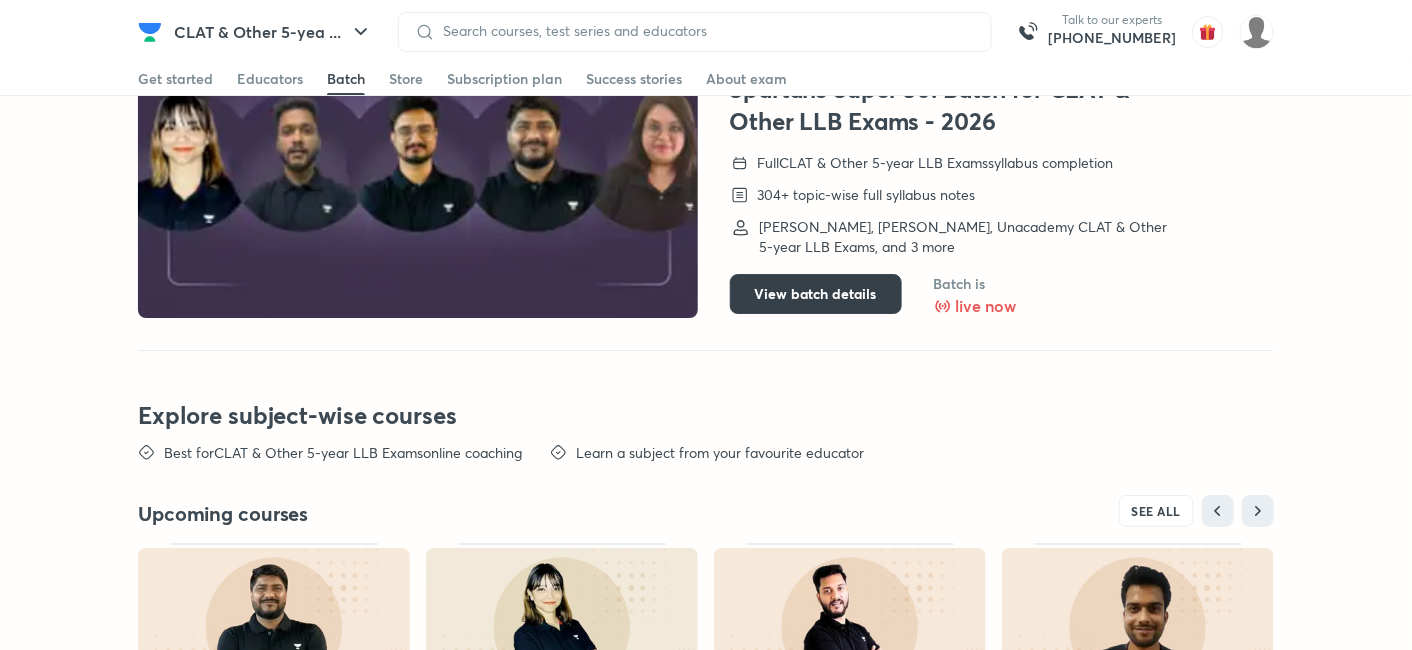 drag, startPoint x: 771, startPoint y: 243, endPoint x: 781, endPoint y: 274, distance: 32.572994 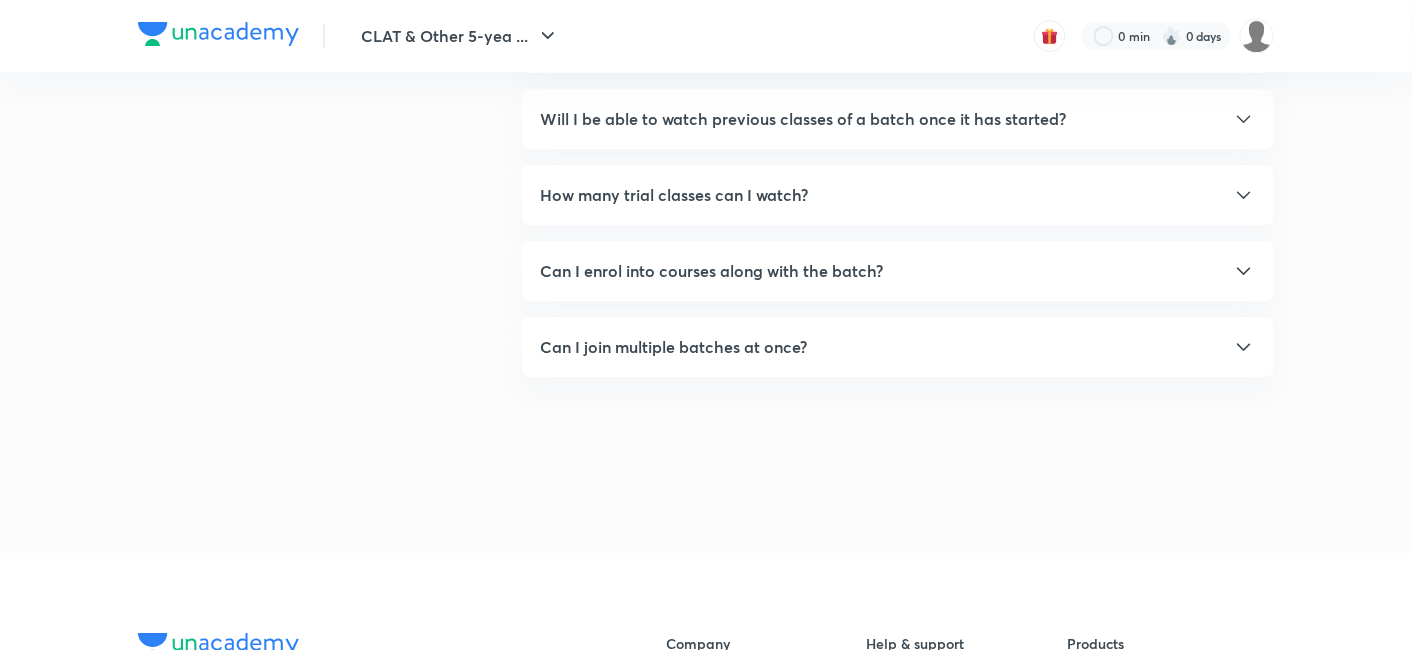 scroll, scrollTop: 0, scrollLeft: 0, axis: both 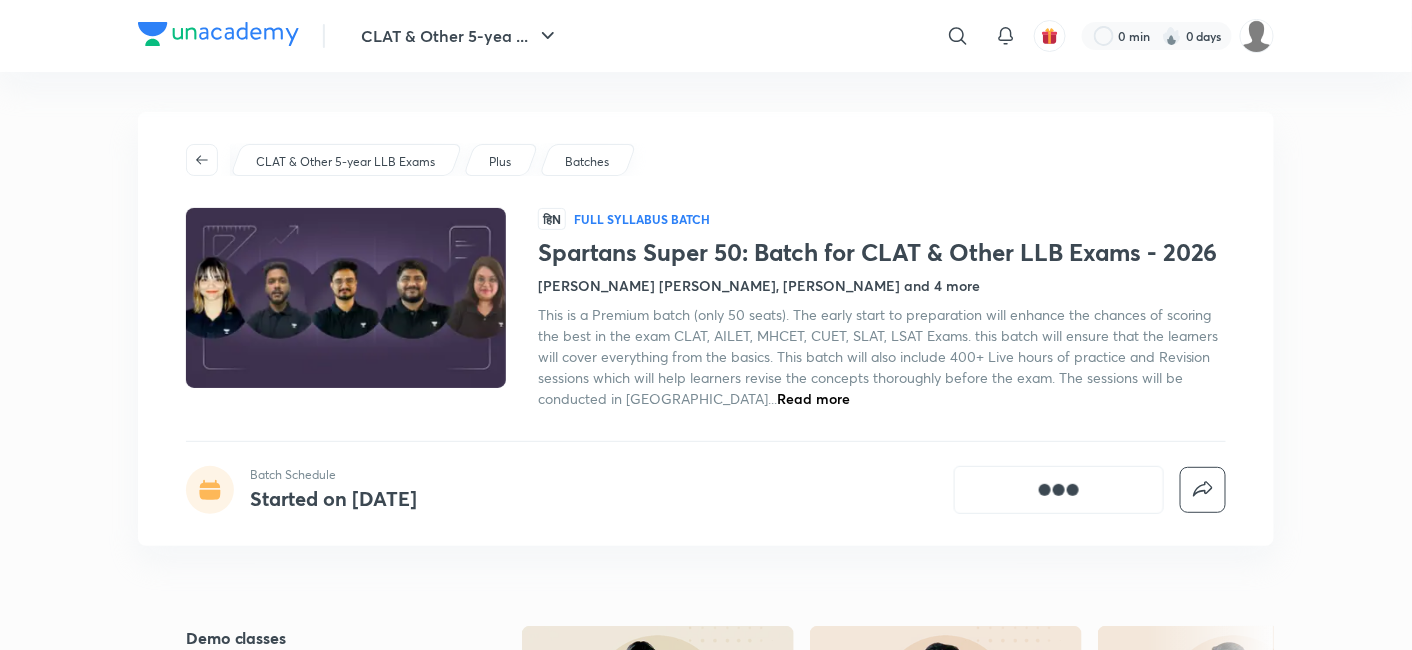 click on "Batches" at bounding box center (587, 162) 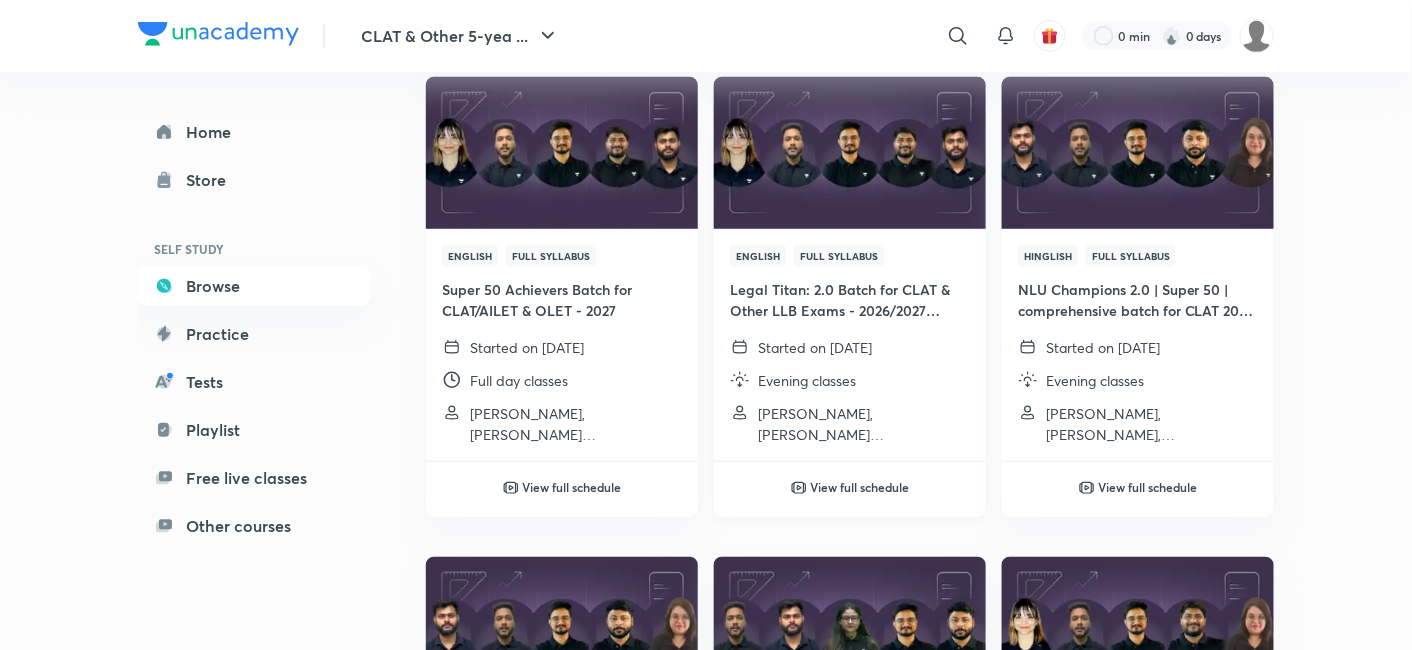 scroll, scrollTop: 222, scrollLeft: 0, axis: vertical 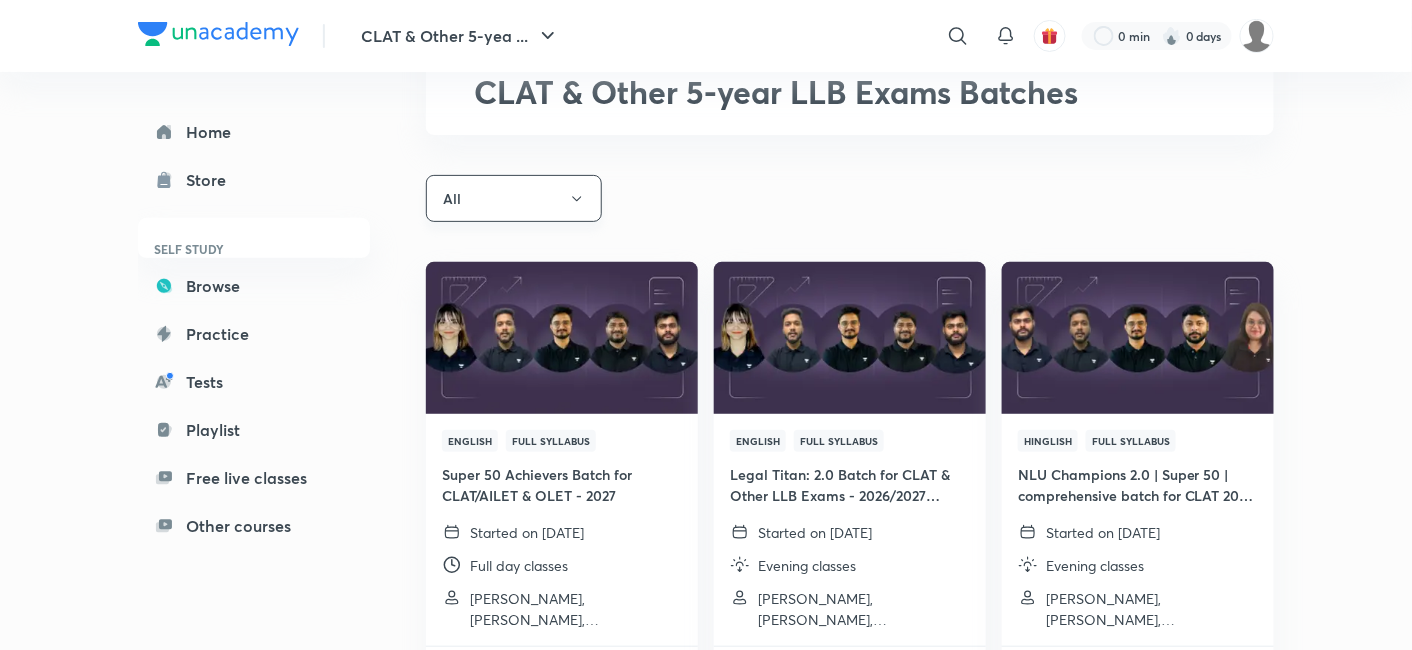 click on "All" at bounding box center [514, 198] 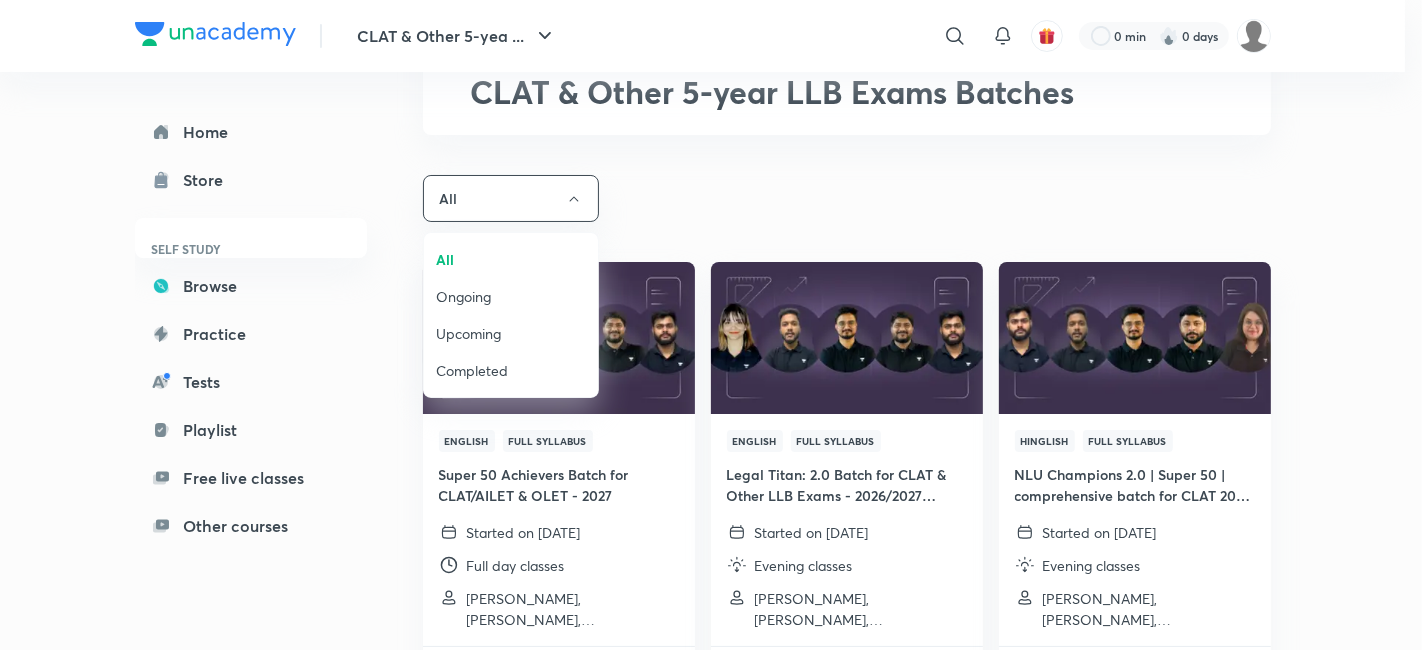 click on "Ongoing" at bounding box center (511, 296) 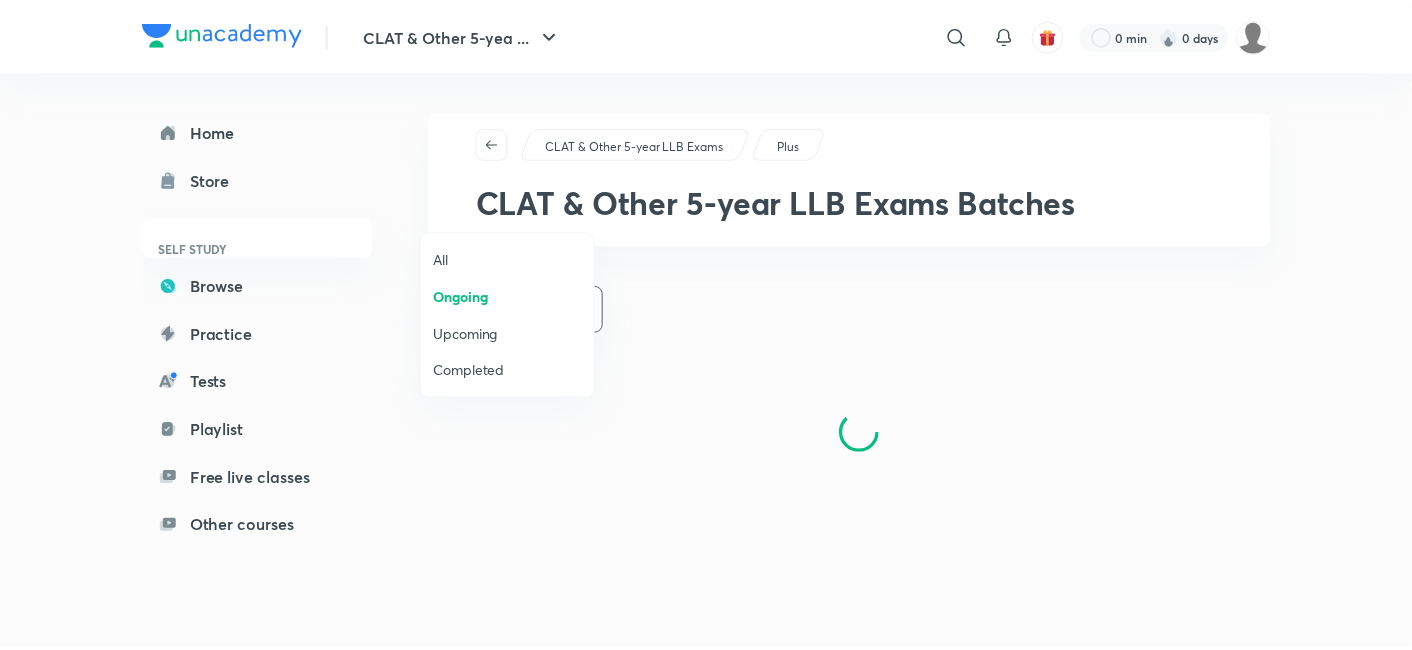 scroll, scrollTop: 0, scrollLeft: 0, axis: both 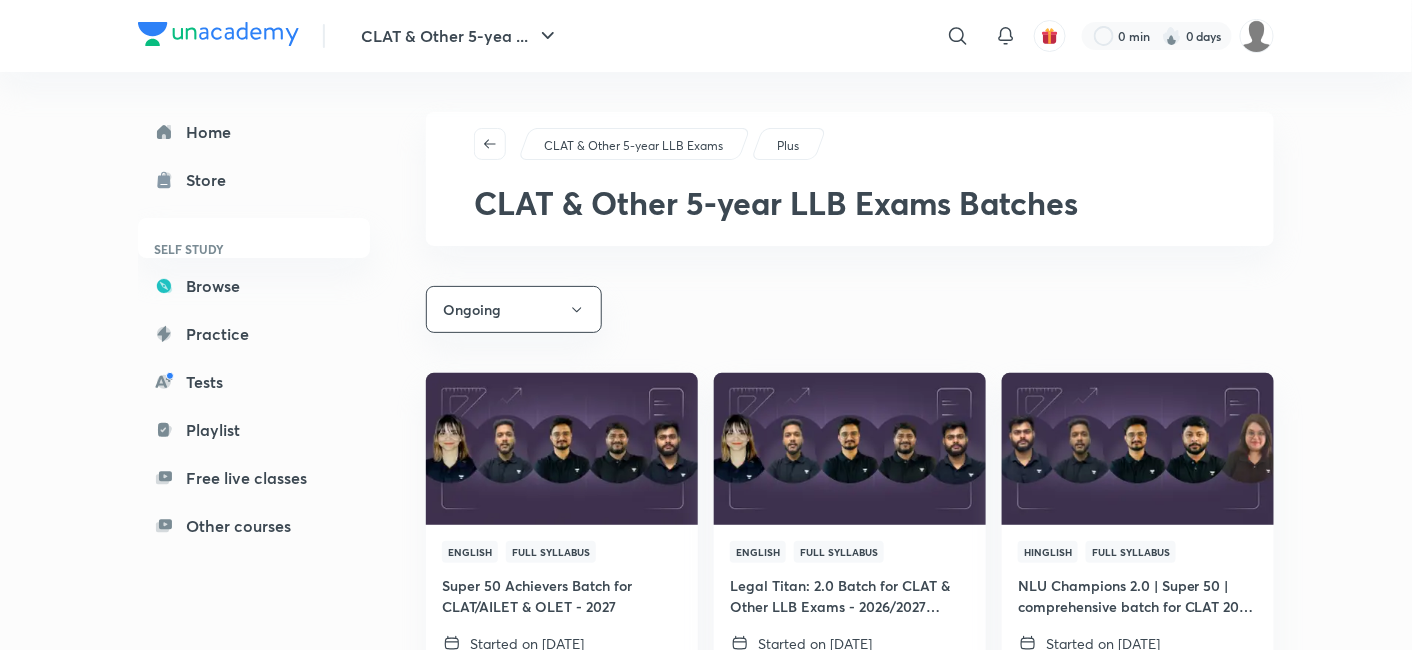 click on "CLAT & Other 5-year LLB Exams Plus CLAT & Other 5-year LLB Exams Batches Ongoing English Full Syllabus Super 50 Achievers Batch for CLAT/AILET & OLET - 2027 Started on 20 Jun 2025 Full day classes Hani Kumar Sharma, Vijendra Singh Kulhari, Vaishnavi Pandey and 2 more View full schedule English Full Syllabus Legal Titan: 2.0 Batch for CLAT & Other LLB Exams - 2026/2027 (English) Started on 29 May 2025 Evening classes Hani Kumar Sharma, Vijendra Singh Kulhari, Vaishnavi Pandey and 2 more View full schedule Hinglish Full Syllabus NLU Champions 2.0 | Super 50 | comprehensive batch for CLAT 2026 aspirants Started on 15 May 2025 Evening classes Kriti Singh, Akash Richhariya, Vijendra Singh Kulhari and 2 more View full schedule Hinglish Full Syllabus NLU Champions | Super 50 | comprehensive batch for CLAT 2026 aspirants Started on 10 May 2025 Evening classes Kriti Singh, Akash Richhariya, Vijendra Singh Kulhari and 2 more View full schedule Hinglish Full Syllabus Started on 26 Apr 2025 Evening classes Hinglish Hindi" at bounding box center [850, 1194] 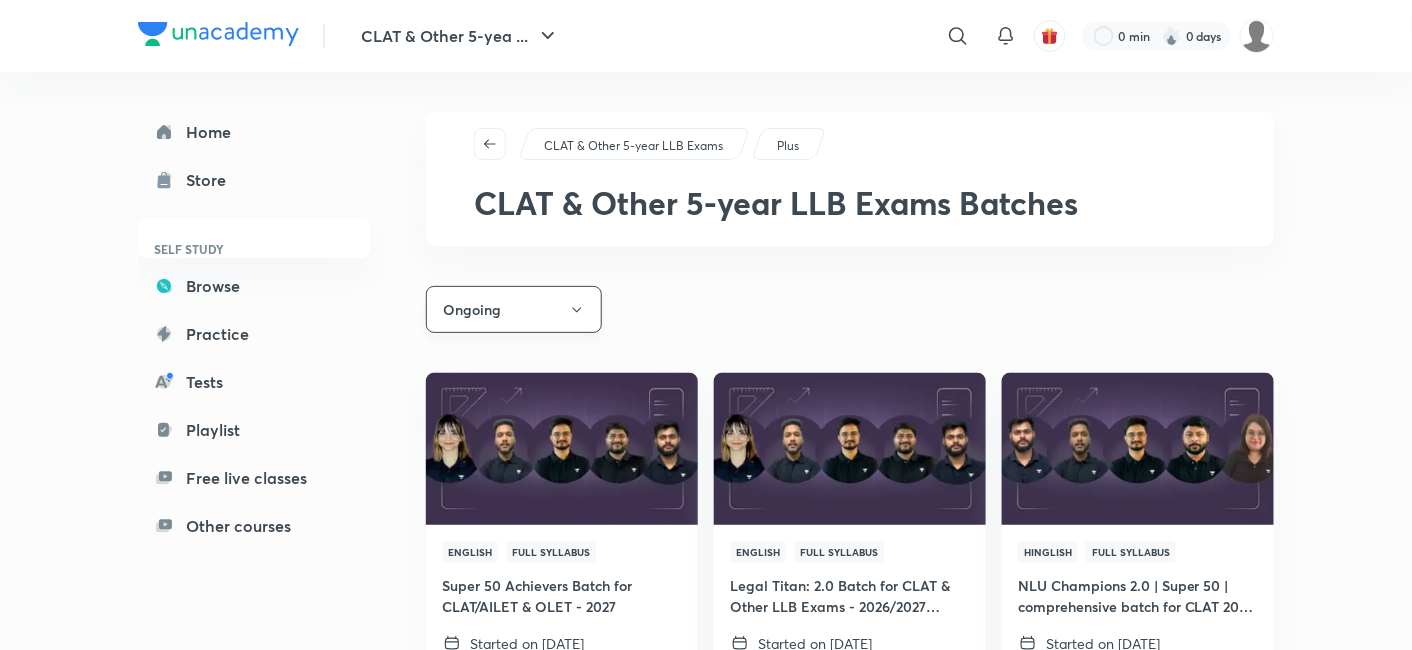 click on "Ongoing" at bounding box center (514, 309) 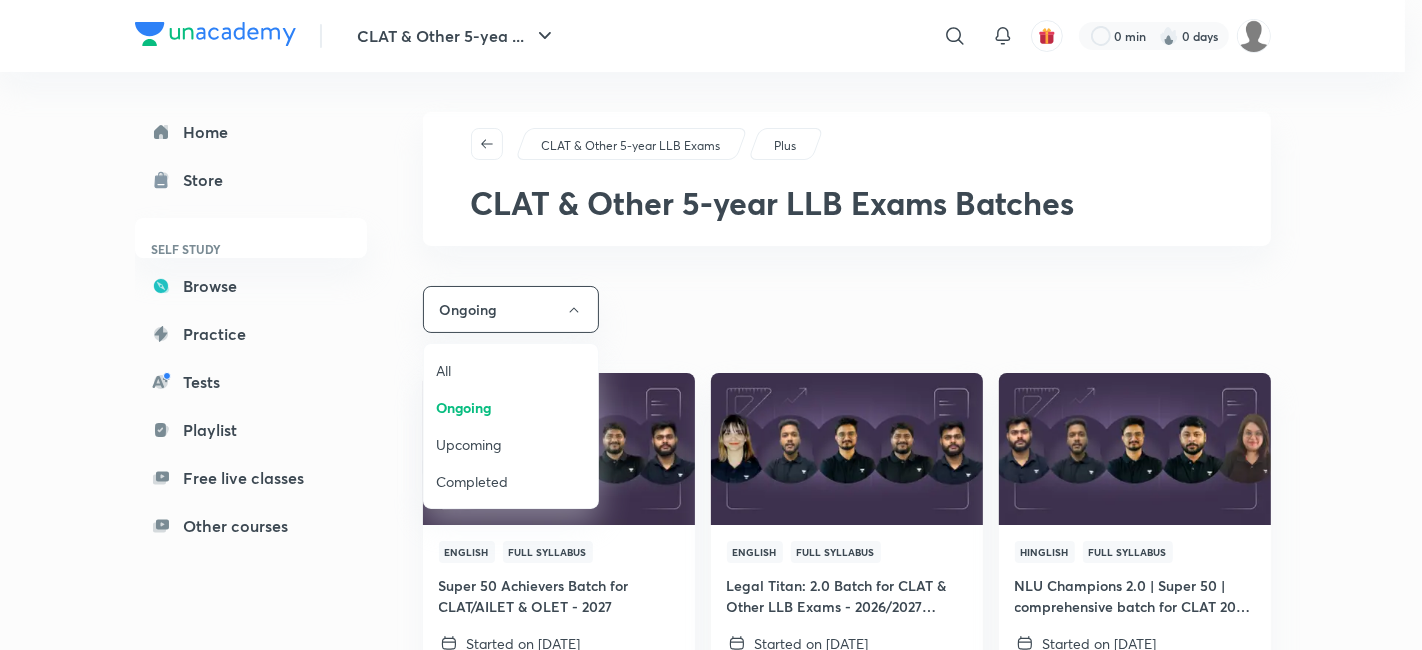 click on "All" at bounding box center (511, 370) 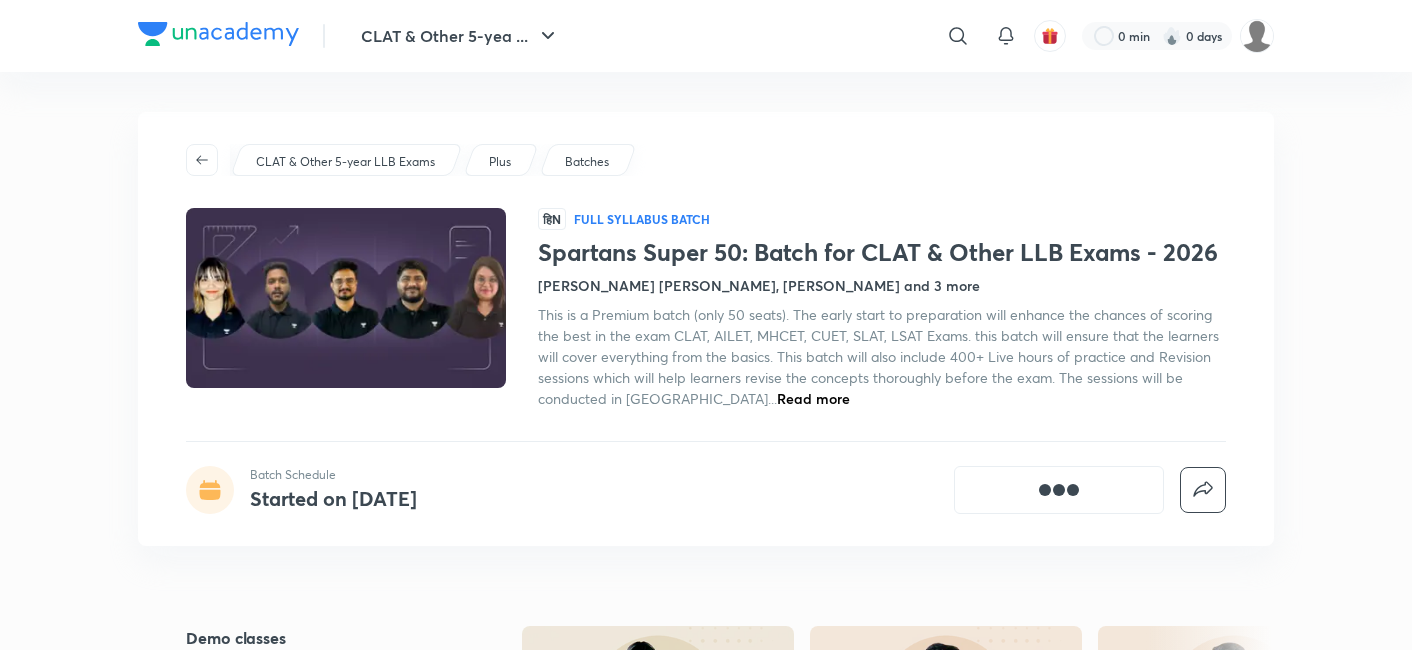 scroll, scrollTop: 0, scrollLeft: 0, axis: both 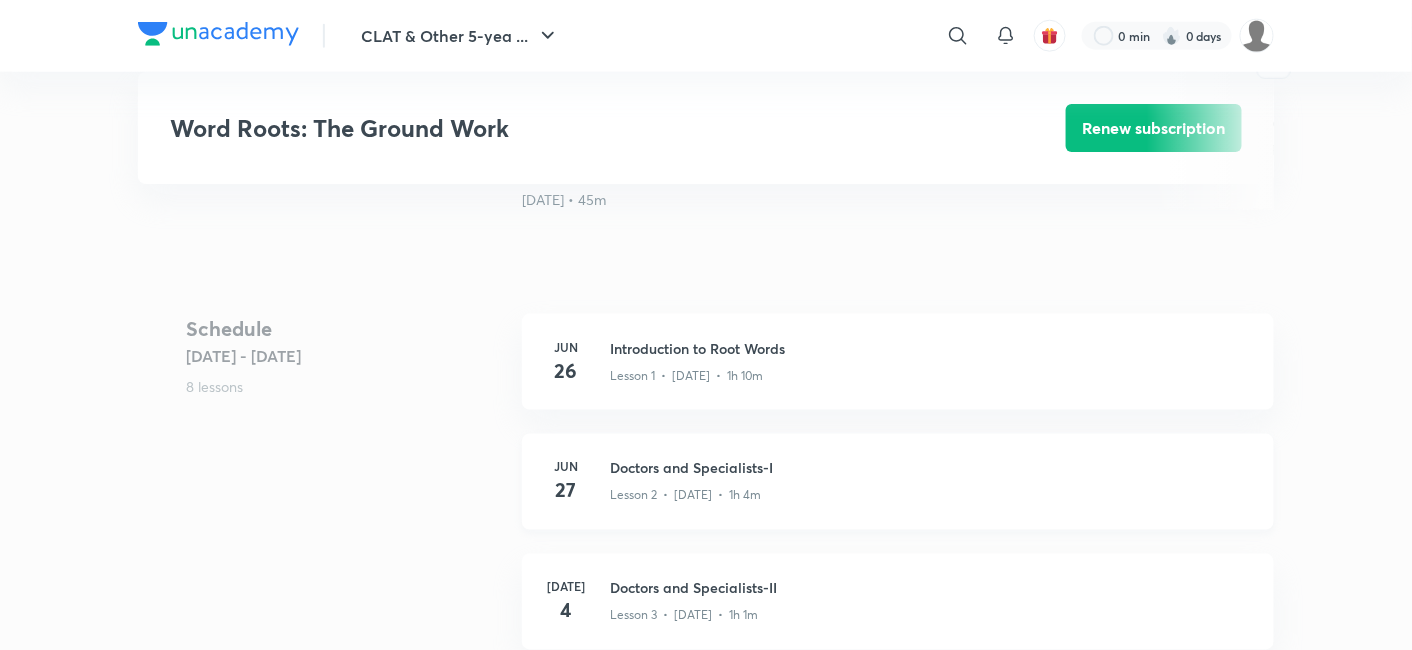 click on "Doctors and Specialists-I" at bounding box center [930, 468] 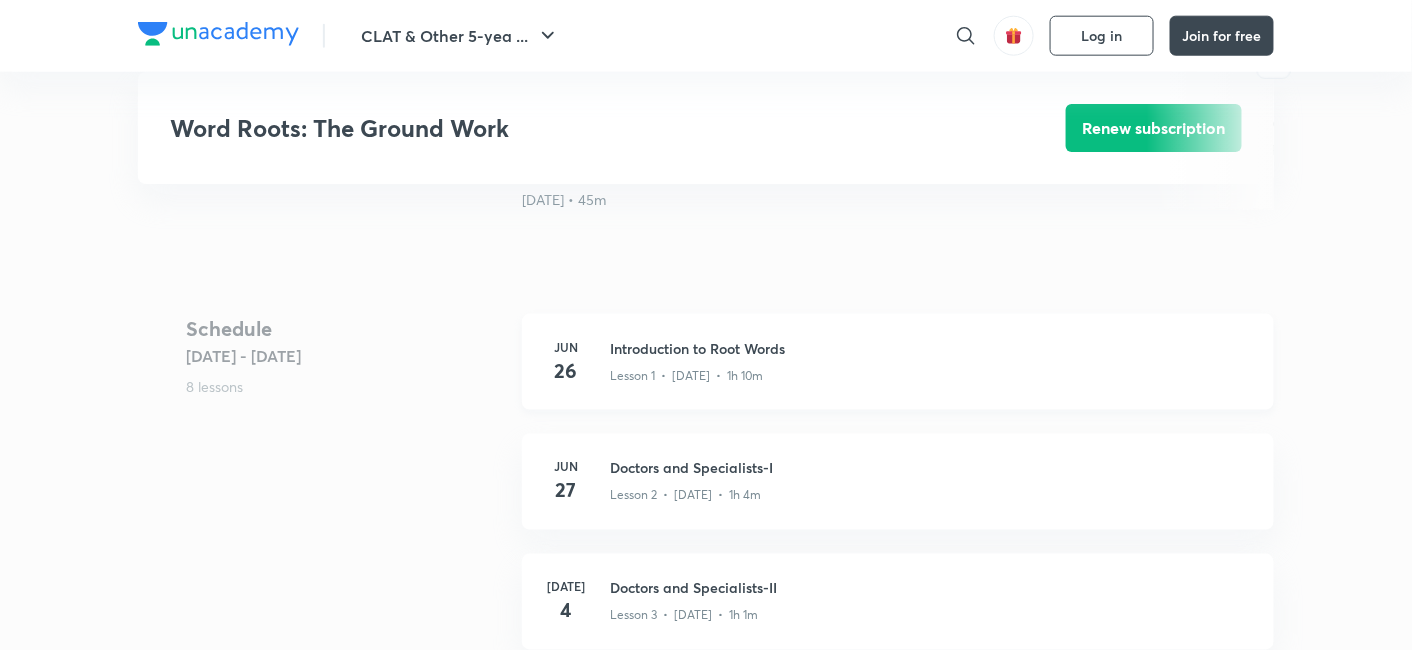 click on "Introduction to Root Words" at bounding box center (930, 348) 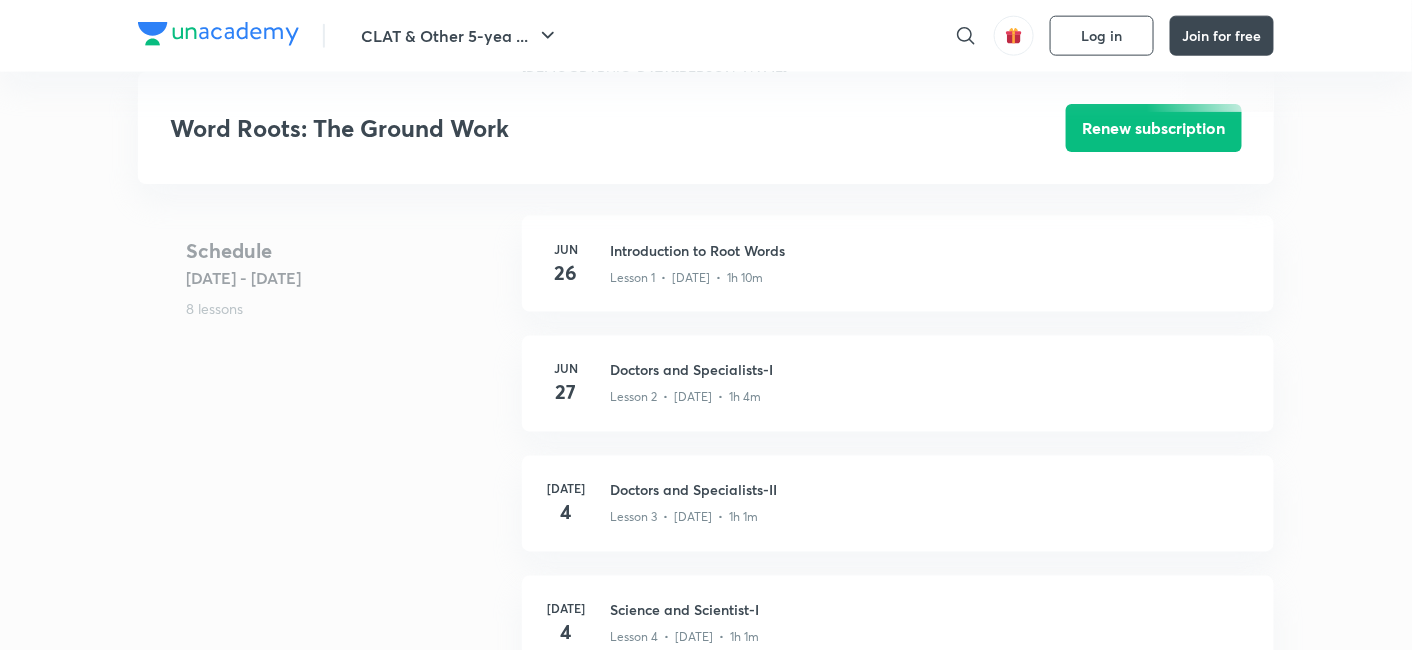 scroll, scrollTop: 834, scrollLeft: 0, axis: vertical 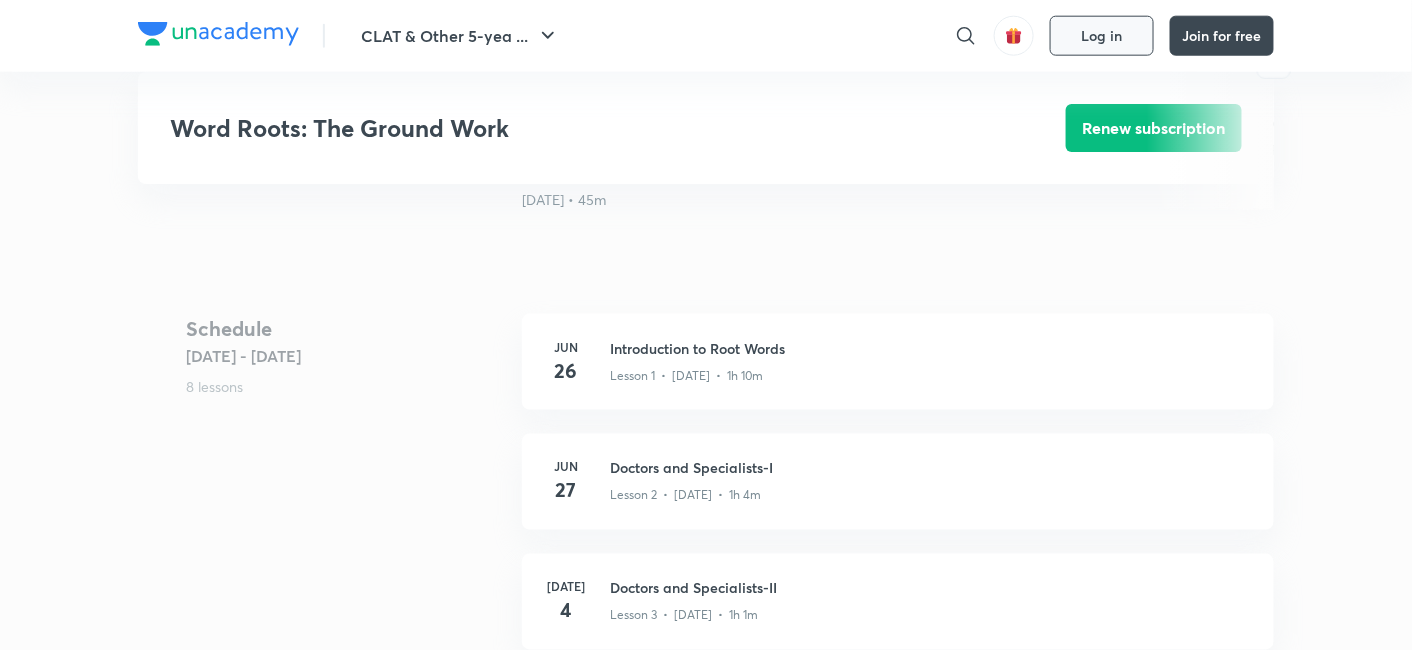 click on "Log in" at bounding box center [1102, 36] 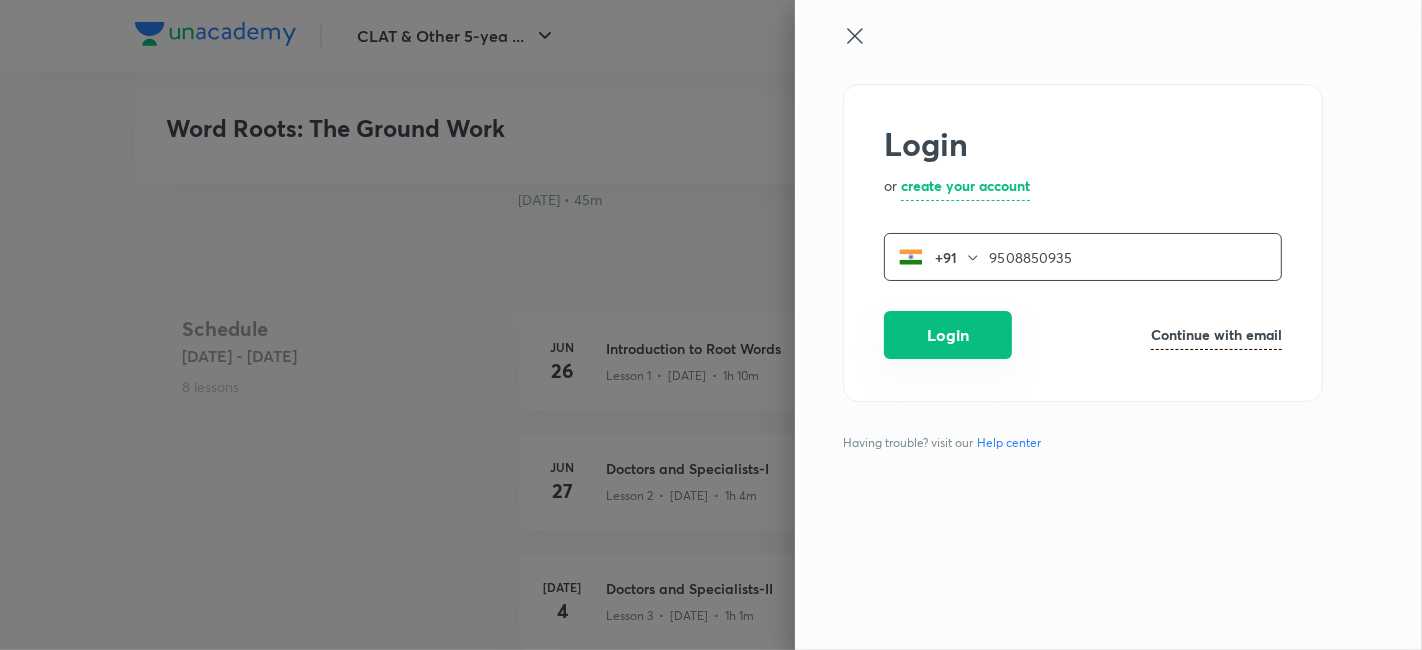 type on "9508850935" 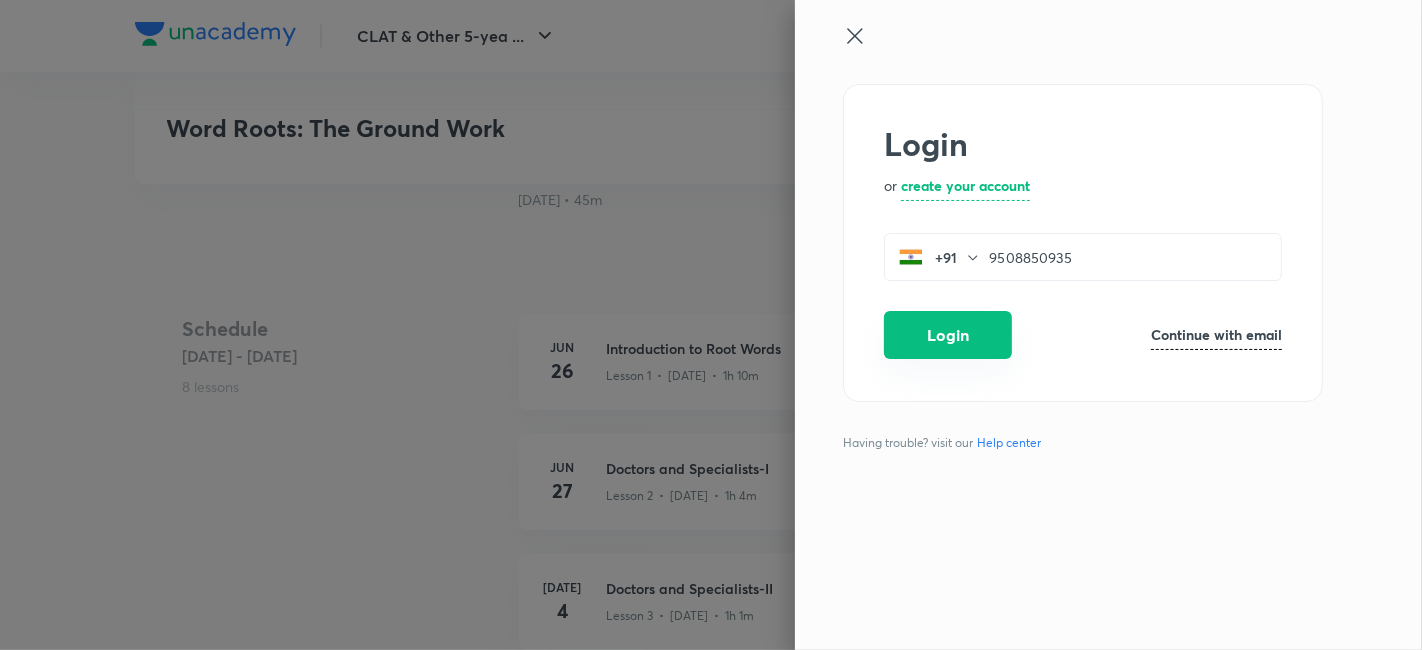 click on "Login" at bounding box center [948, 335] 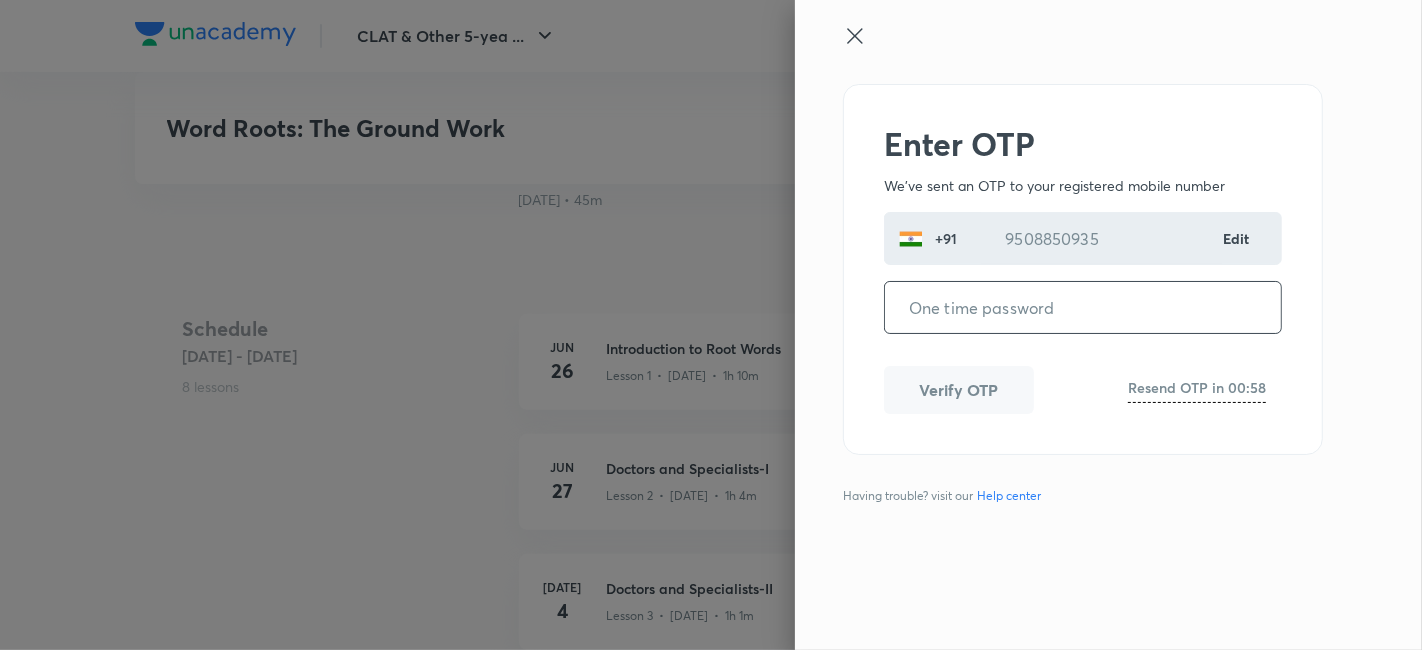 click at bounding box center [1083, 307] 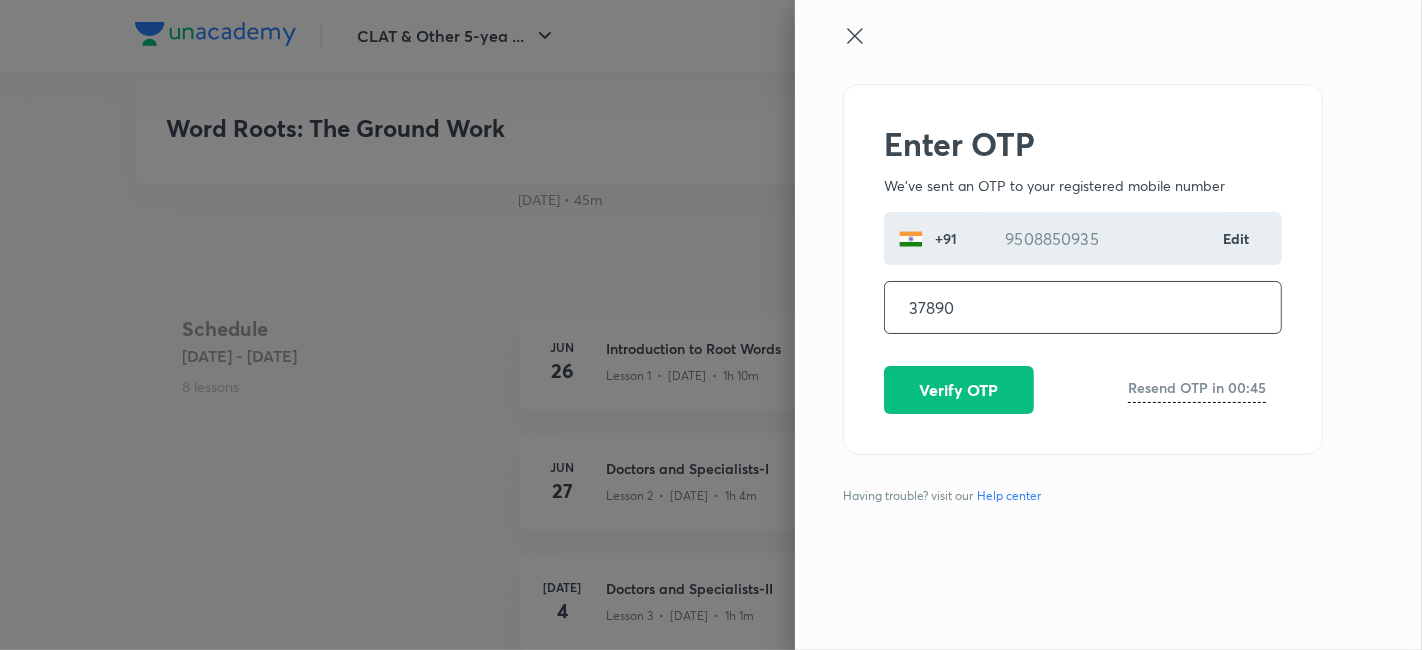type on "378902" 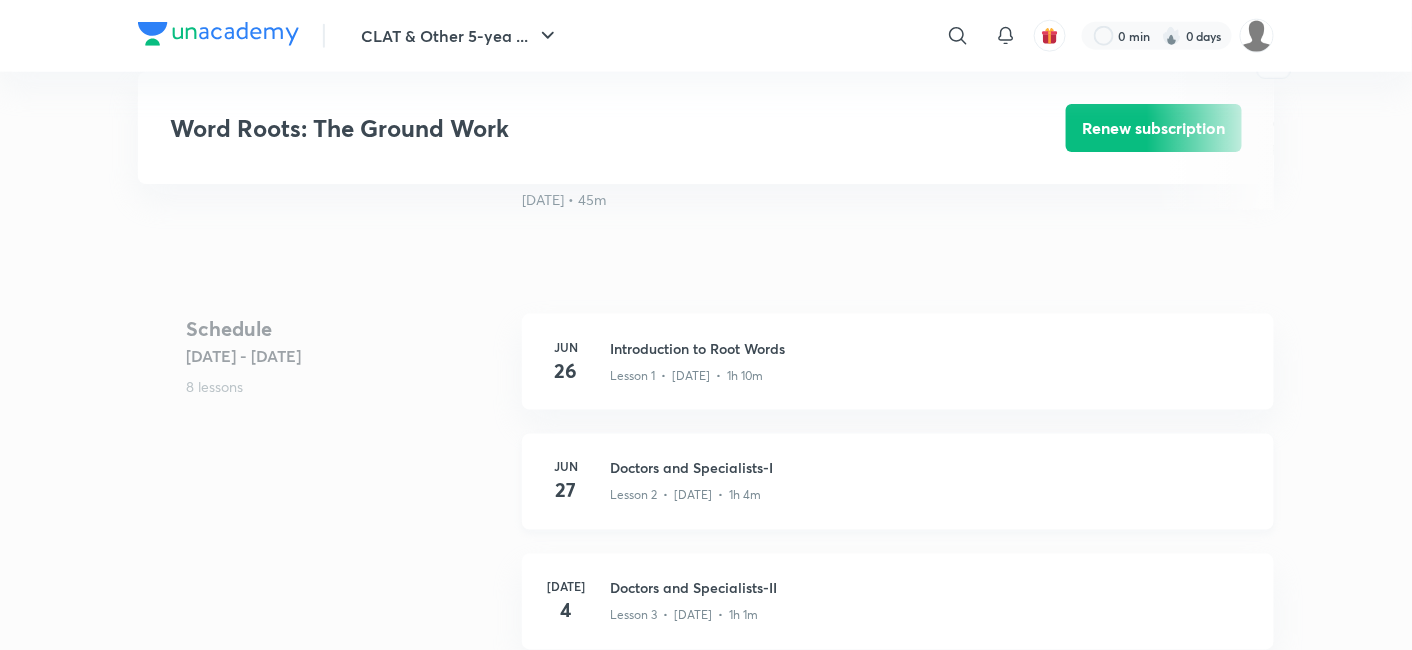 click on "Doctors and Specialists-I" at bounding box center [930, 468] 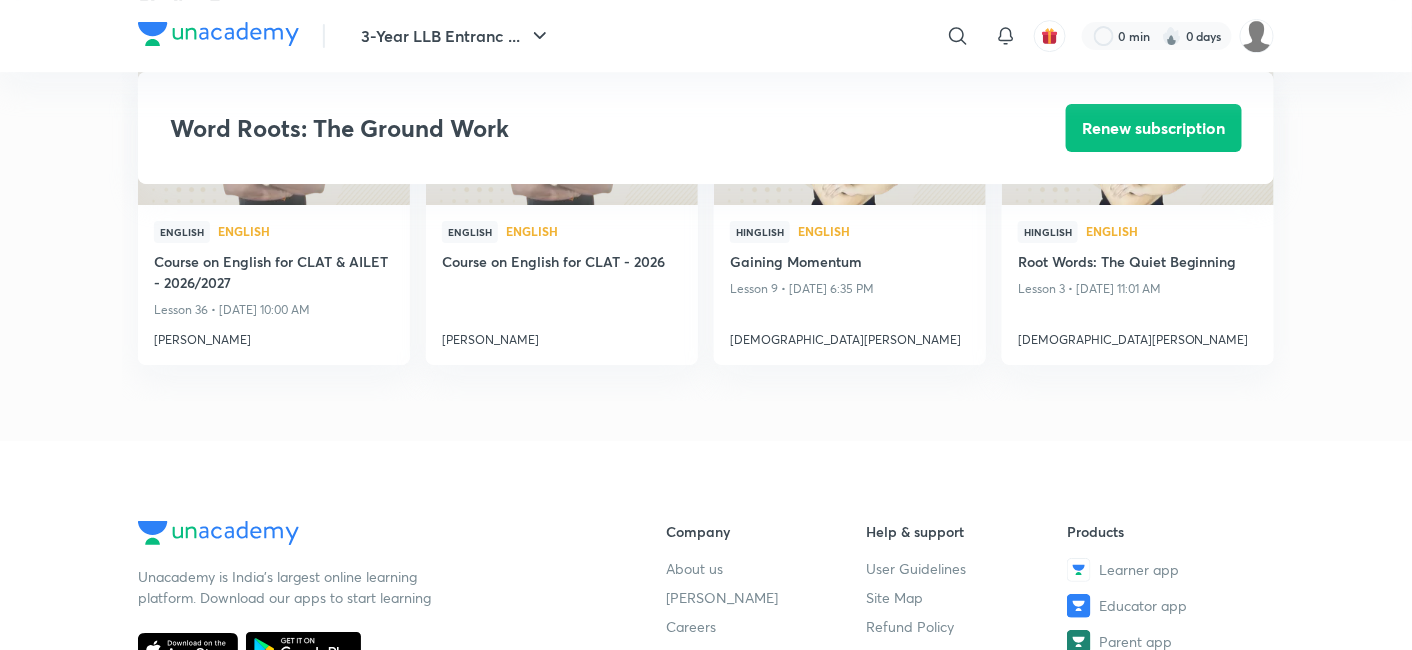 scroll, scrollTop: 2262, scrollLeft: 0, axis: vertical 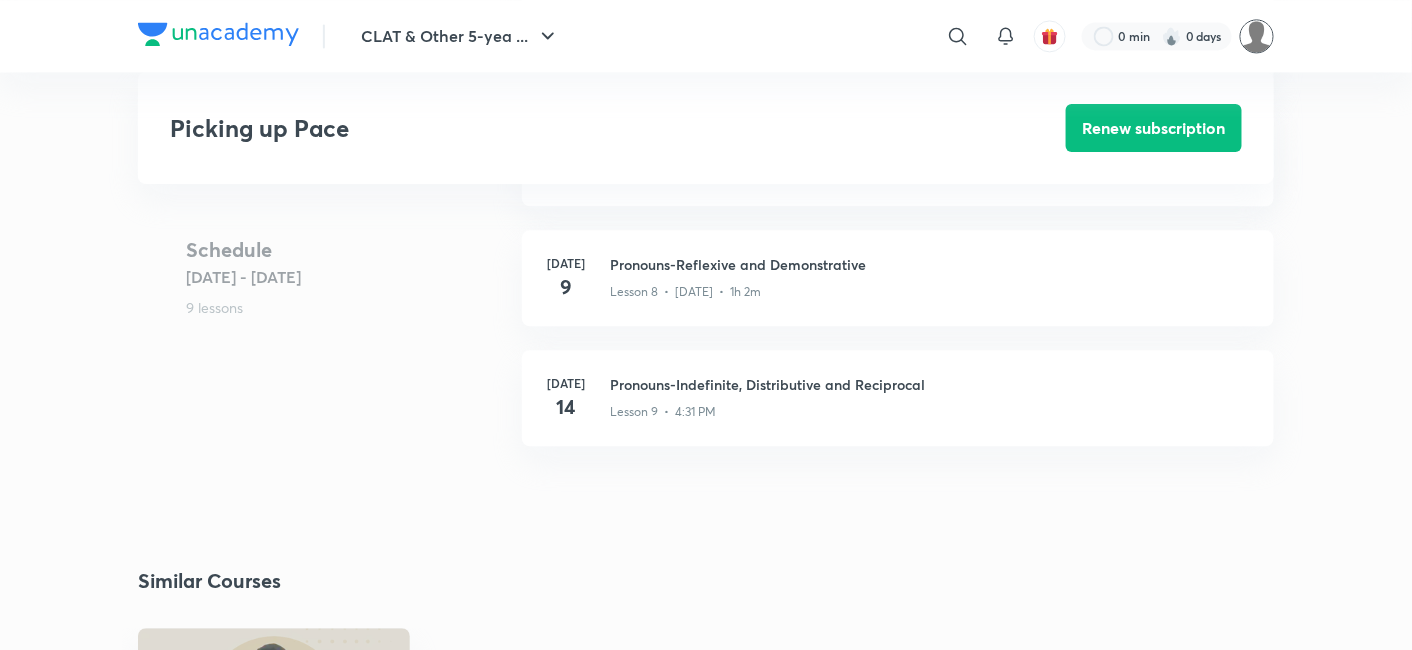 click at bounding box center [1257, 36] 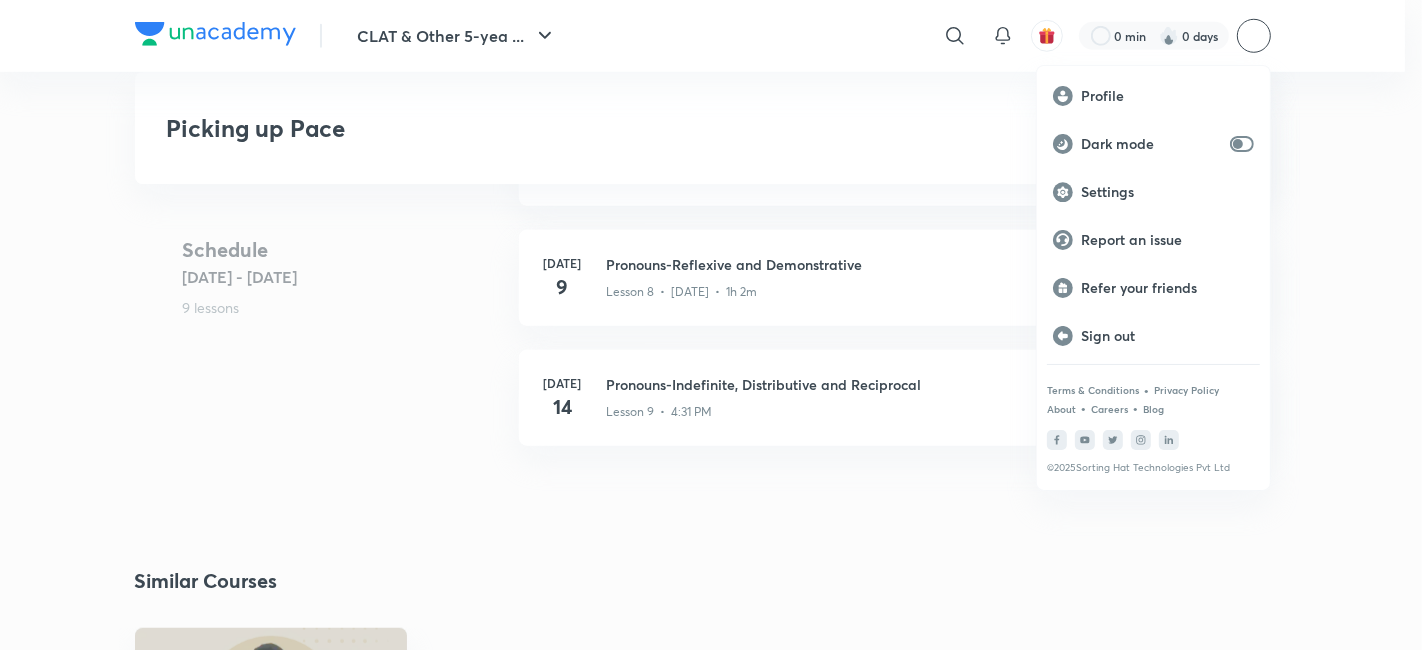 click at bounding box center (711, 325) 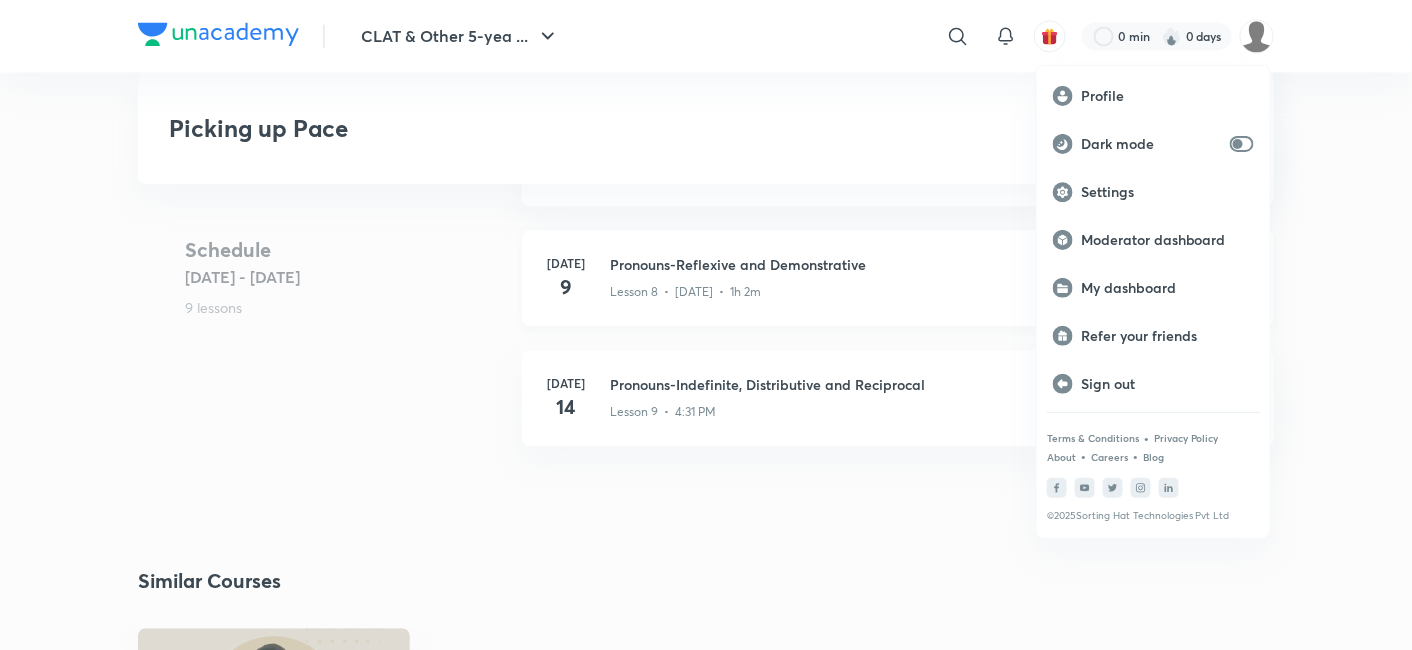 click on "Pronouns-Reflexive and Demonstrative" at bounding box center [930, 264] 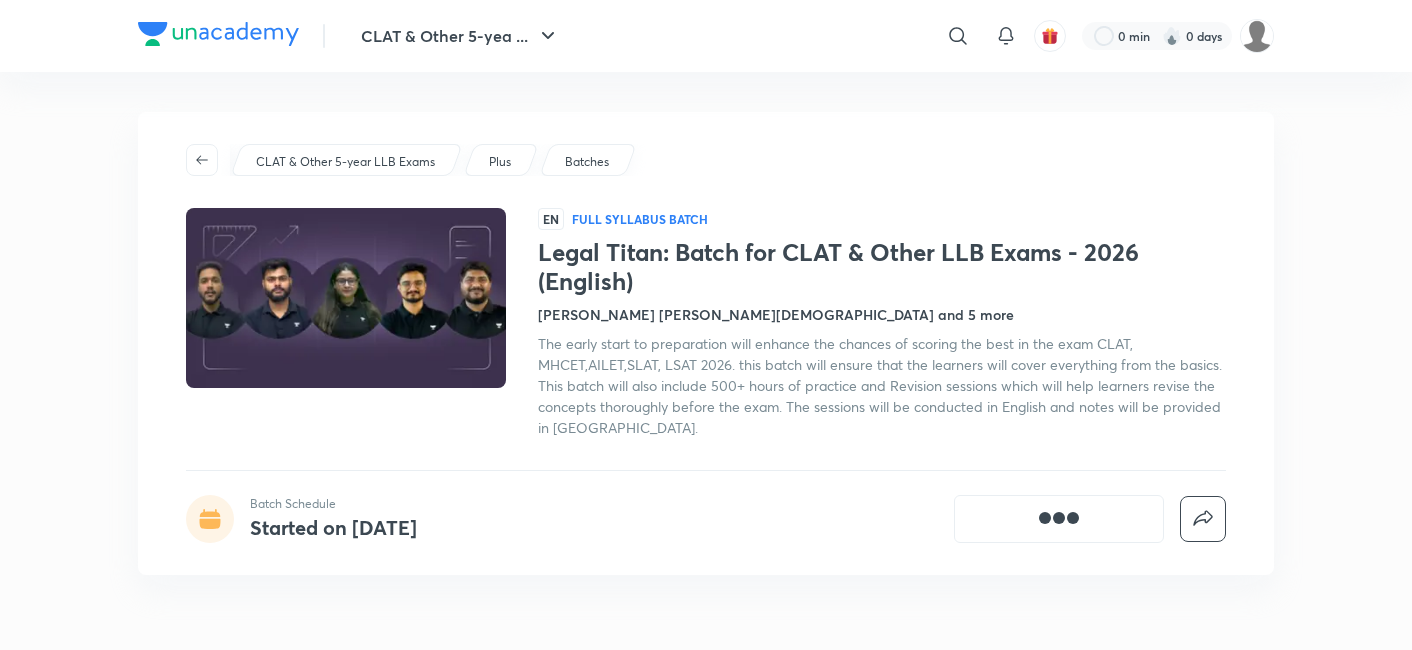 scroll, scrollTop: 0, scrollLeft: 0, axis: both 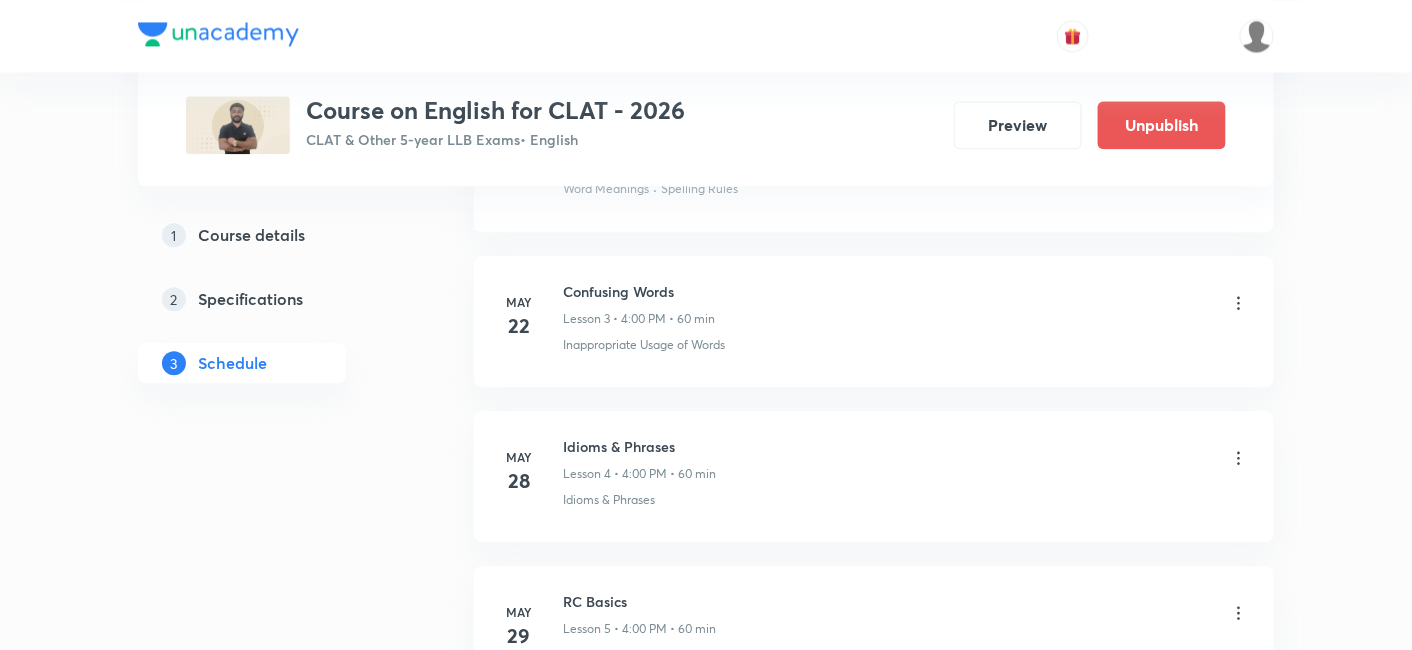 click on "Idioms & Phrases" at bounding box center [639, 446] 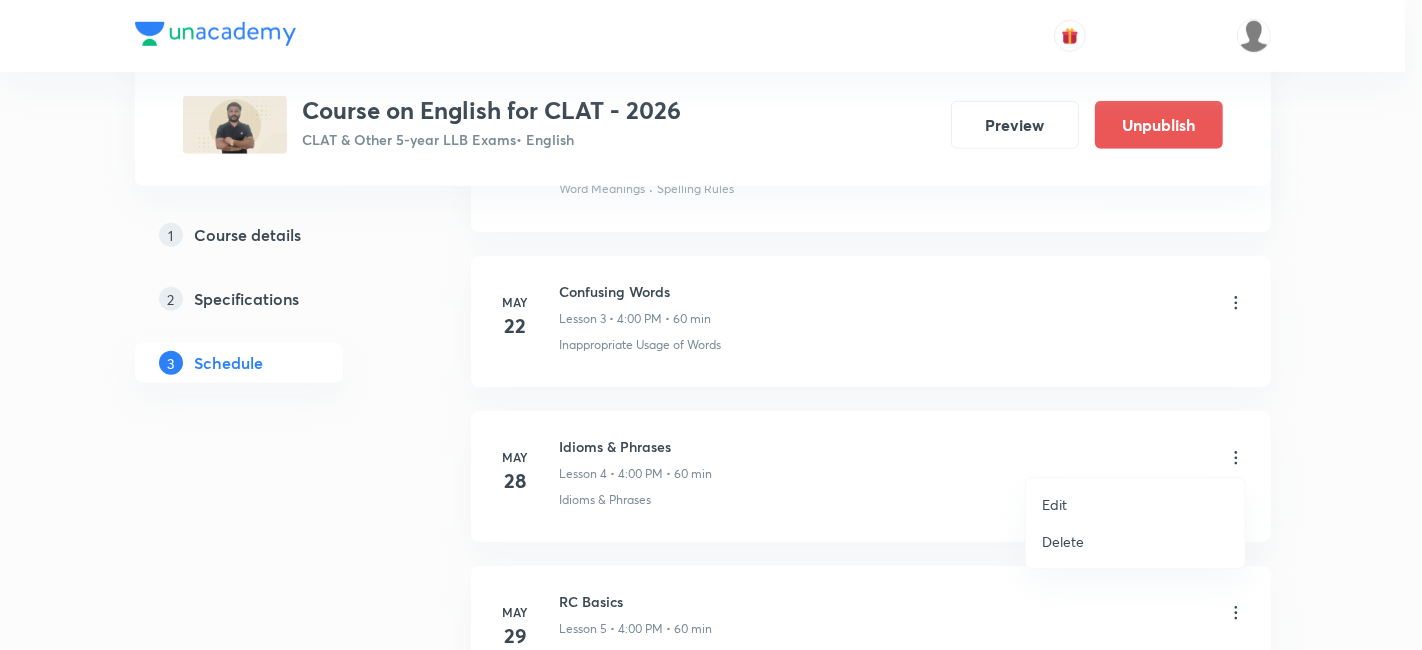 click at bounding box center (711, 325) 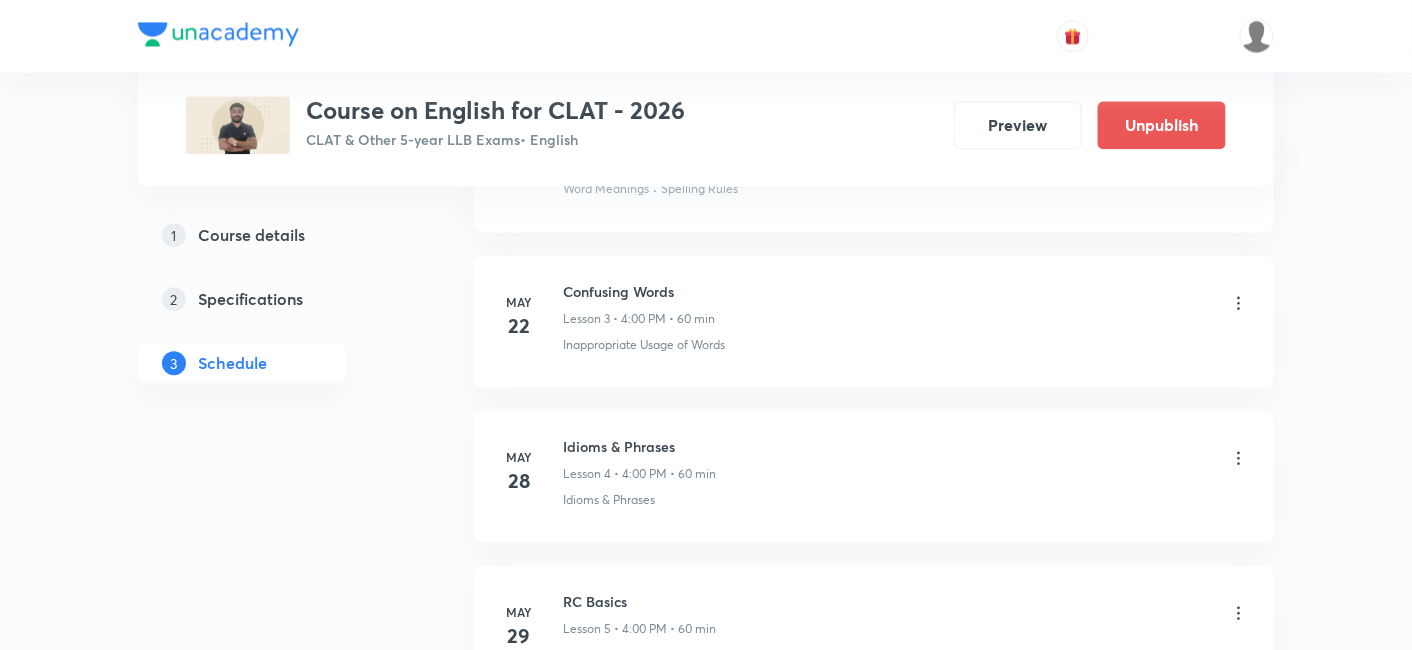 scroll, scrollTop: 1285, scrollLeft: 0, axis: vertical 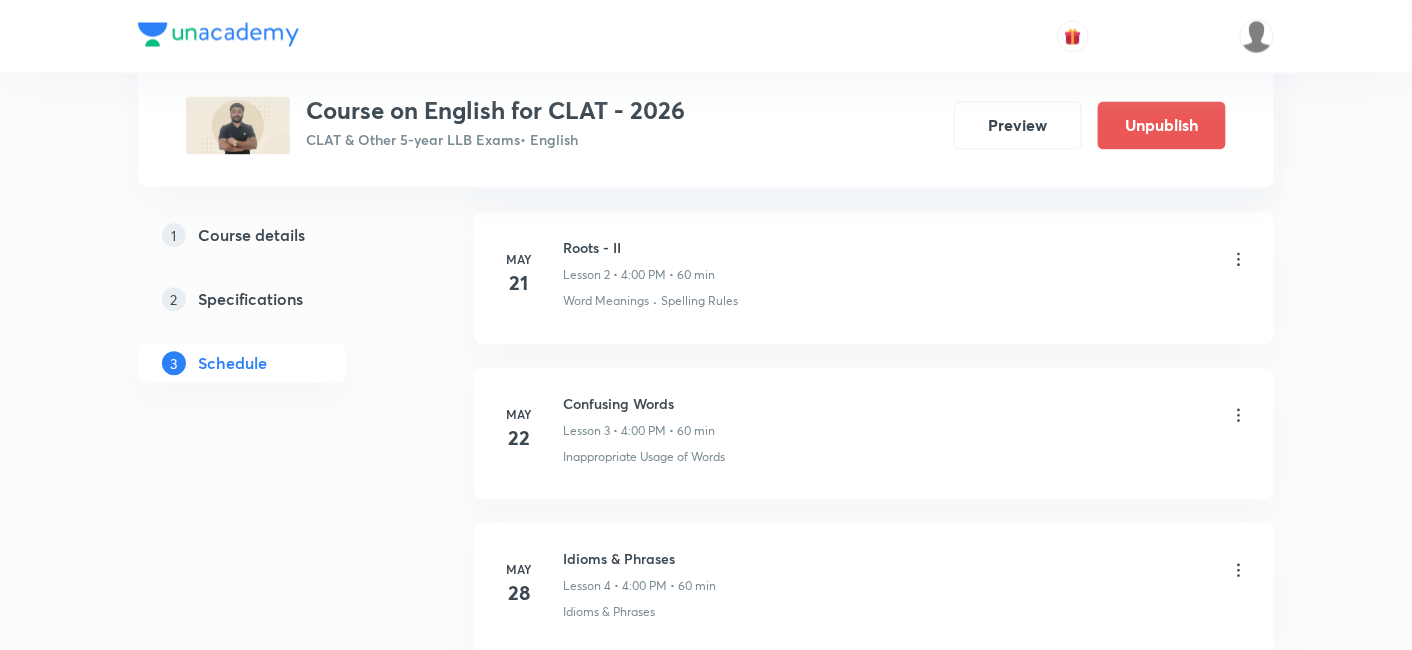 click on "Roots - II" at bounding box center [639, 247] 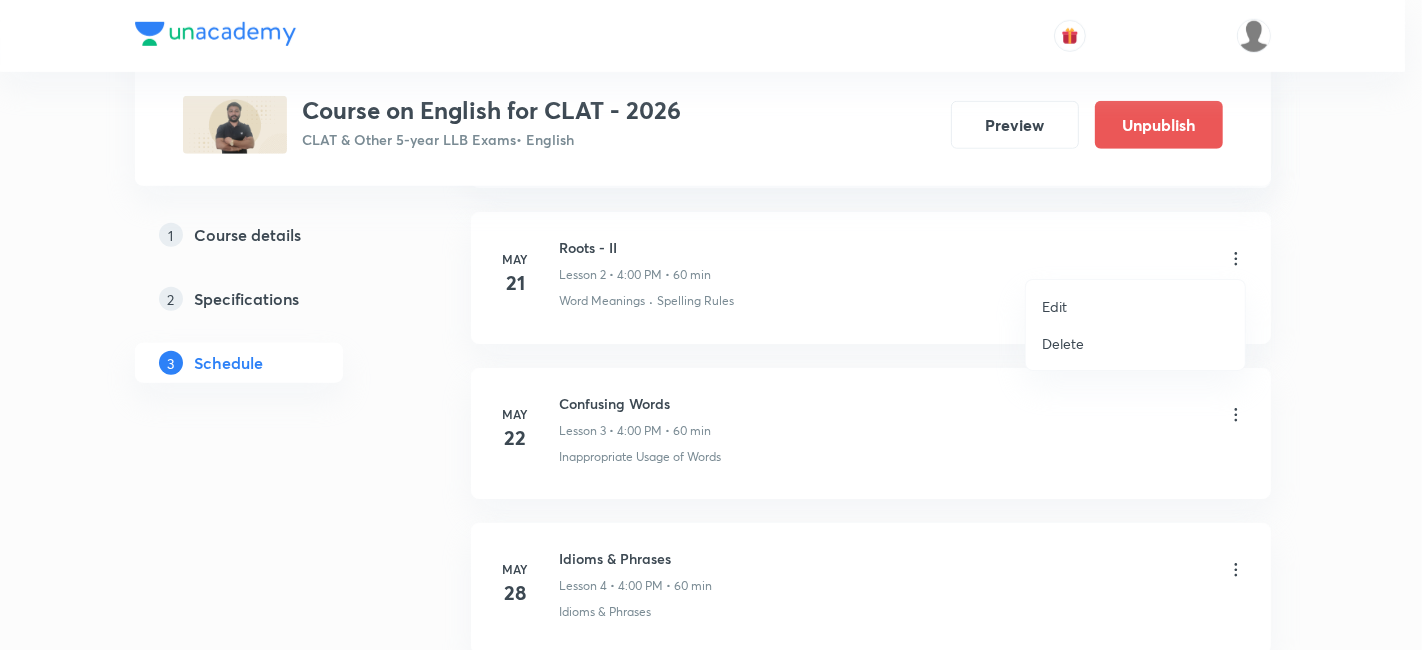 click at bounding box center [711, 325] 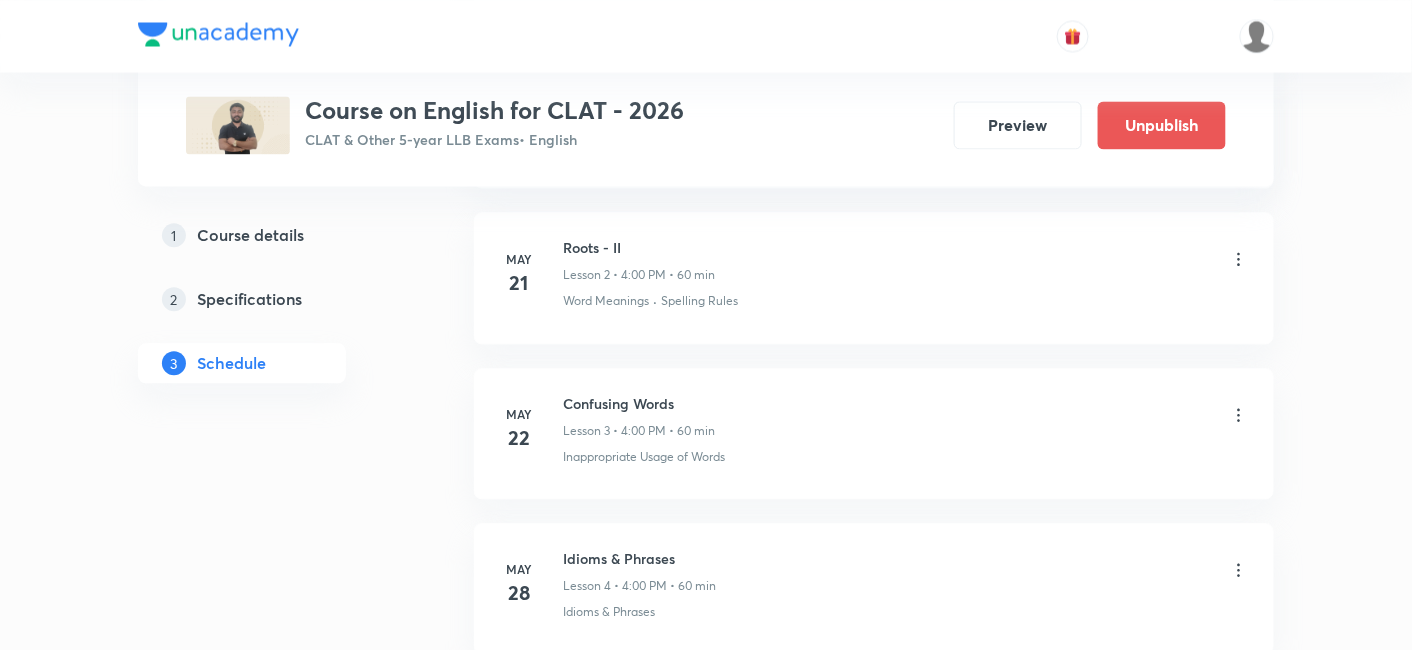 click on "22" at bounding box center [519, 438] 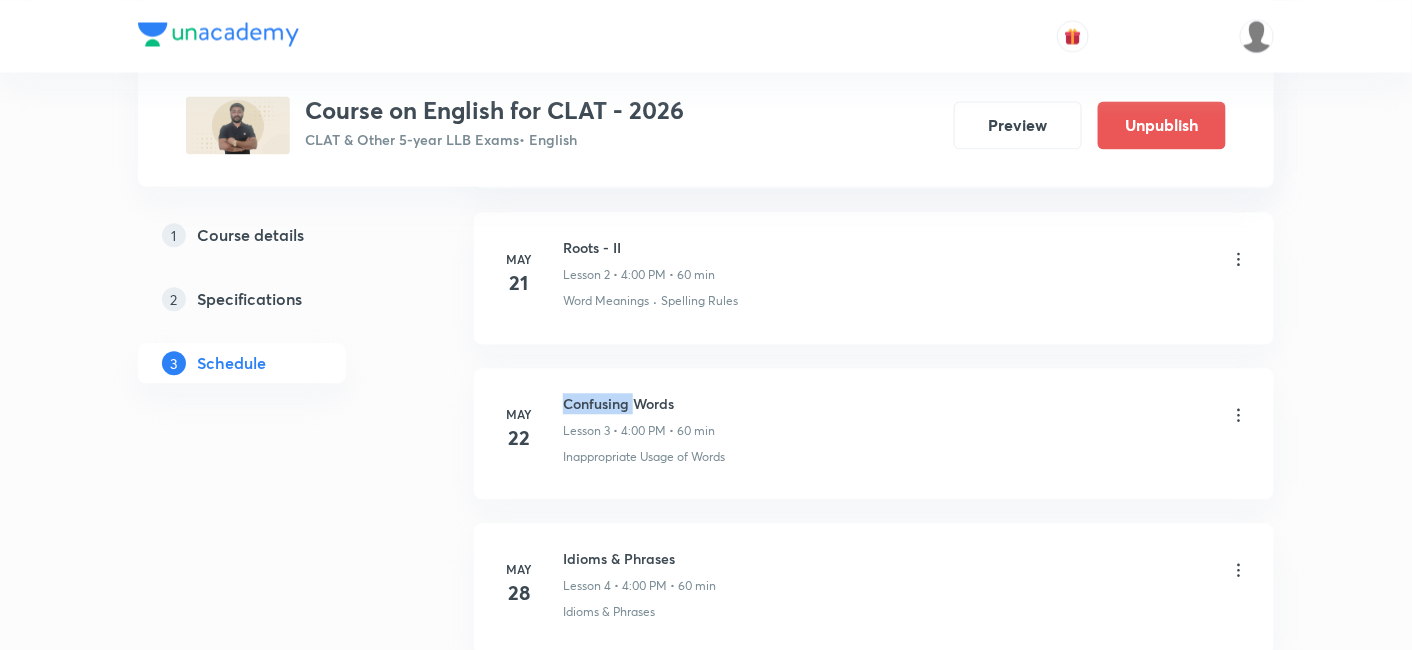 click on "Confusing Words" at bounding box center (639, 403) 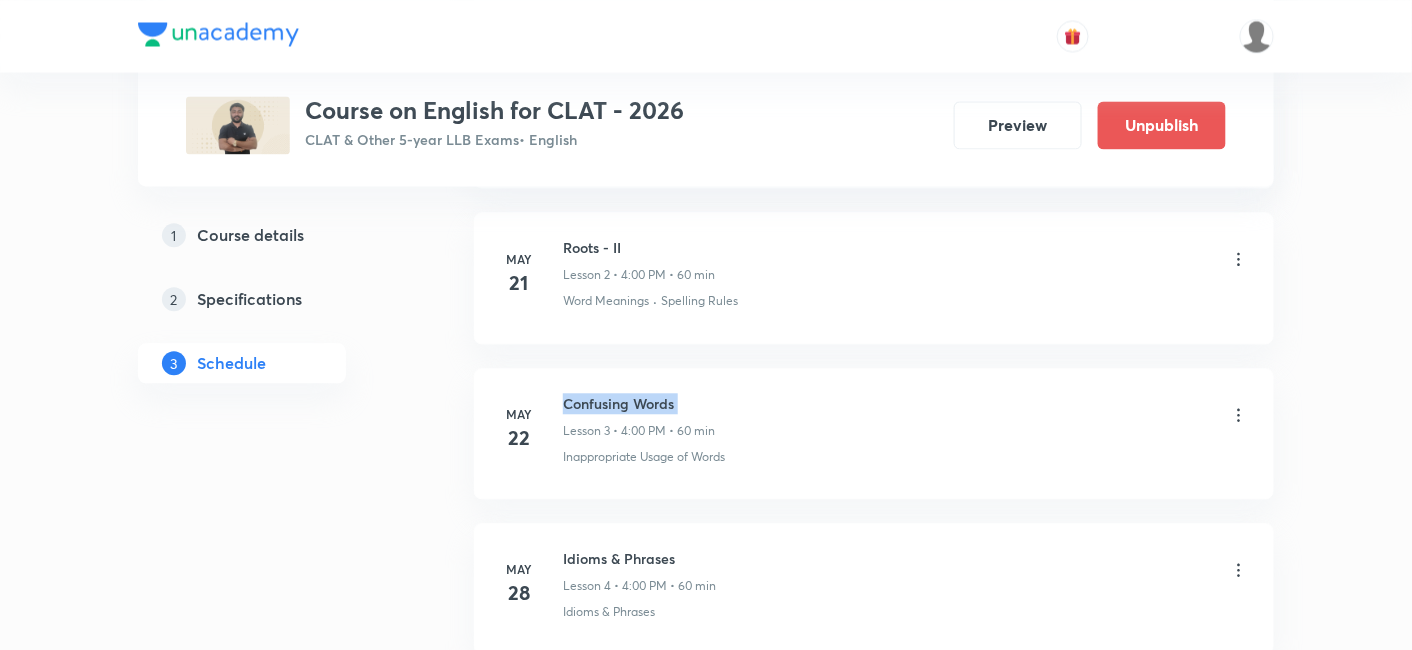 click on "Confusing Words" at bounding box center [639, 403] 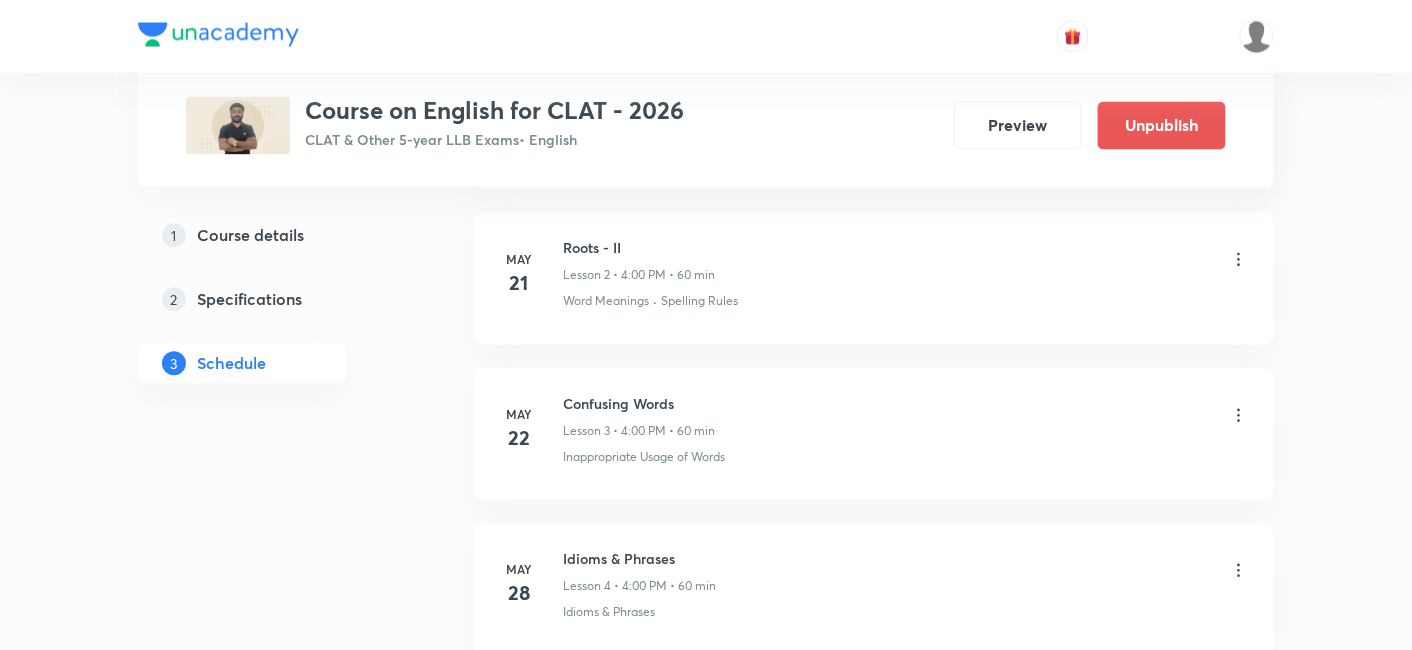 click on "May 22 Confusing Words Lesson 3 • 4:00 PM • 60 min Inappropriate Usage of Words" at bounding box center (874, 433) 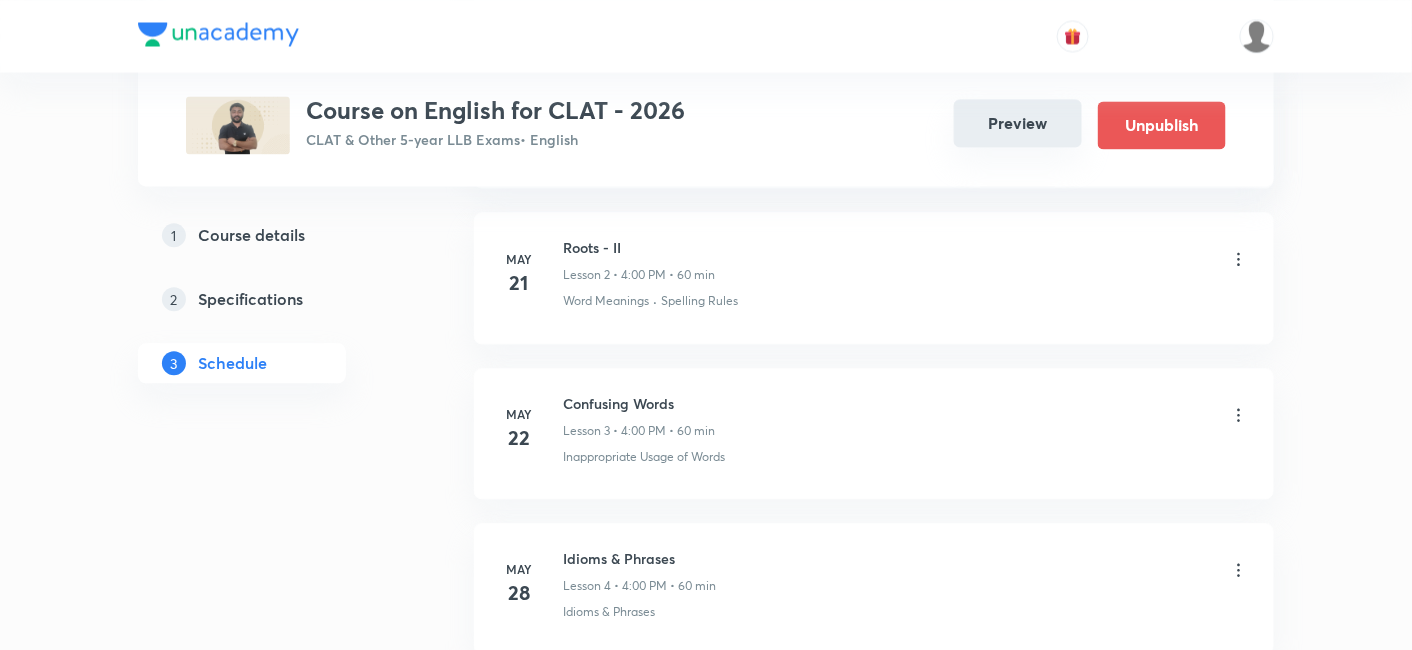 click on "Preview" at bounding box center (1018, 123) 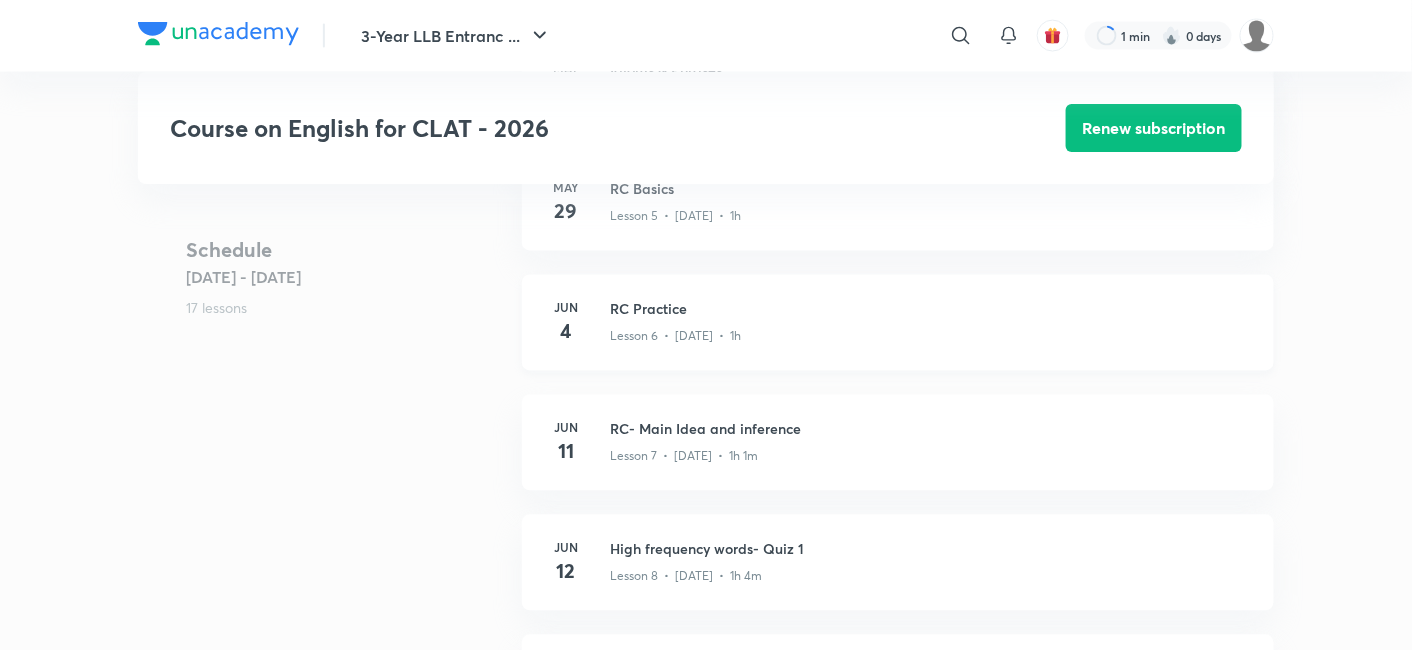 scroll, scrollTop: 1000, scrollLeft: 0, axis: vertical 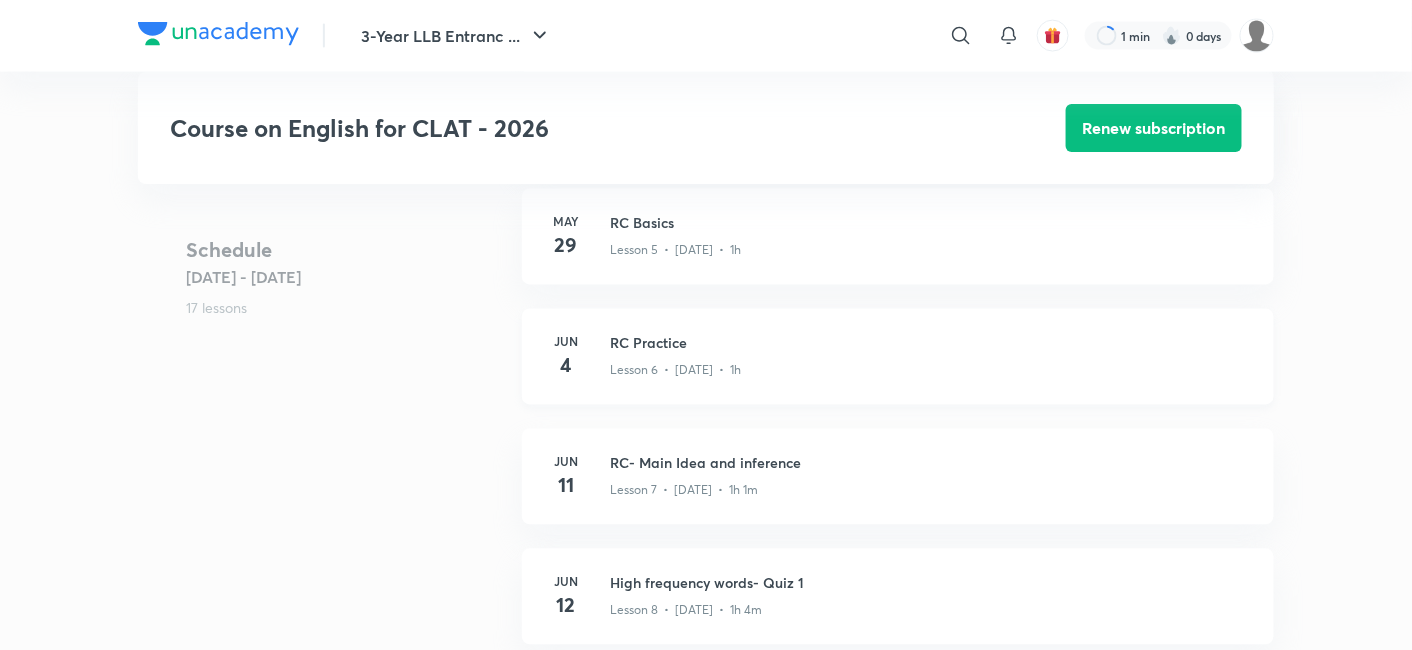 click on "RC Practice" at bounding box center [930, 343] 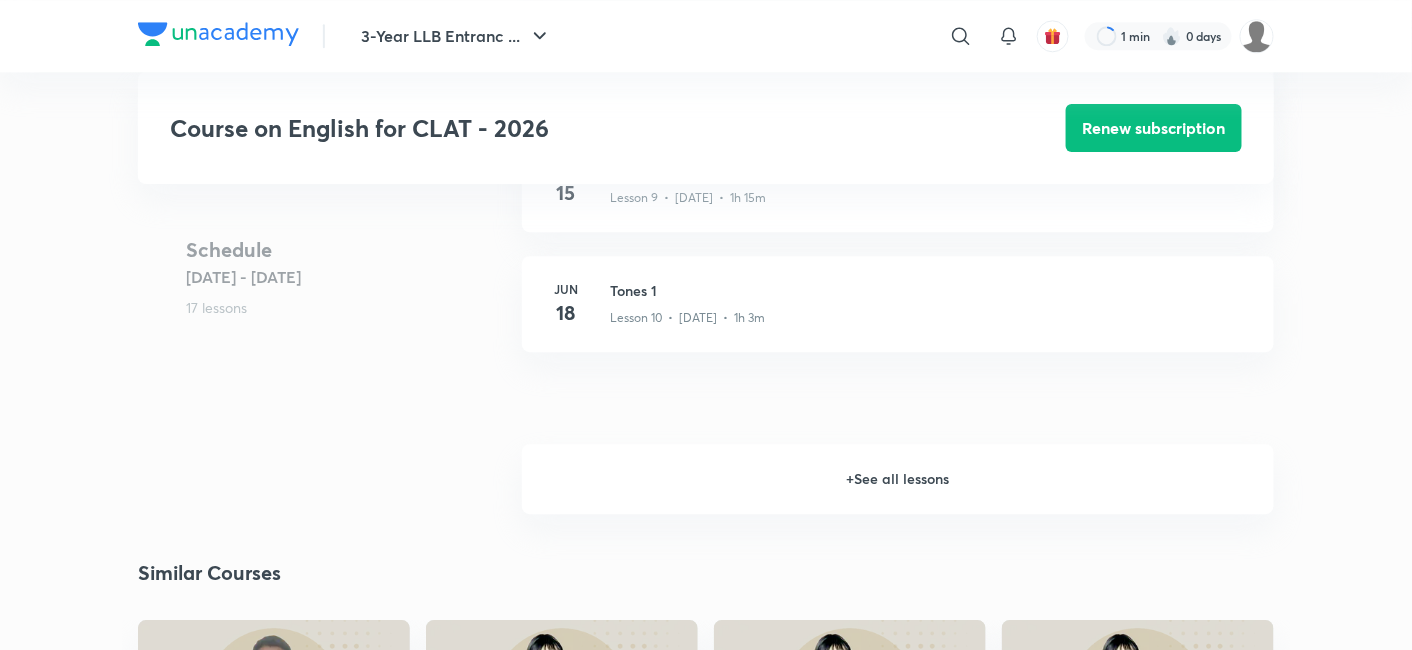 scroll, scrollTop: 1555, scrollLeft: 0, axis: vertical 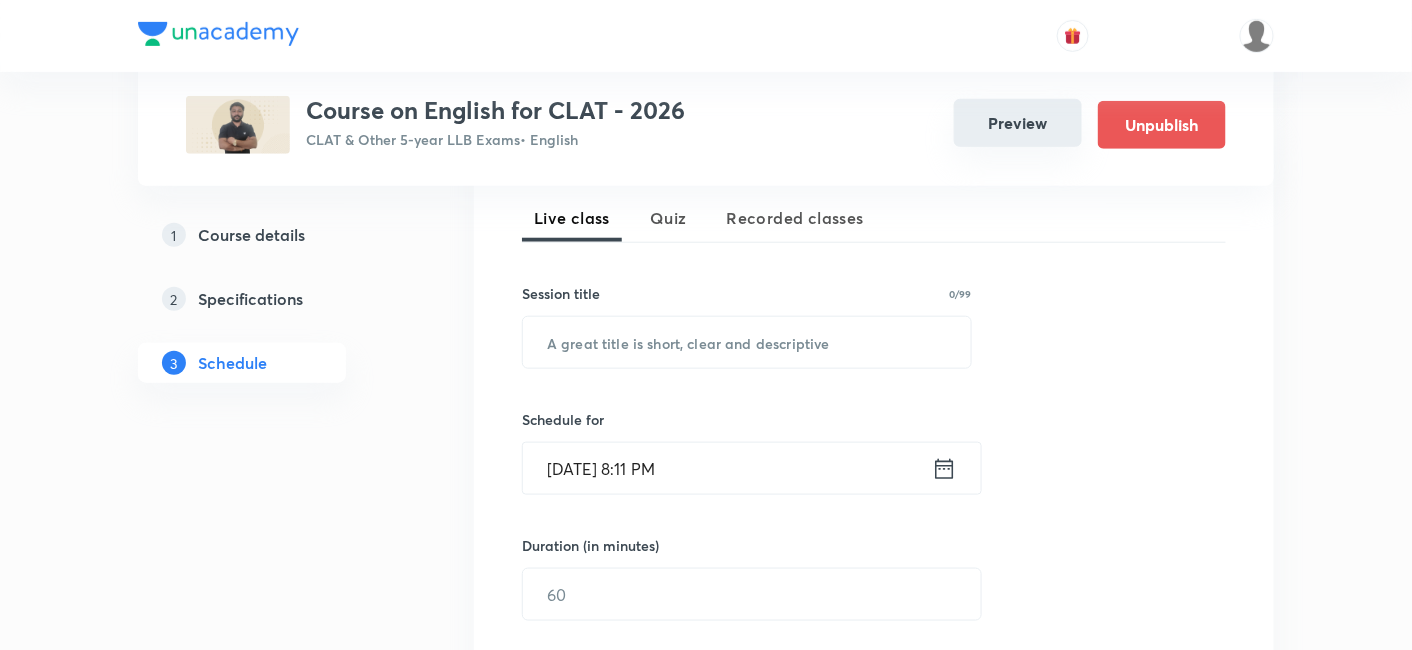 click on "Preview" at bounding box center [1018, 123] 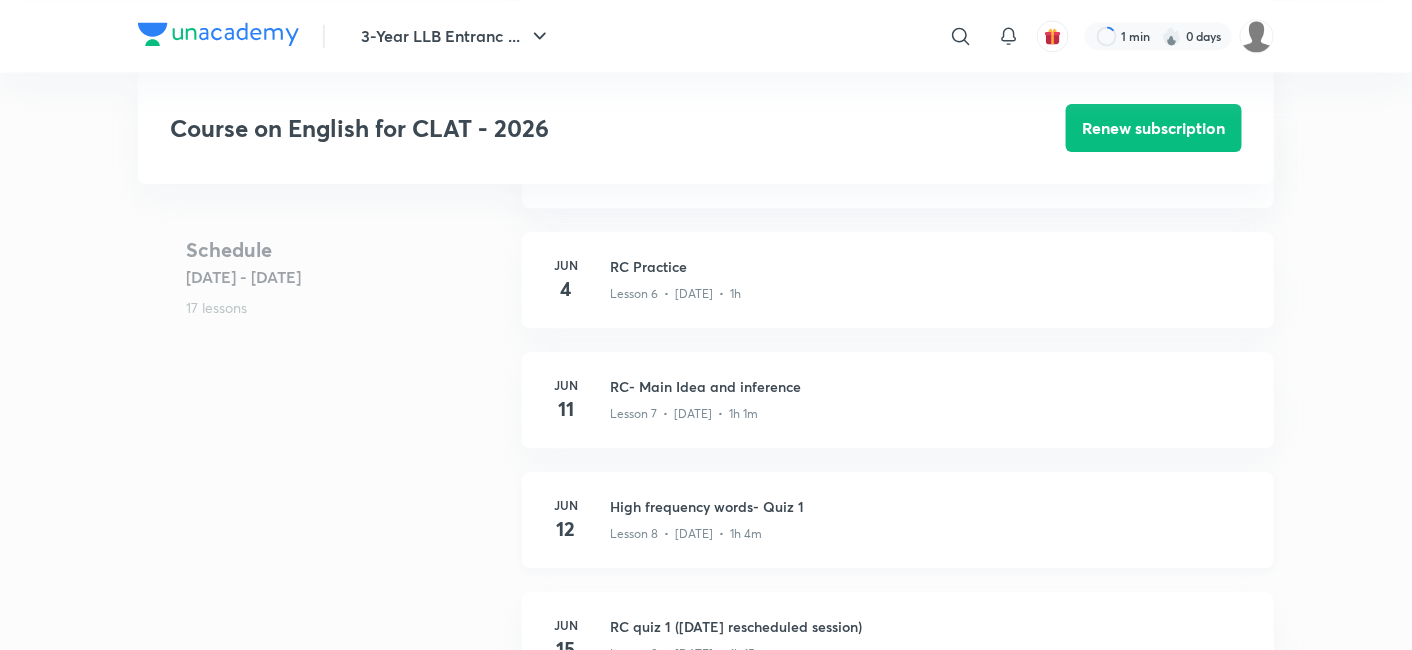 scroll, scrollTop: 1333, scrollLeft: 0, axis: vertical 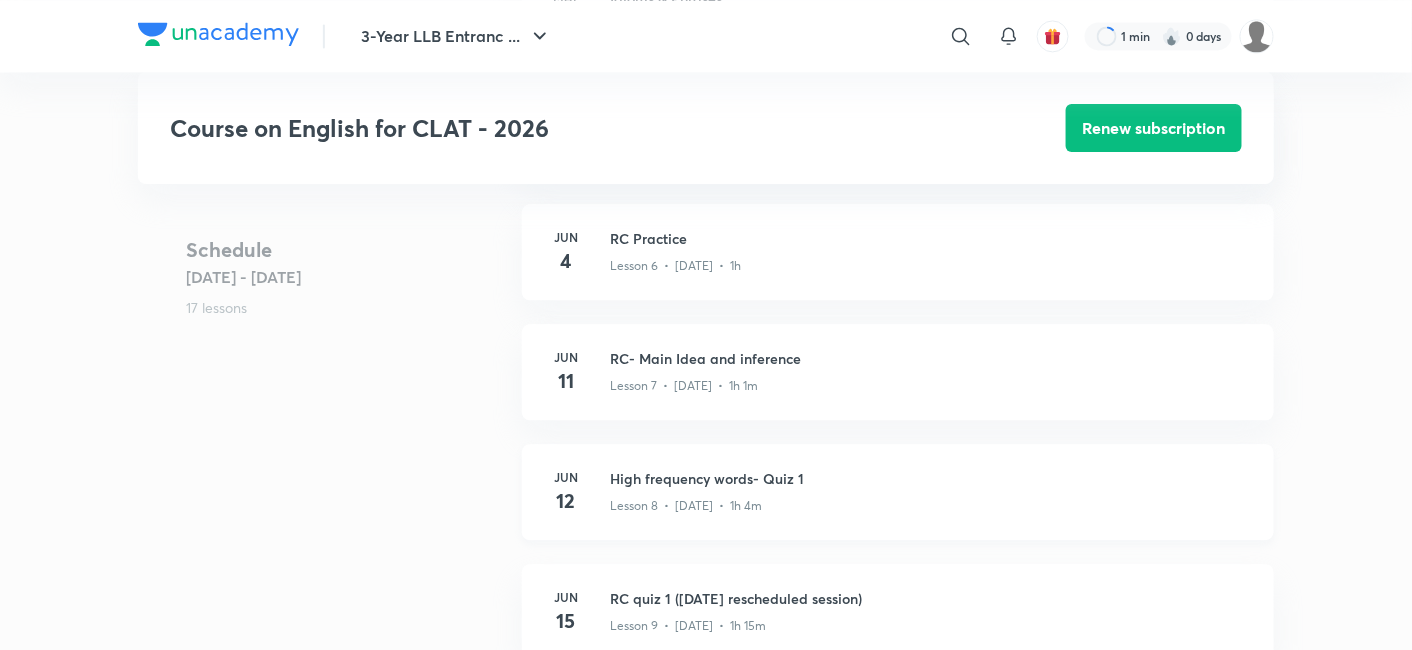 click on "High frequency words- Quiz 1" at bounding box center [930, 478] 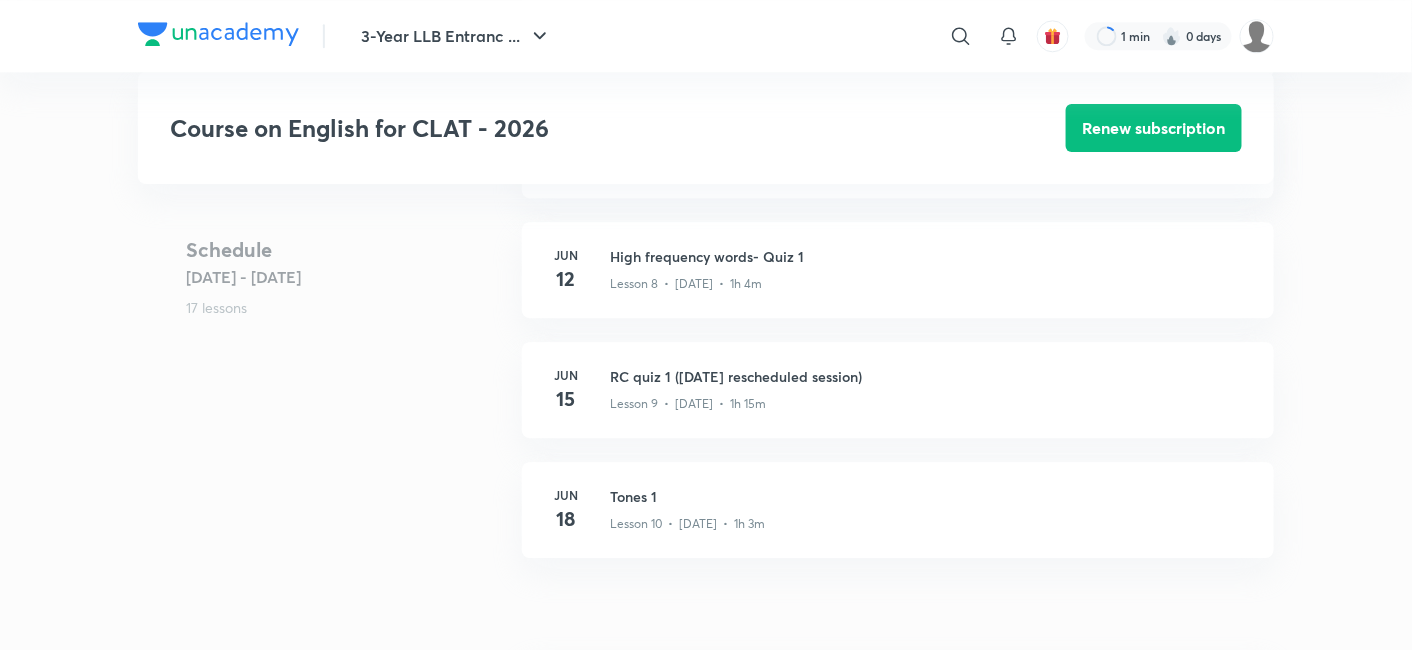scroll, scrollTop: 1557, scrollLeft: 0, axis: vertical 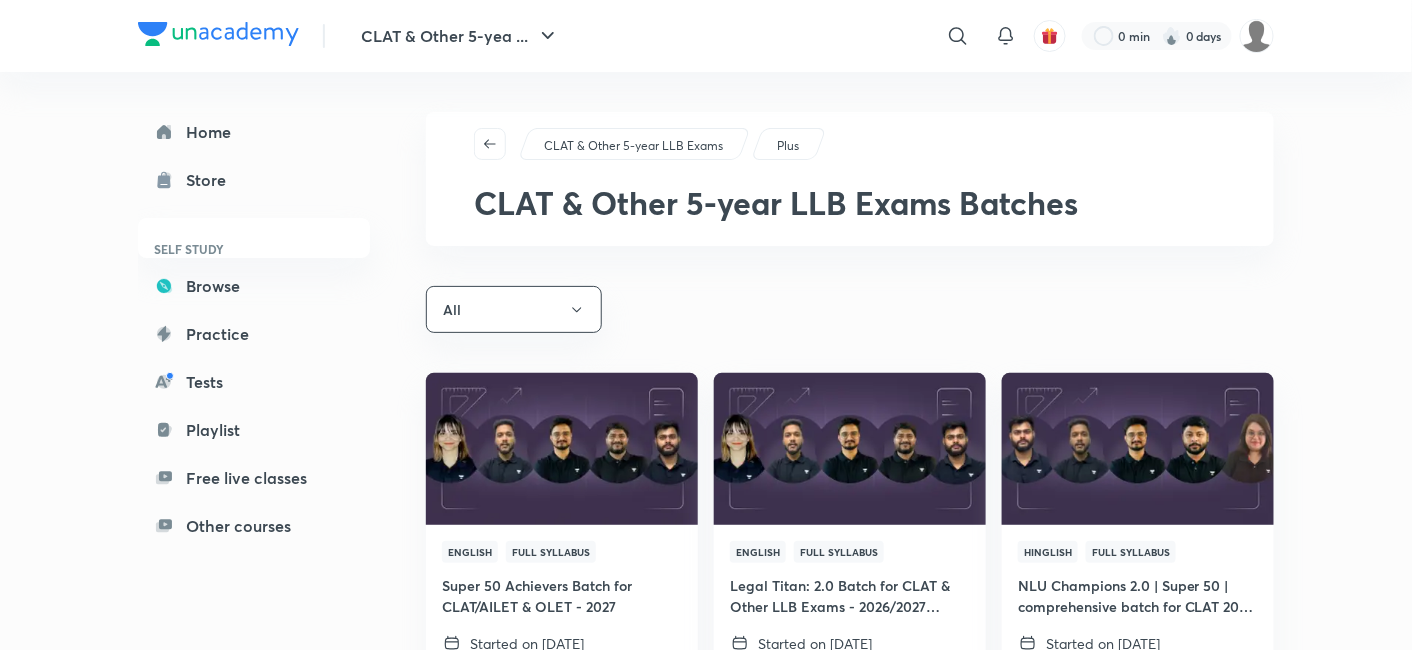 click on "CLAT & Other 5-yea ..." at bounding box center [460, 36] 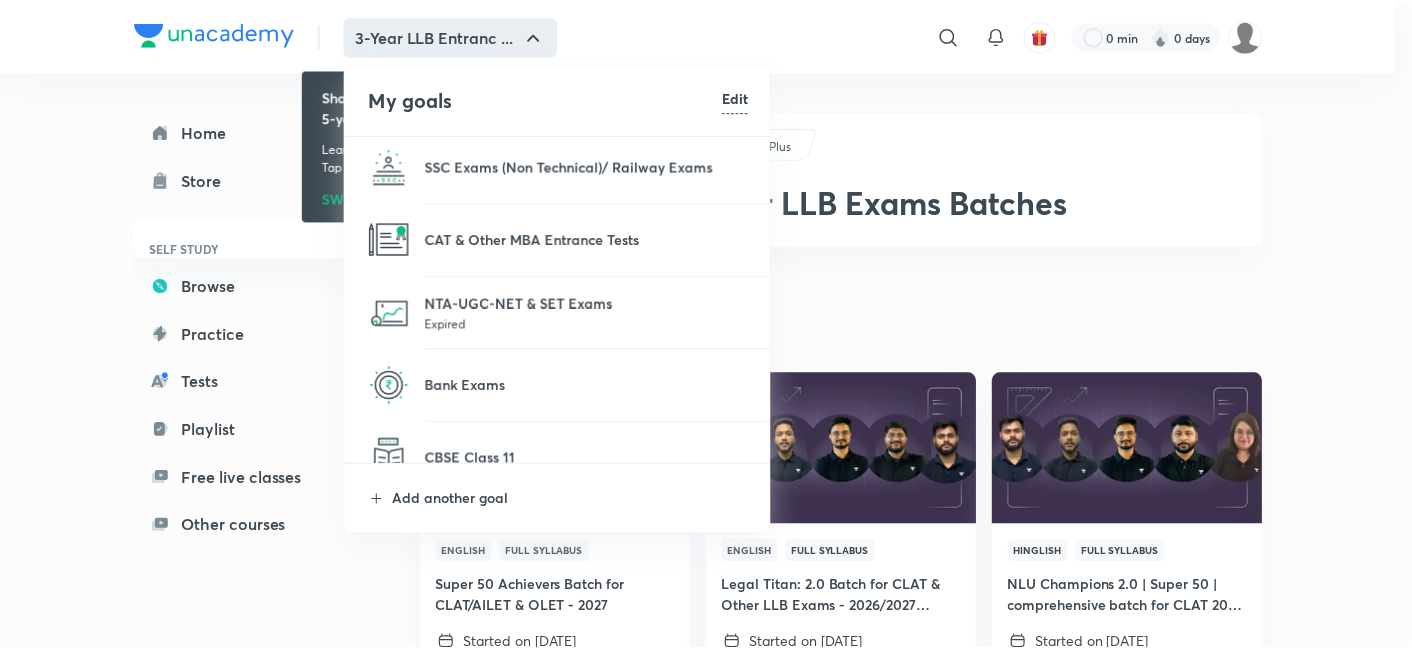 scroll, scrollTop: 628, scrollLeft: 0, axis: vertical 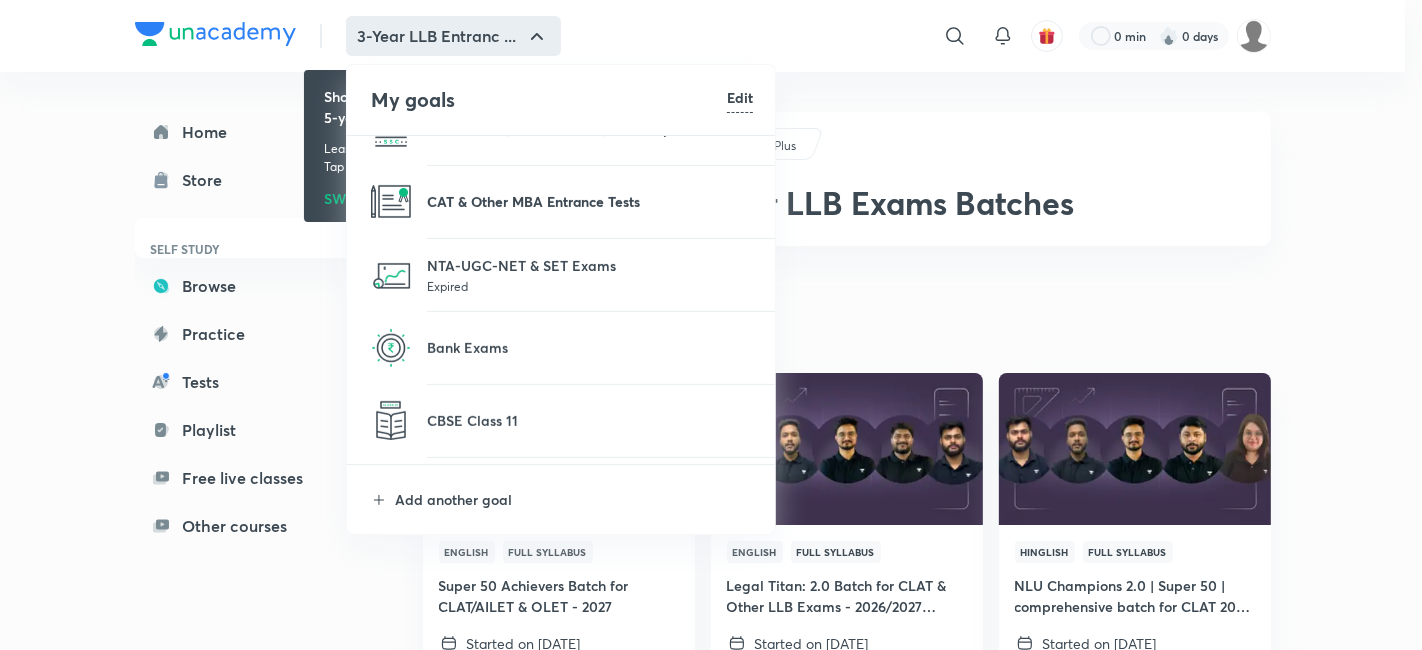 click on "CAT & Other MBA Entrance Tests" at bounding box center [590, 201] 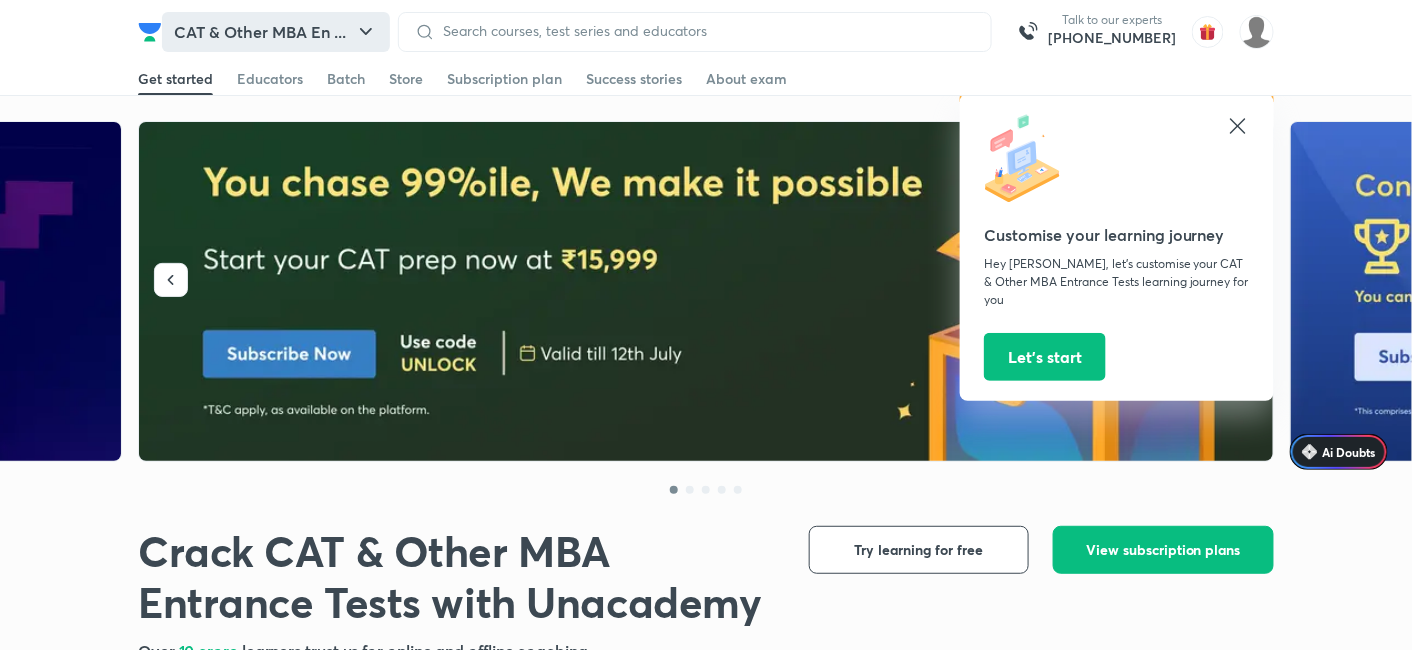 click on "CAT & Other MBA En ..." at bounding box center (276, 32) 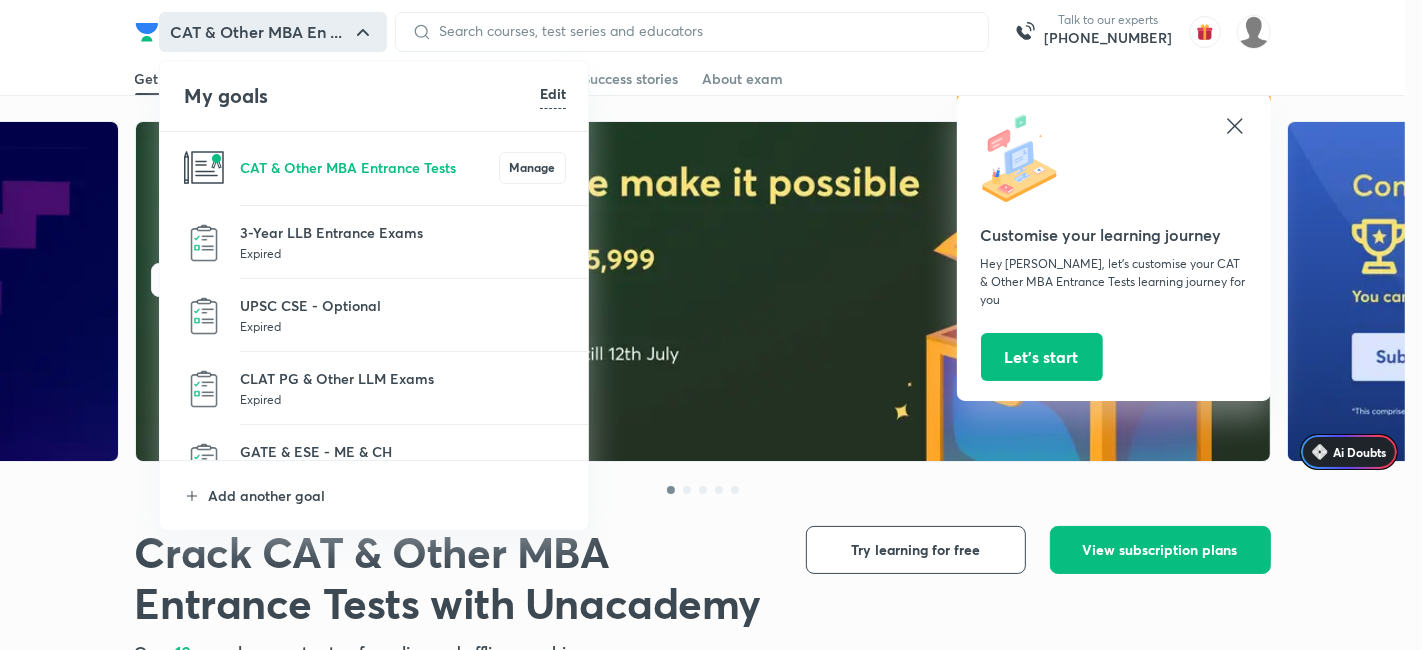 click at bounding box center (711, 325) 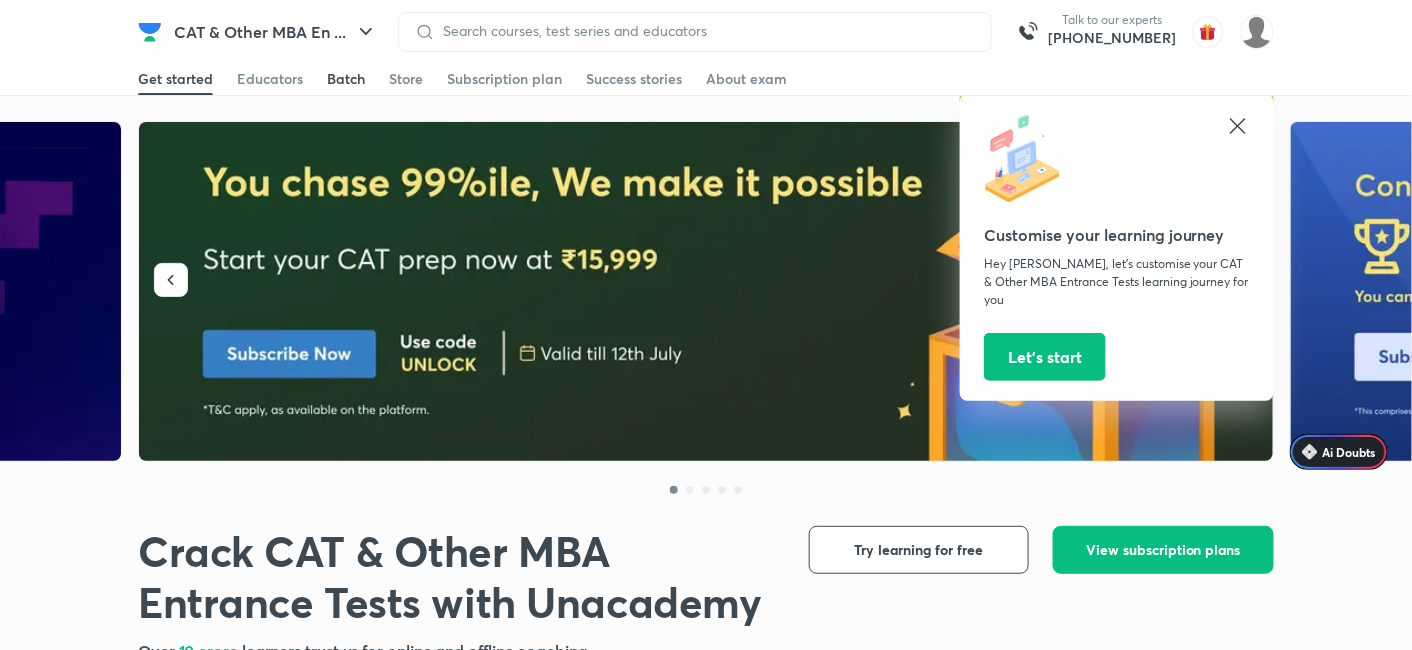 click on "Batch" at bounding box center [346, 79] 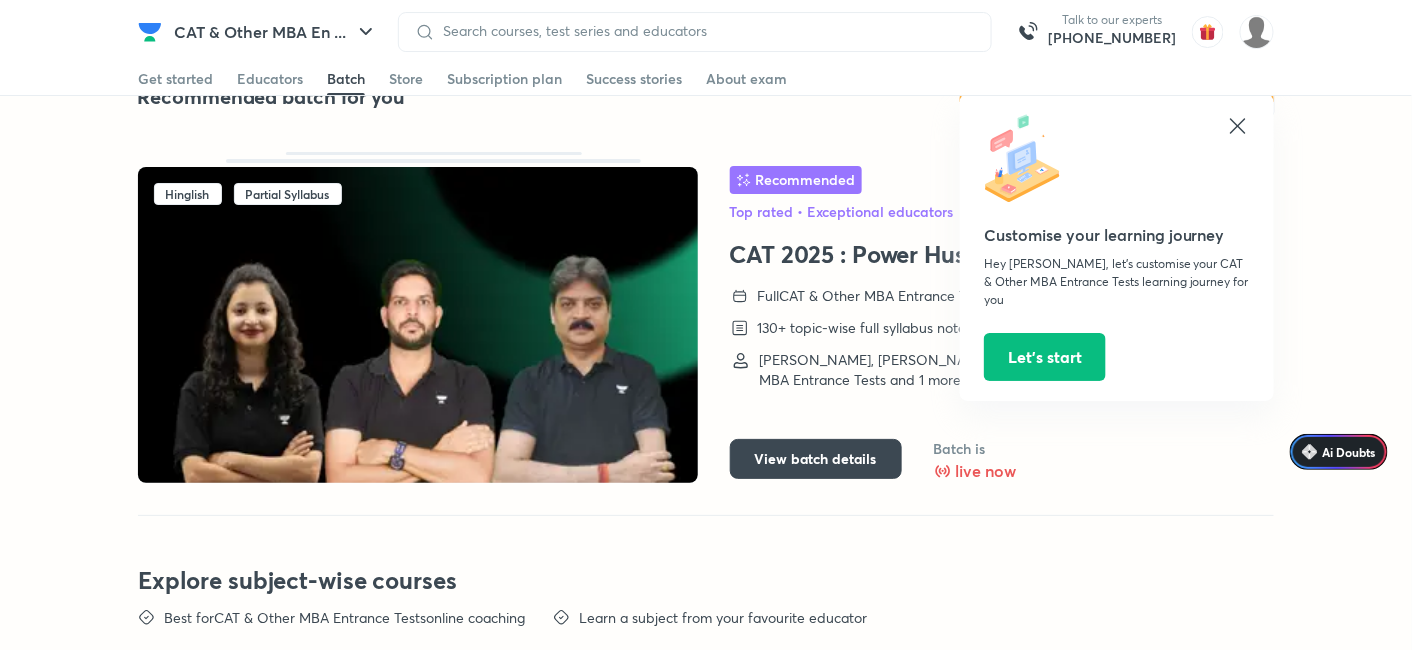 scroll, scrollTop: 4600, scrollLeft: 0, axis: vertical 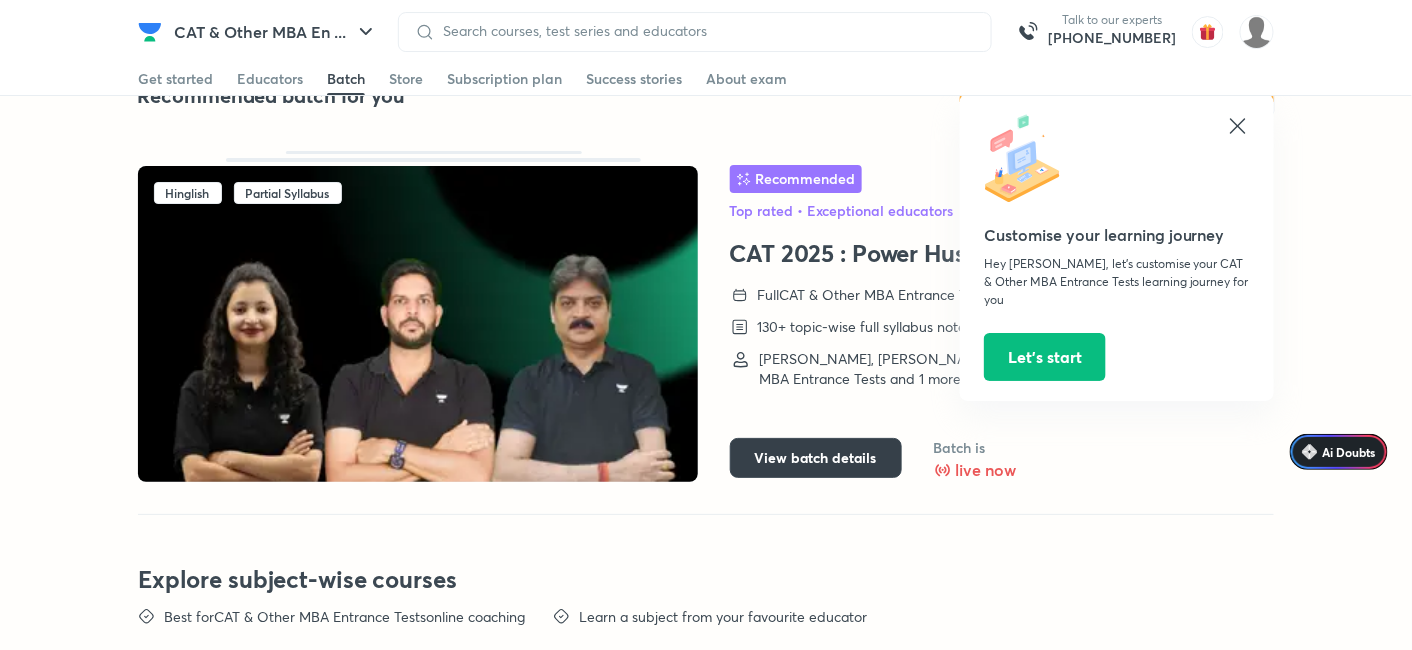 click on "View batch details" at bounding box center (816, 458) 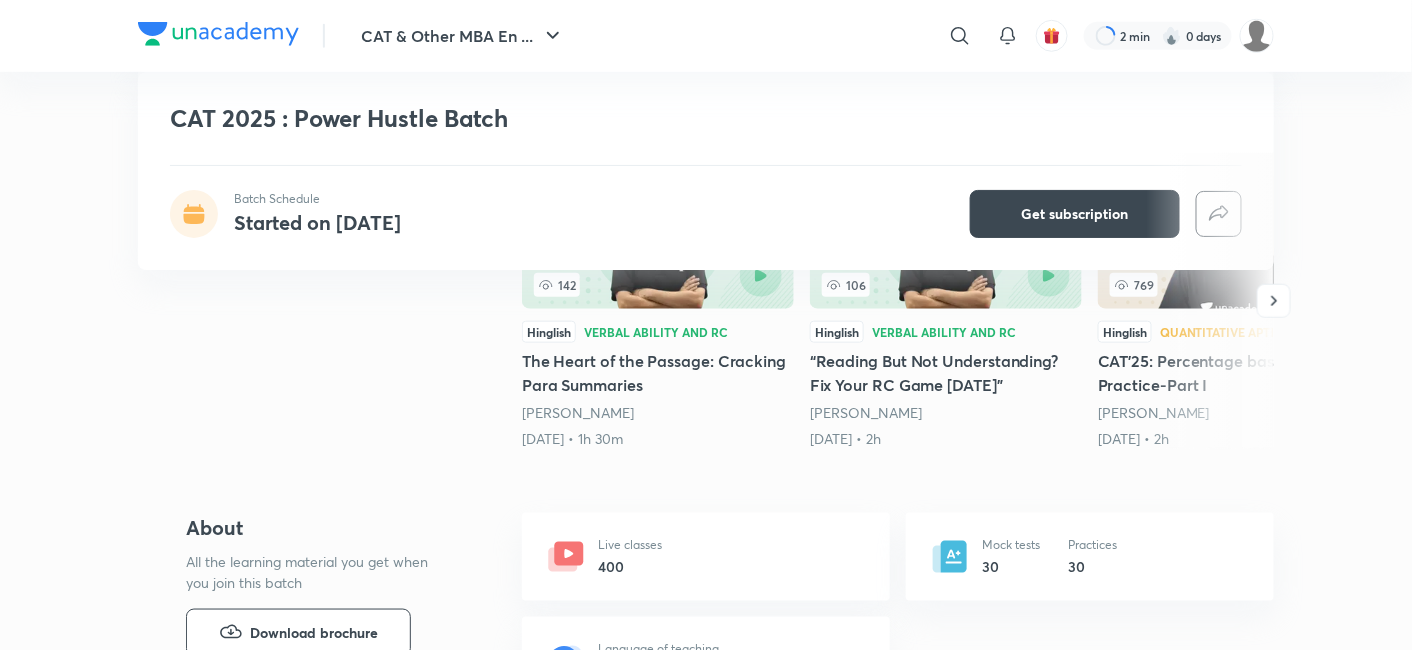 scroll, scrollTop: 368, scrollLeft: 0, axis: vertical 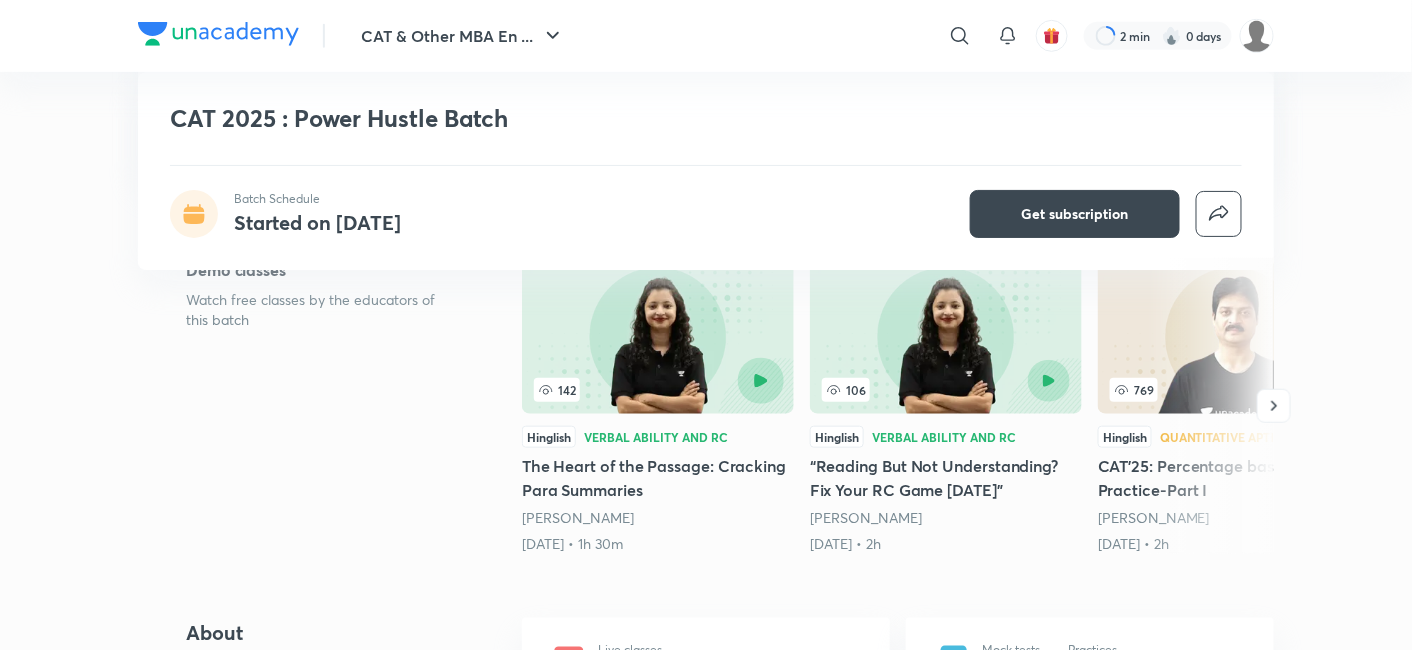 click at bounding box center (761, 381) 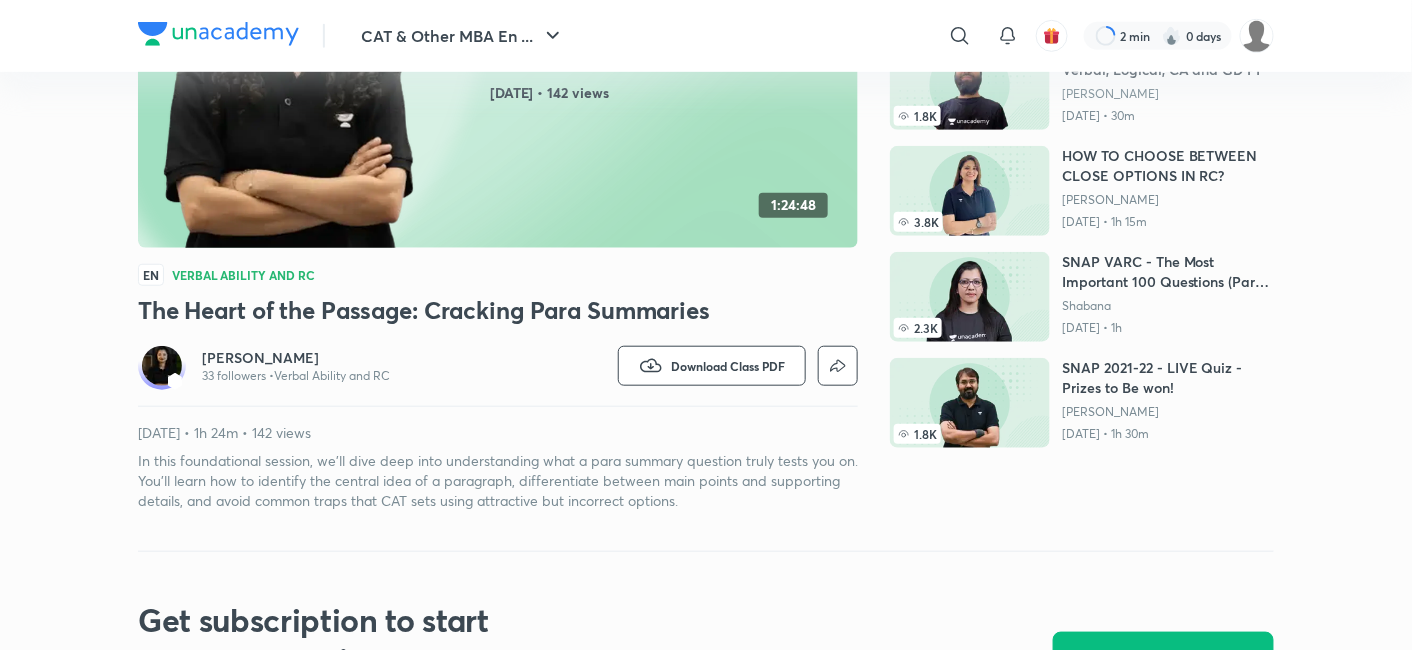 scroll, scrollTop: 0, scrollLeft: 0, axis: both 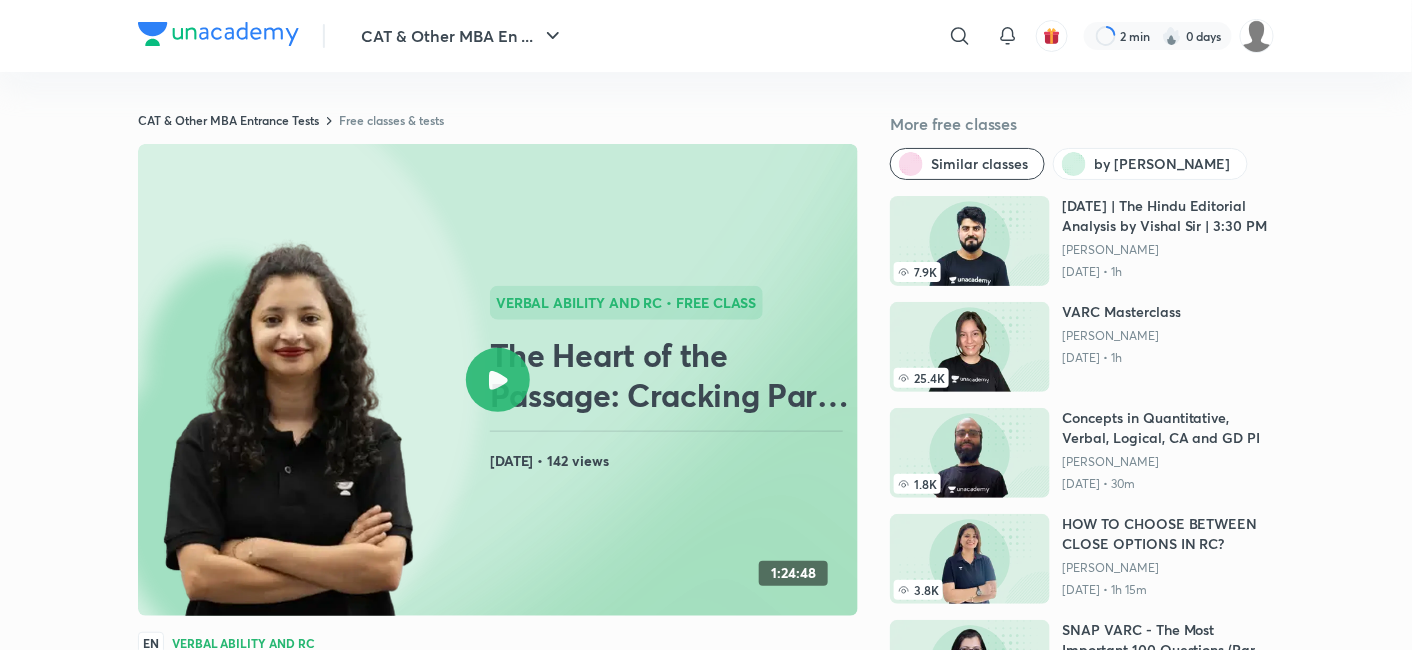 click at bounding box center [498, 380] 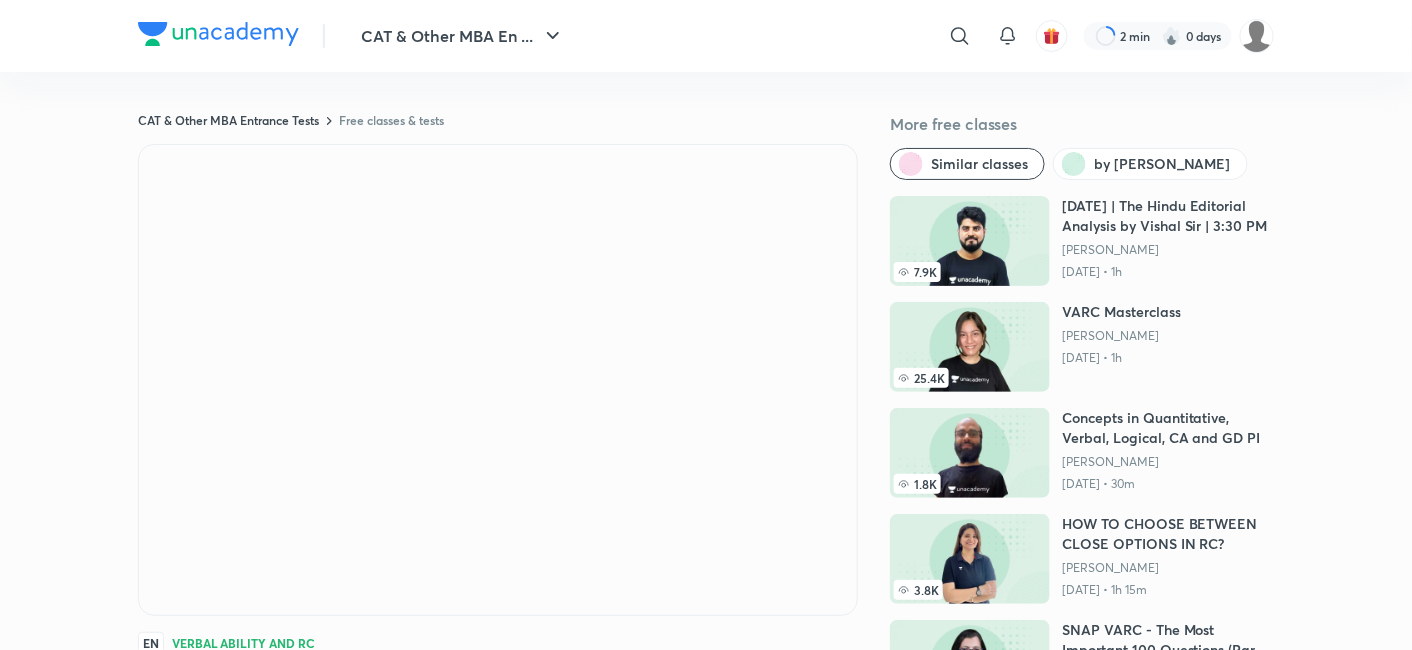 scroll, scrollTop: 4, scrollLeft: 0, axis: vertical 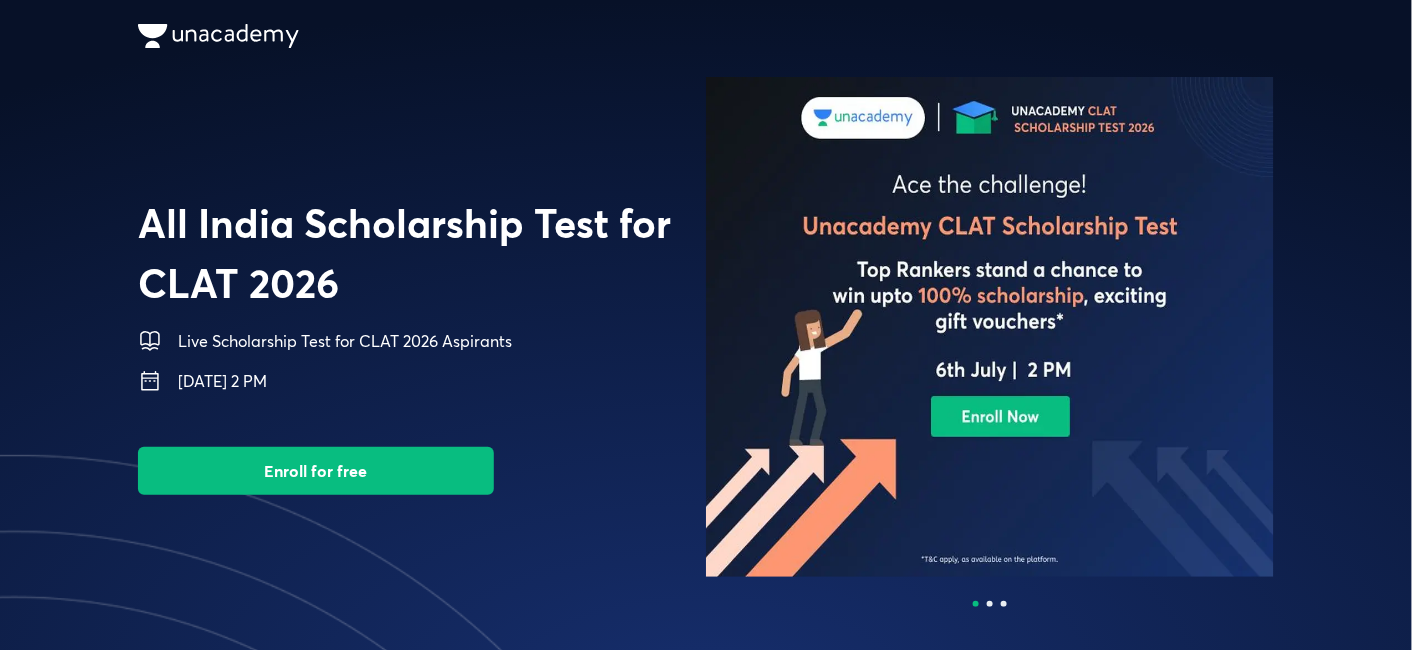 click on "Enroll for free" at bounding box center (316, 471) 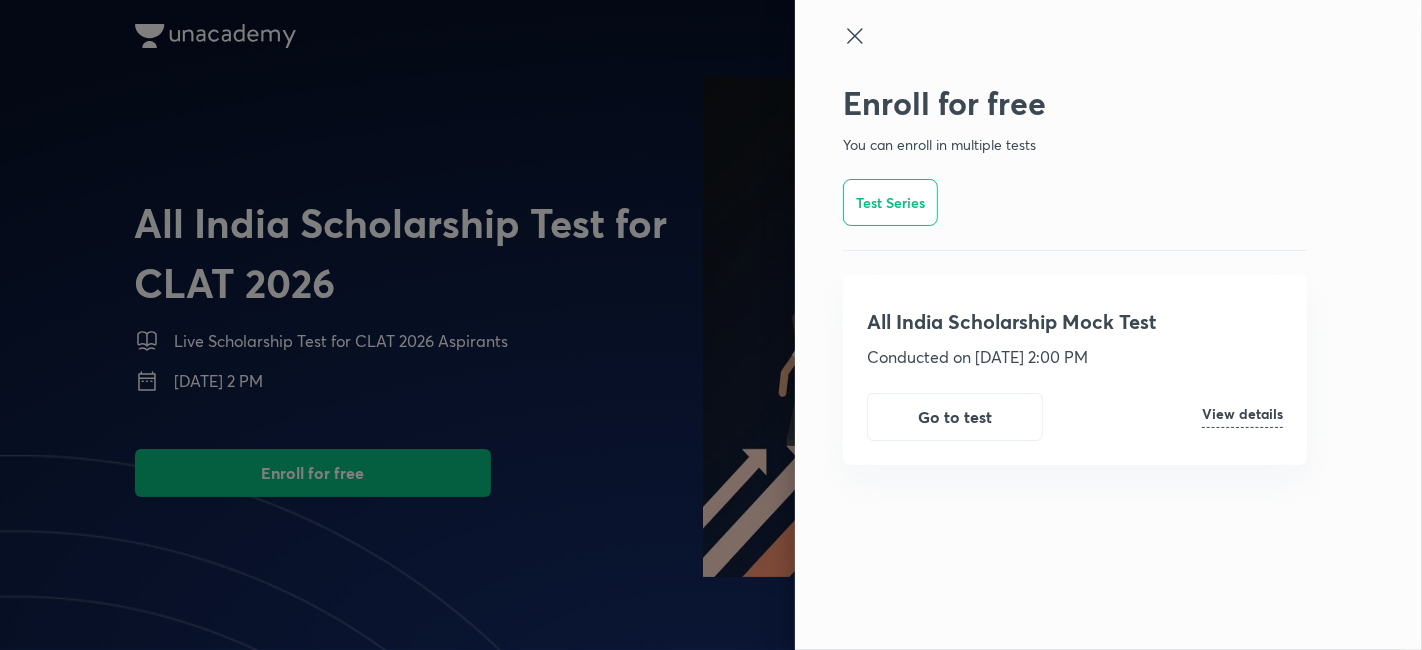 click on "Test Series" at bounding box center (890, 202) 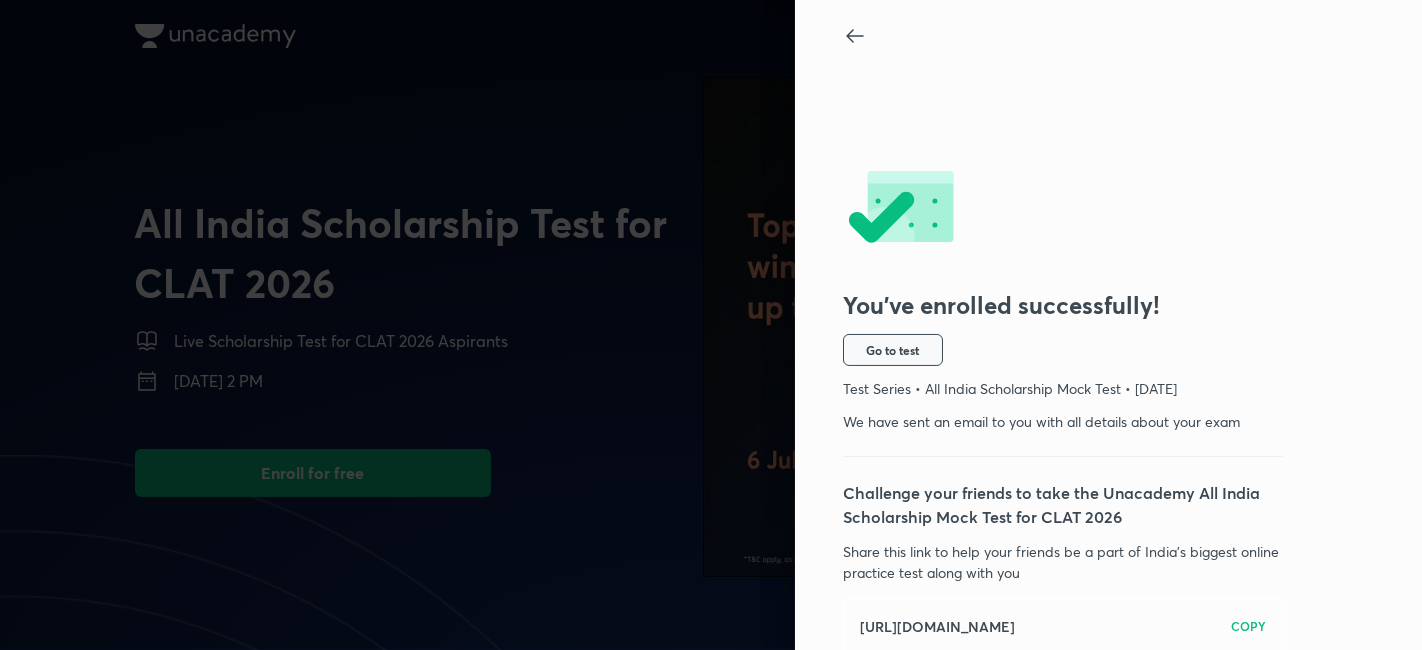 click on "Go to test" at bounding box center (893, 350) 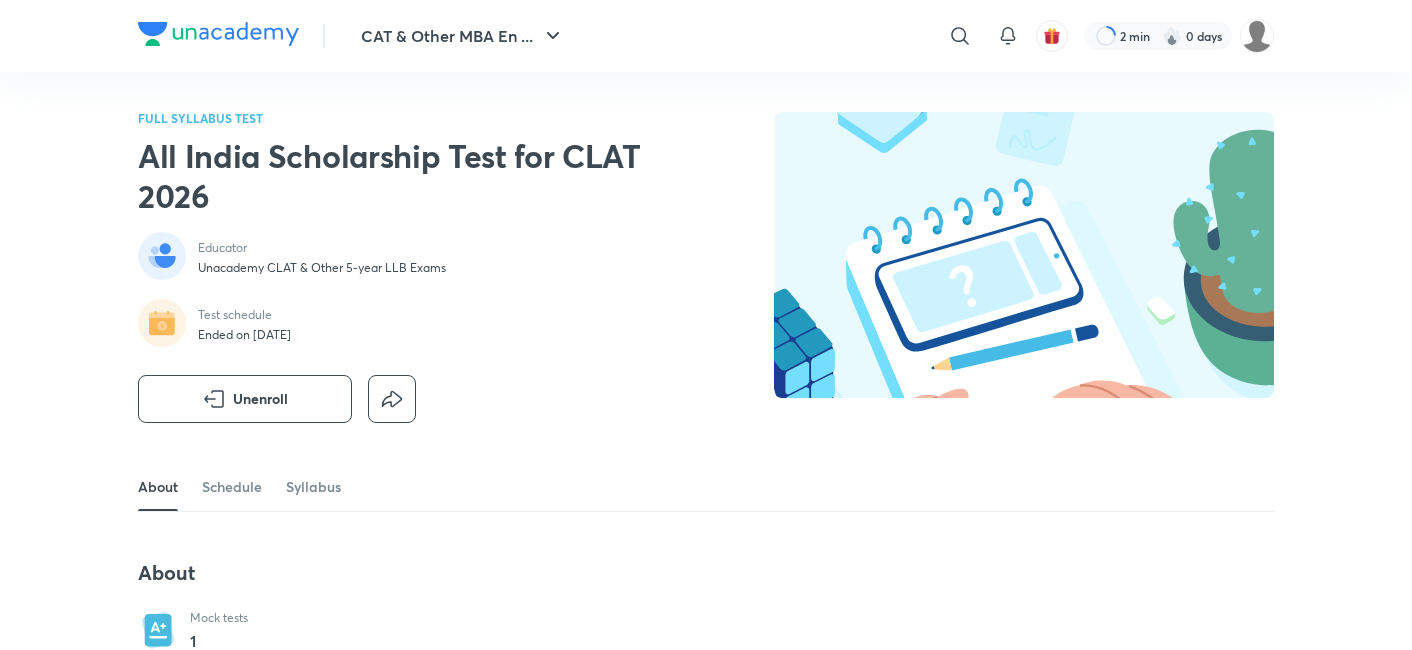 scroll, scrollTop: 0, scrollLeft: 0, axis: both 